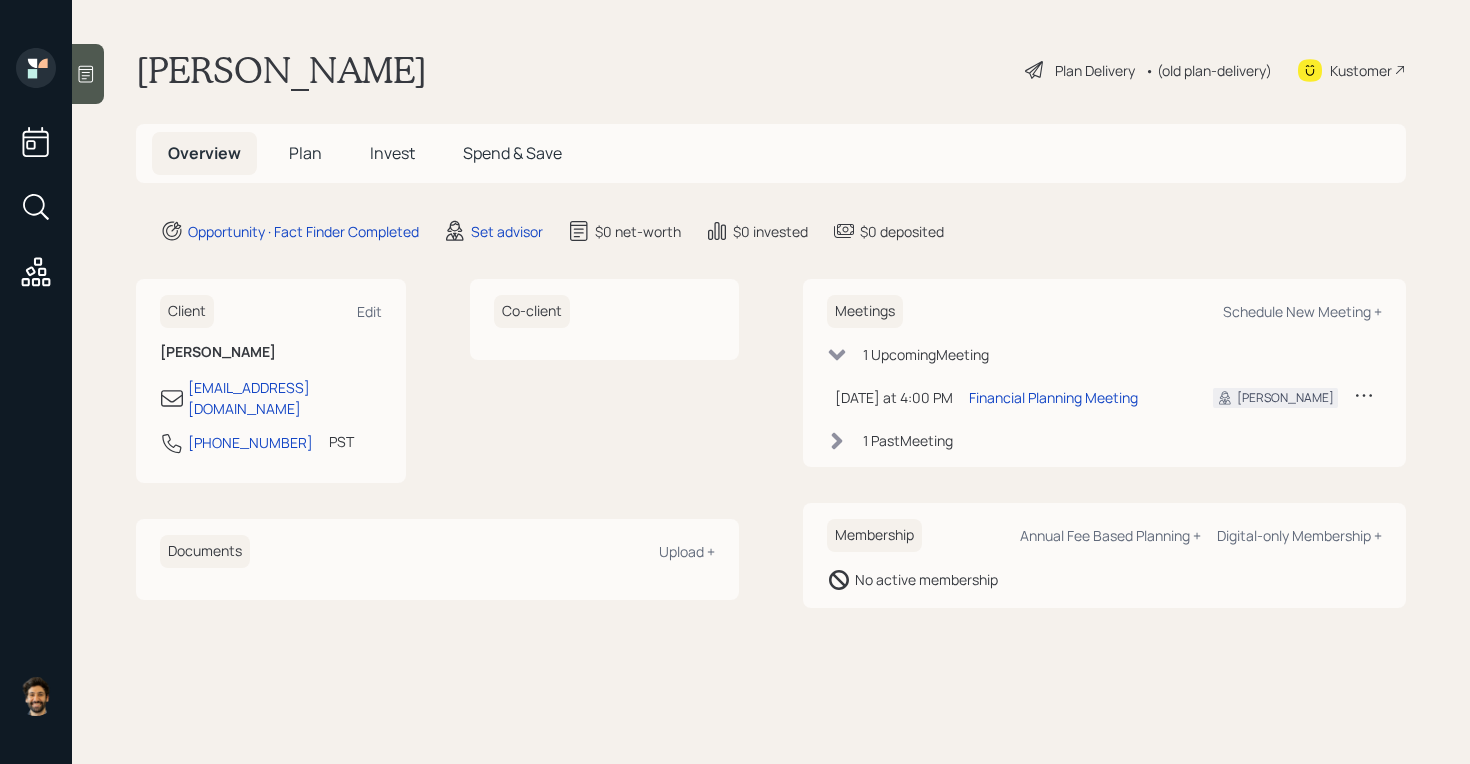 scroll, scrollTop: 0, scrollLeft: 0, axis: both 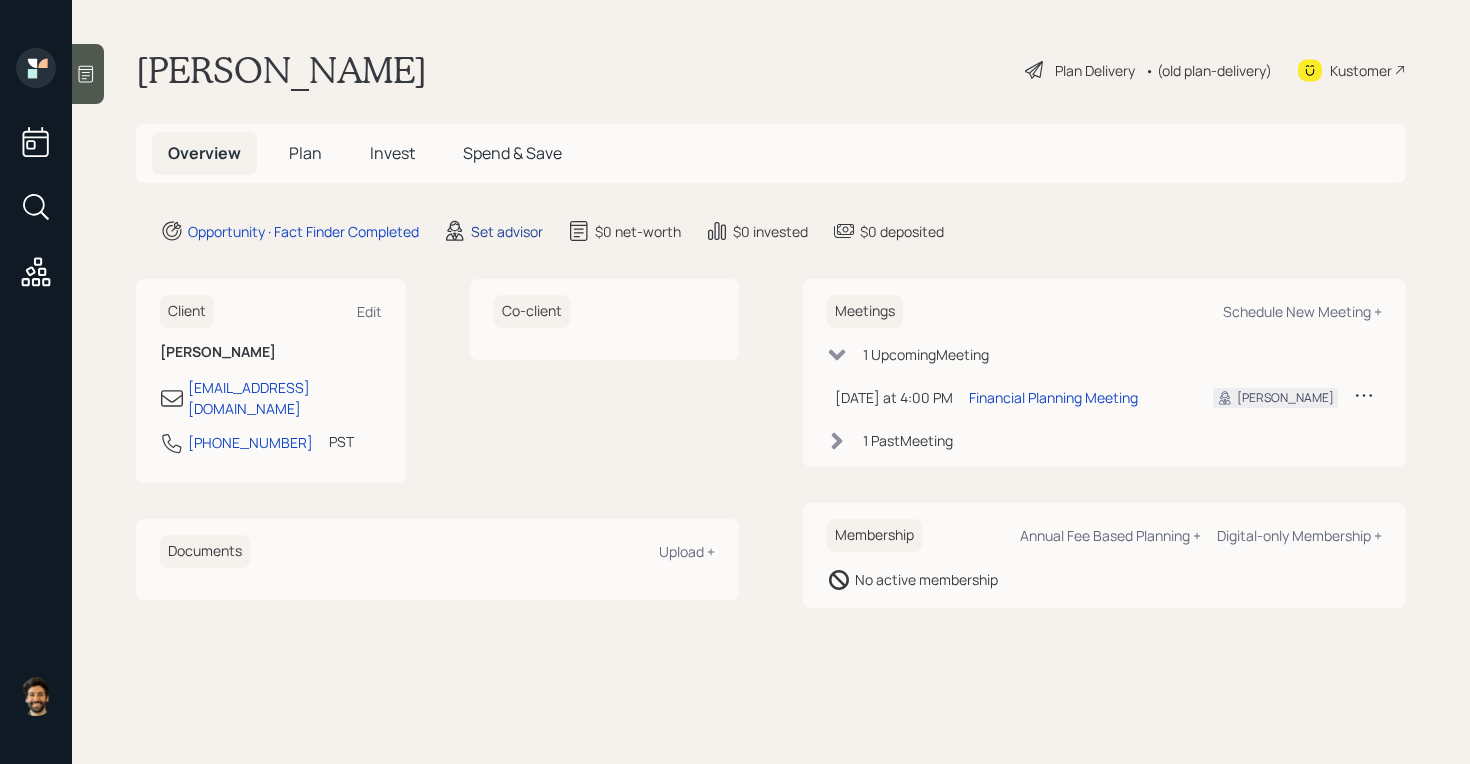 click on "Set advisor" at bounding box center (507, 231) 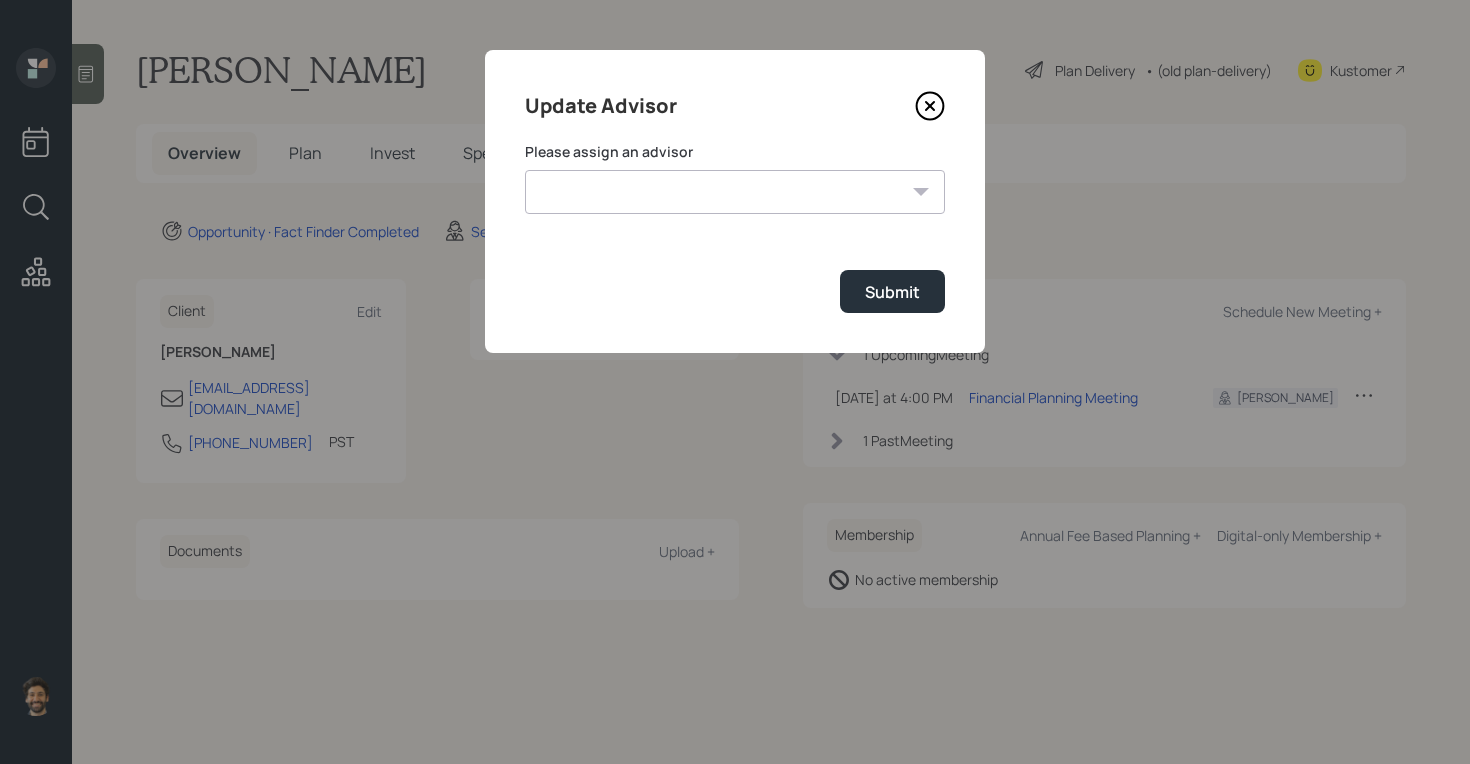 click on "Jonah Coleman Tyler End Michael Russo Treva Nostdahl Eric Schwartz James DiStasi Hunter Neumayer Sami Boghos Harrison Schaefer" at bounding box center [735, 192] 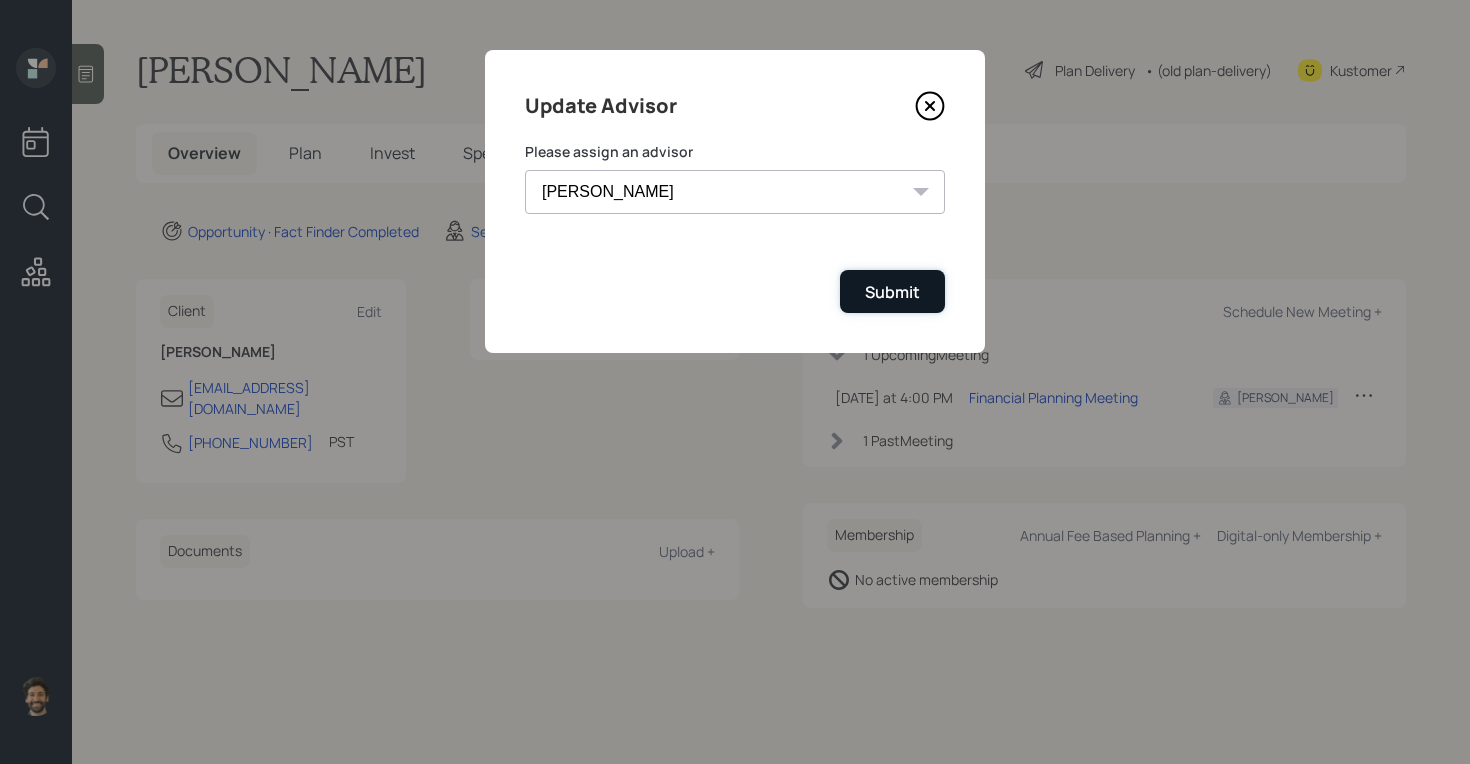click on "Submit" at bounding box center (892, 292) 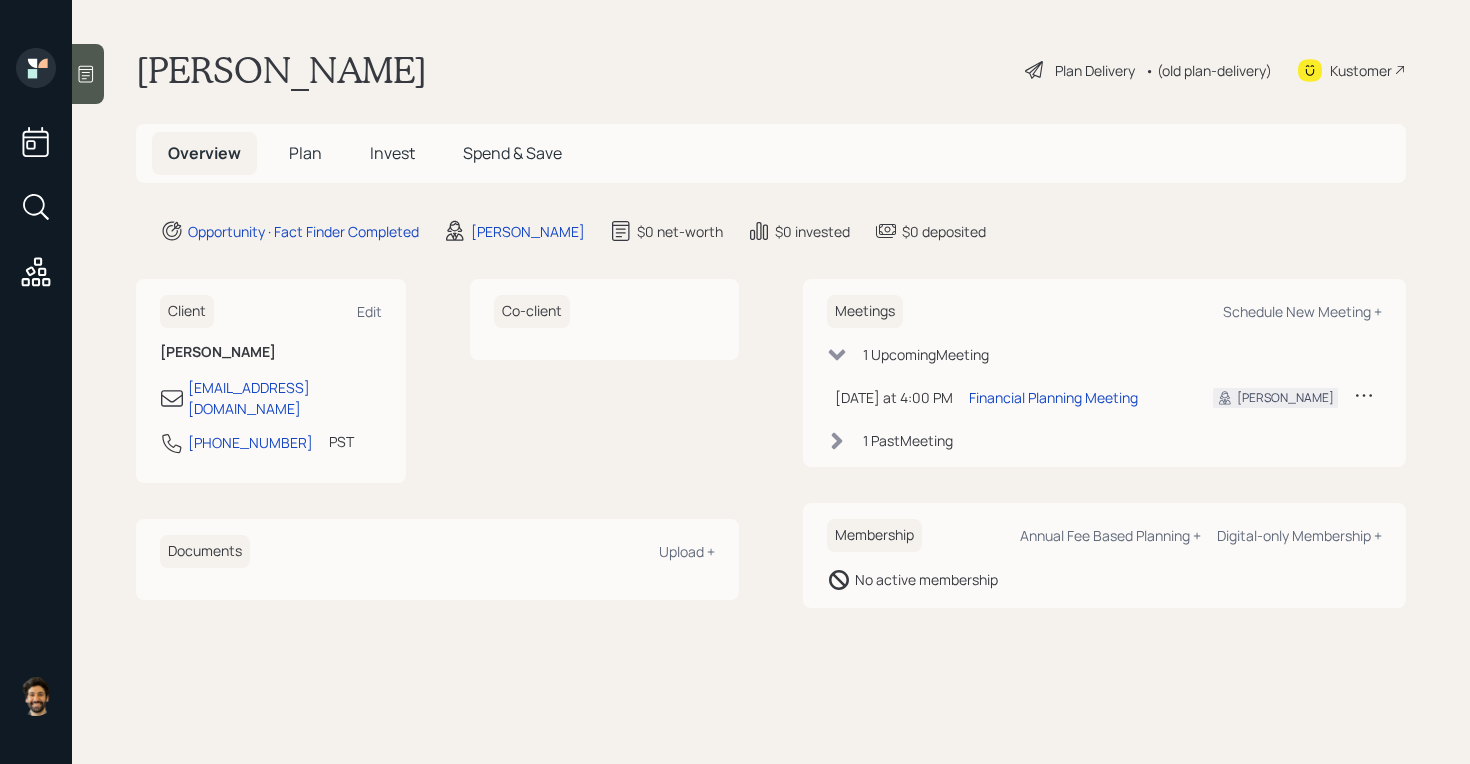 click on "Plan" at bounding box center (305, 153) 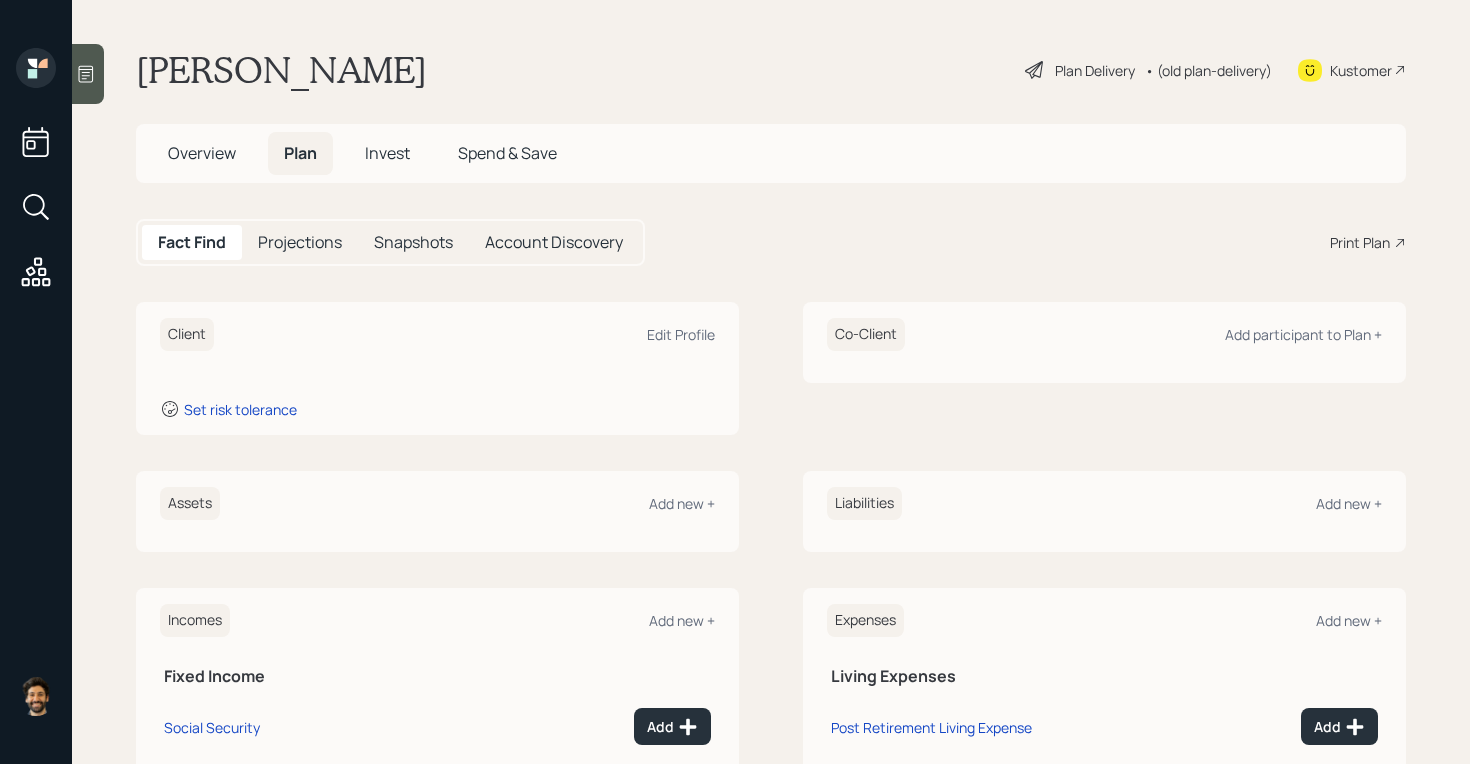 click 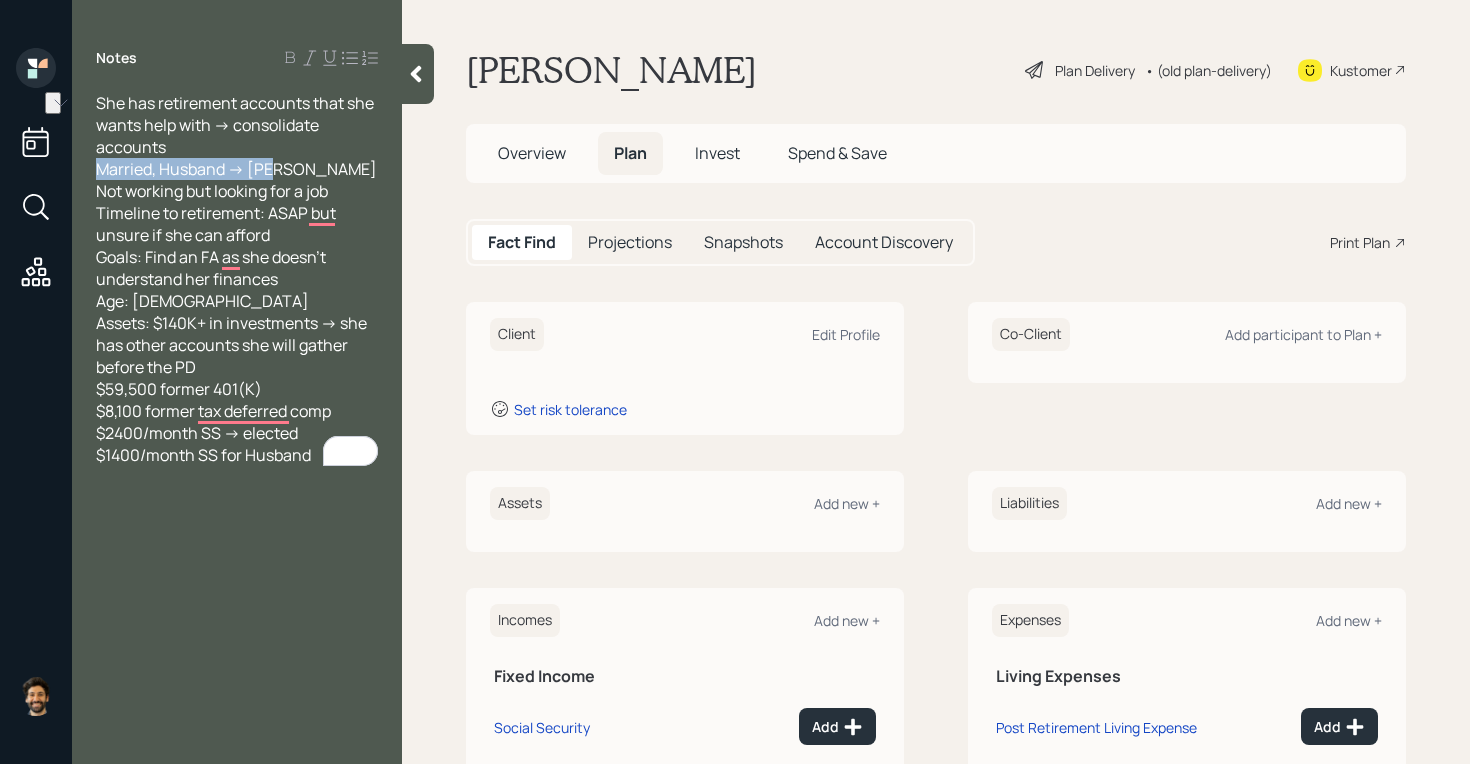 drag, startPoint x: 296, startPoint y: 168, endPoint x: 96, endPoint y: 170, distance: 200.01 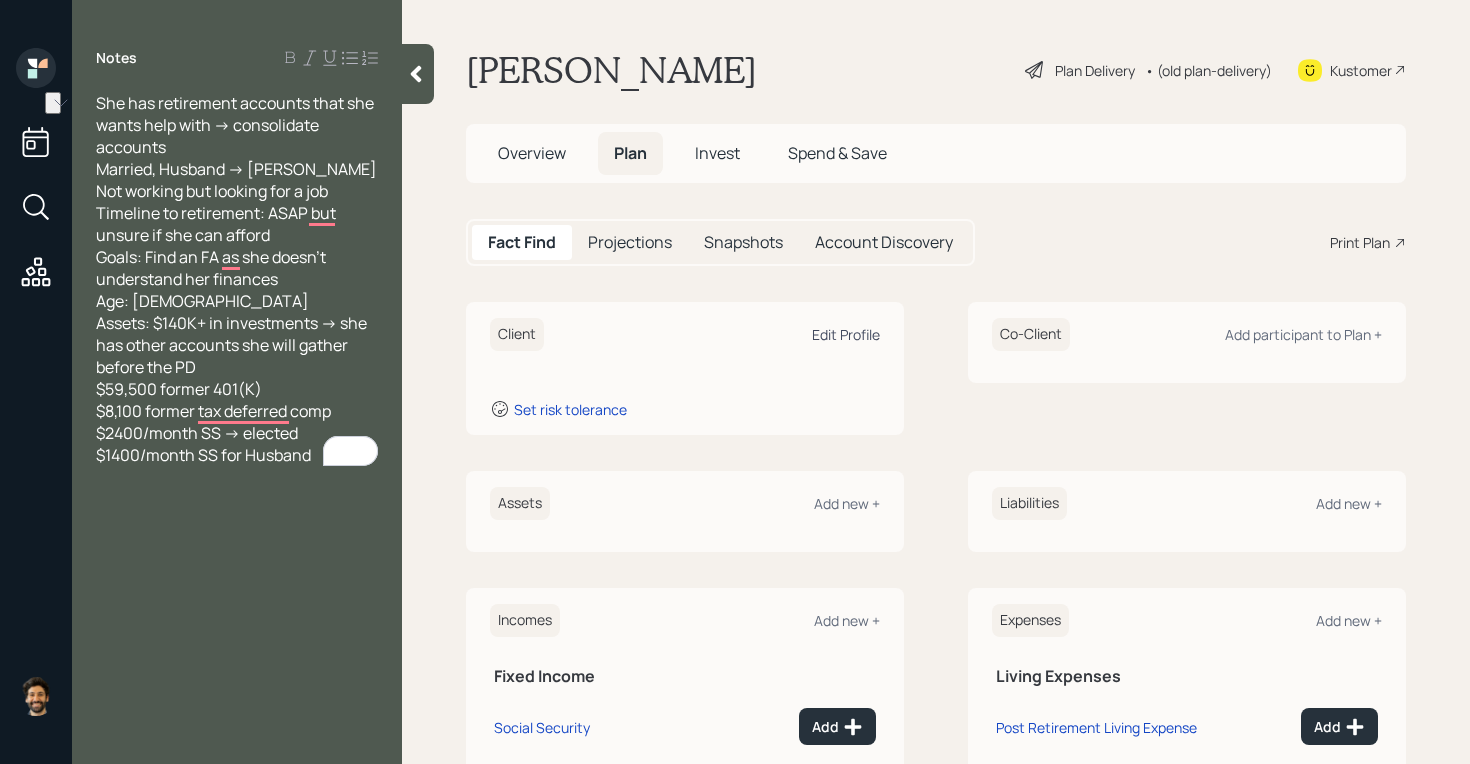 click on "Edit Profile" at bounding box center (846, 334) 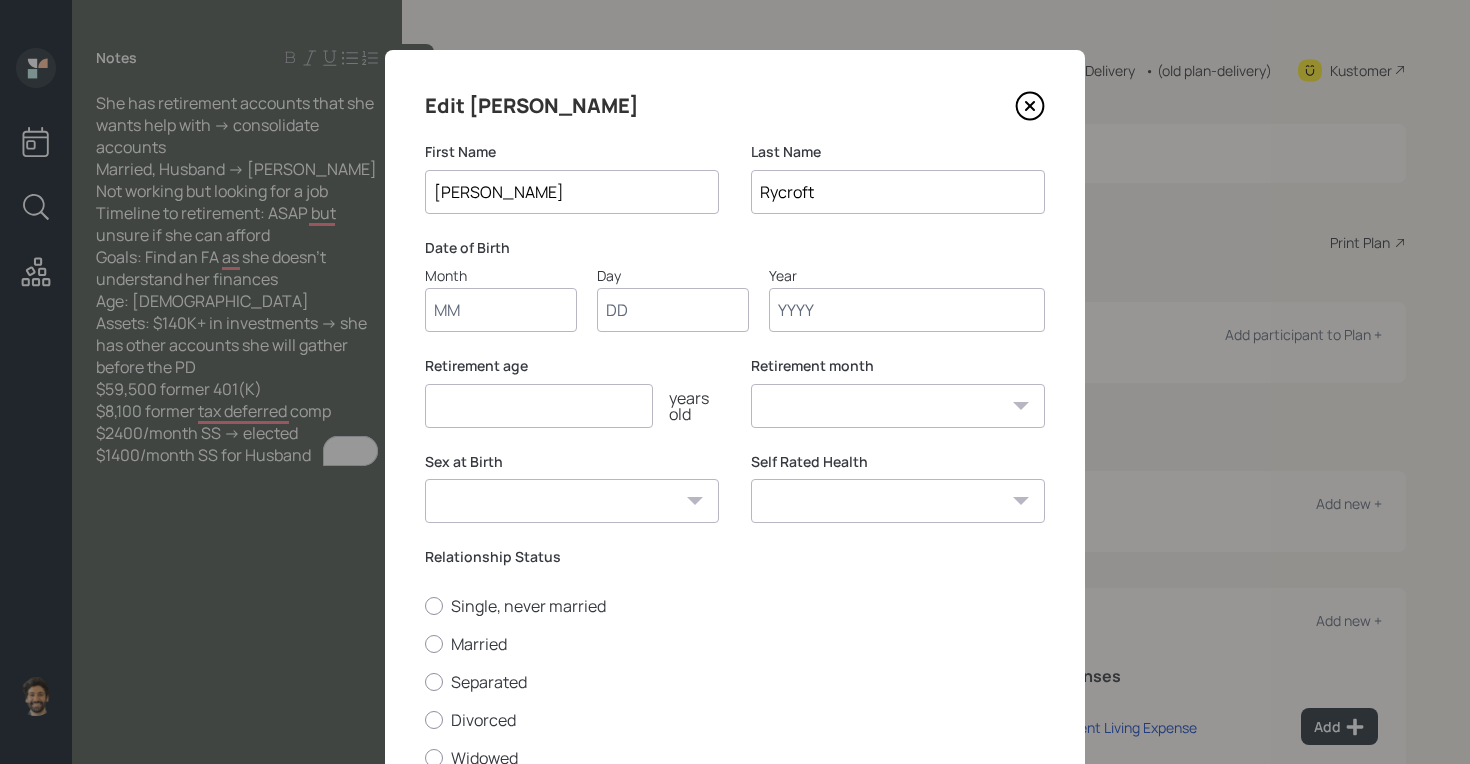 click on "Month" at bounding box center (501, 310) 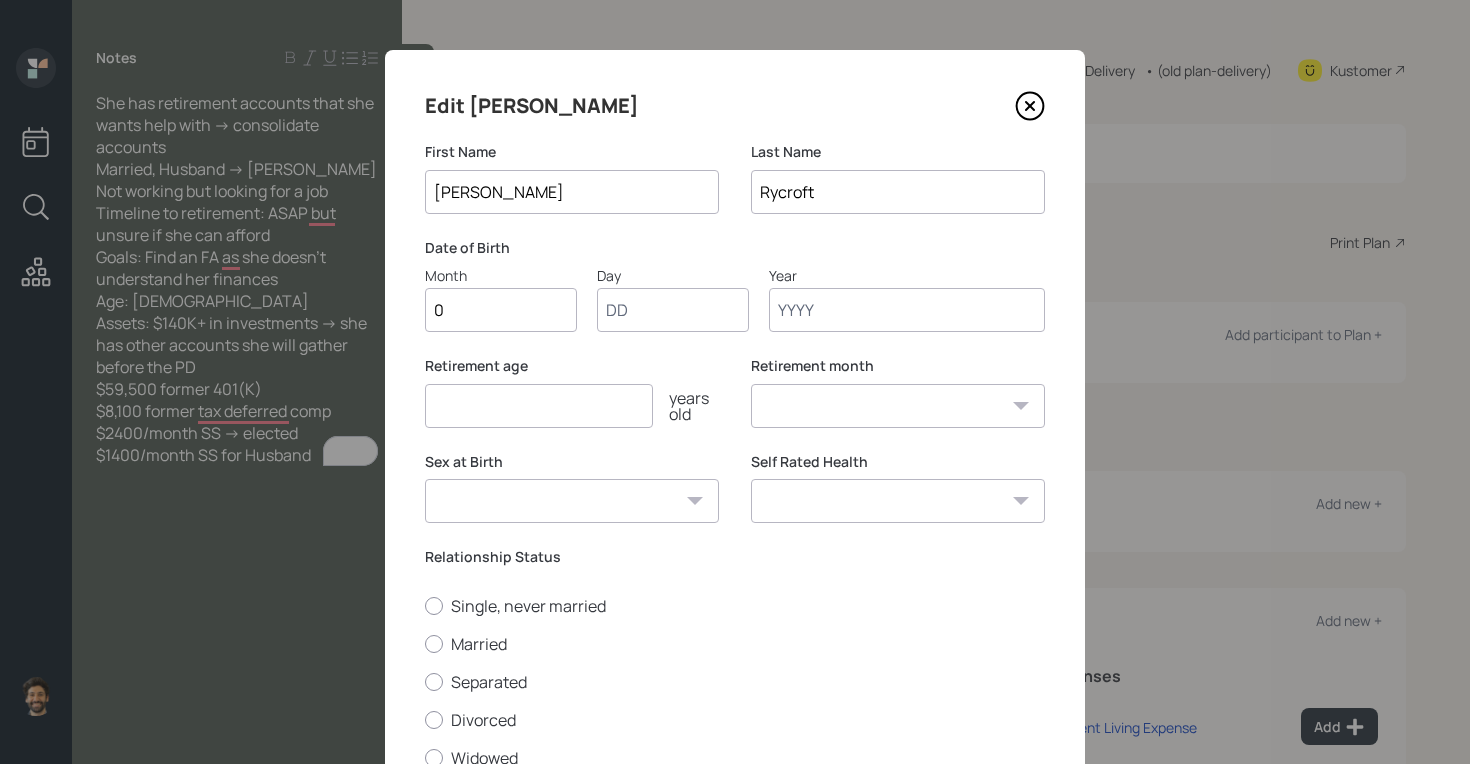 type on "01" 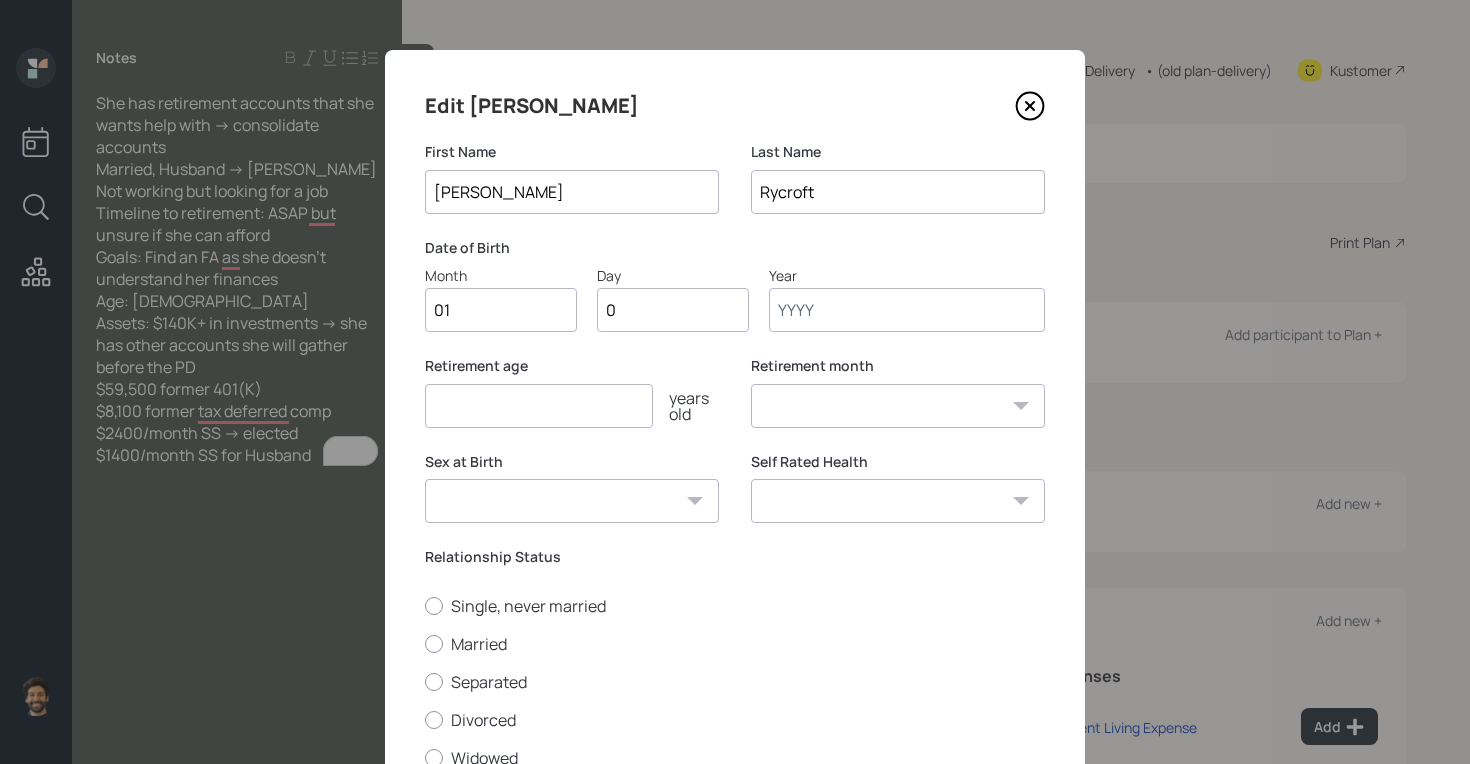 type on "01" 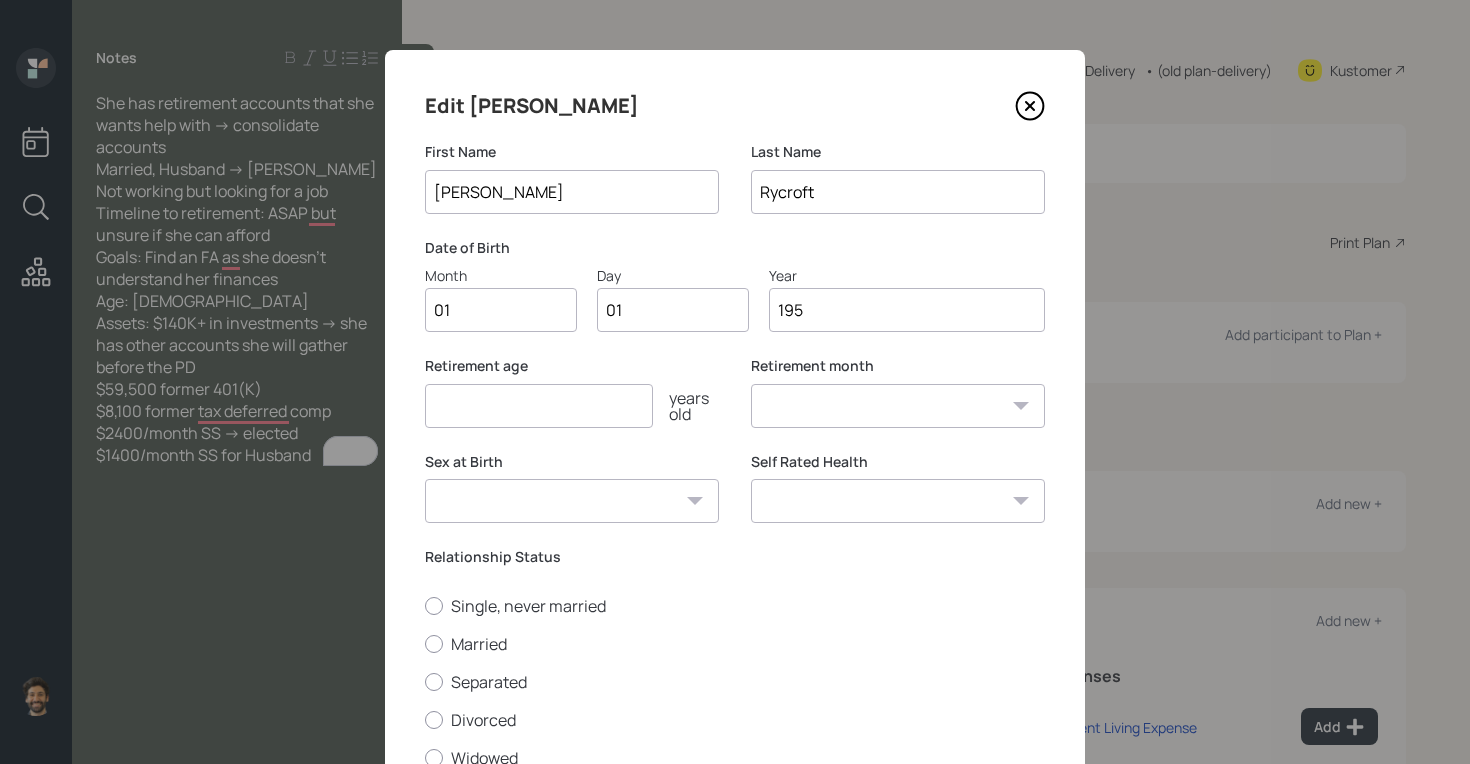 type on "1958" 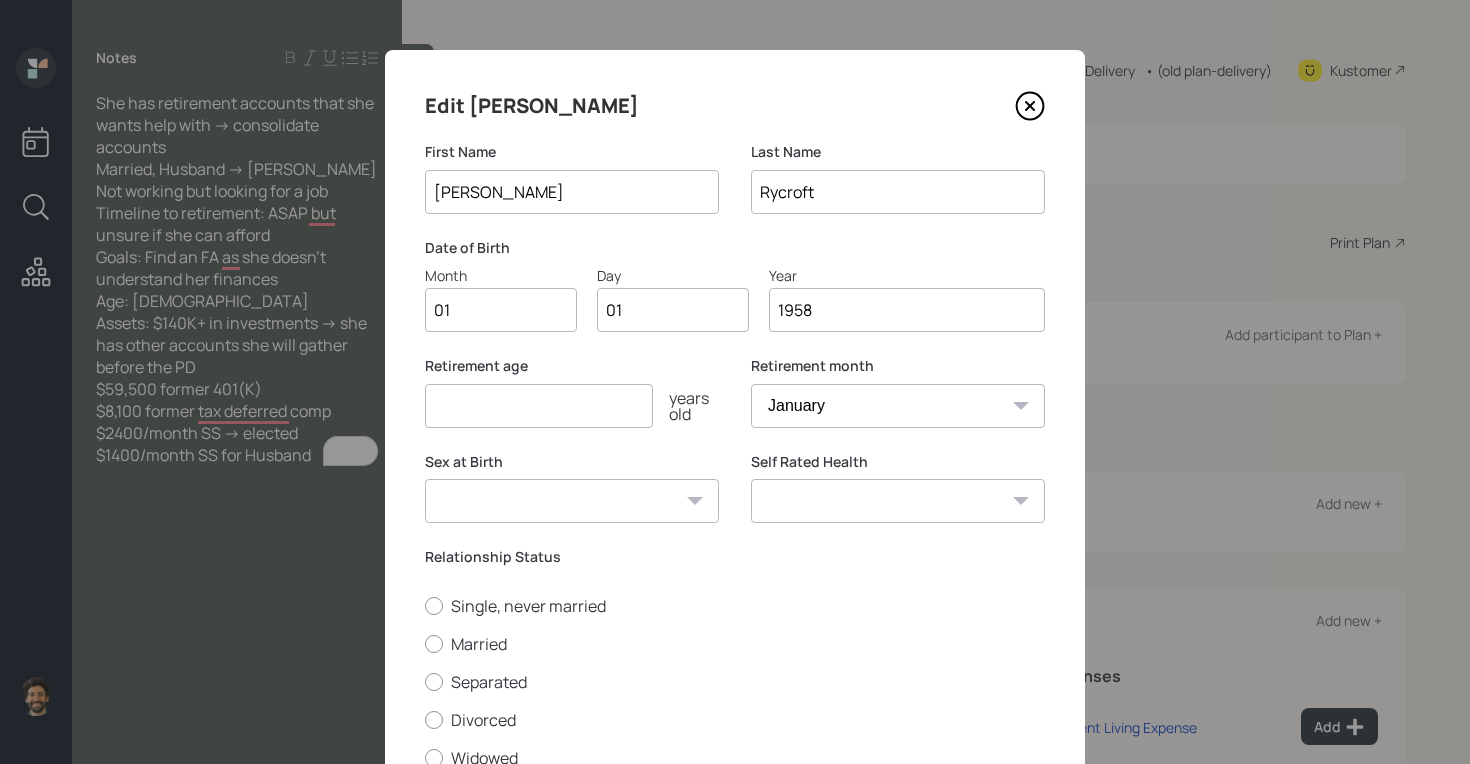 type on "1958" 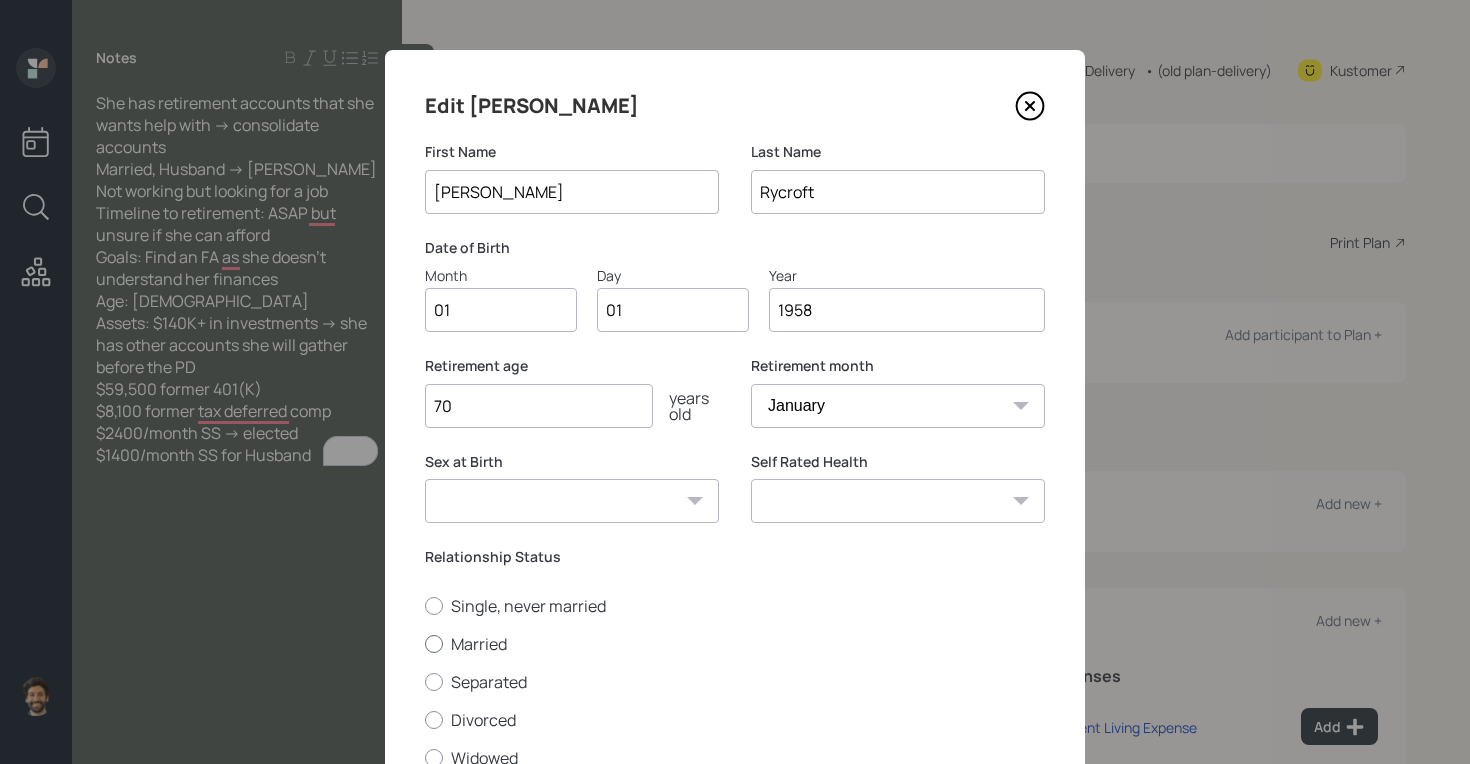 type on "70" 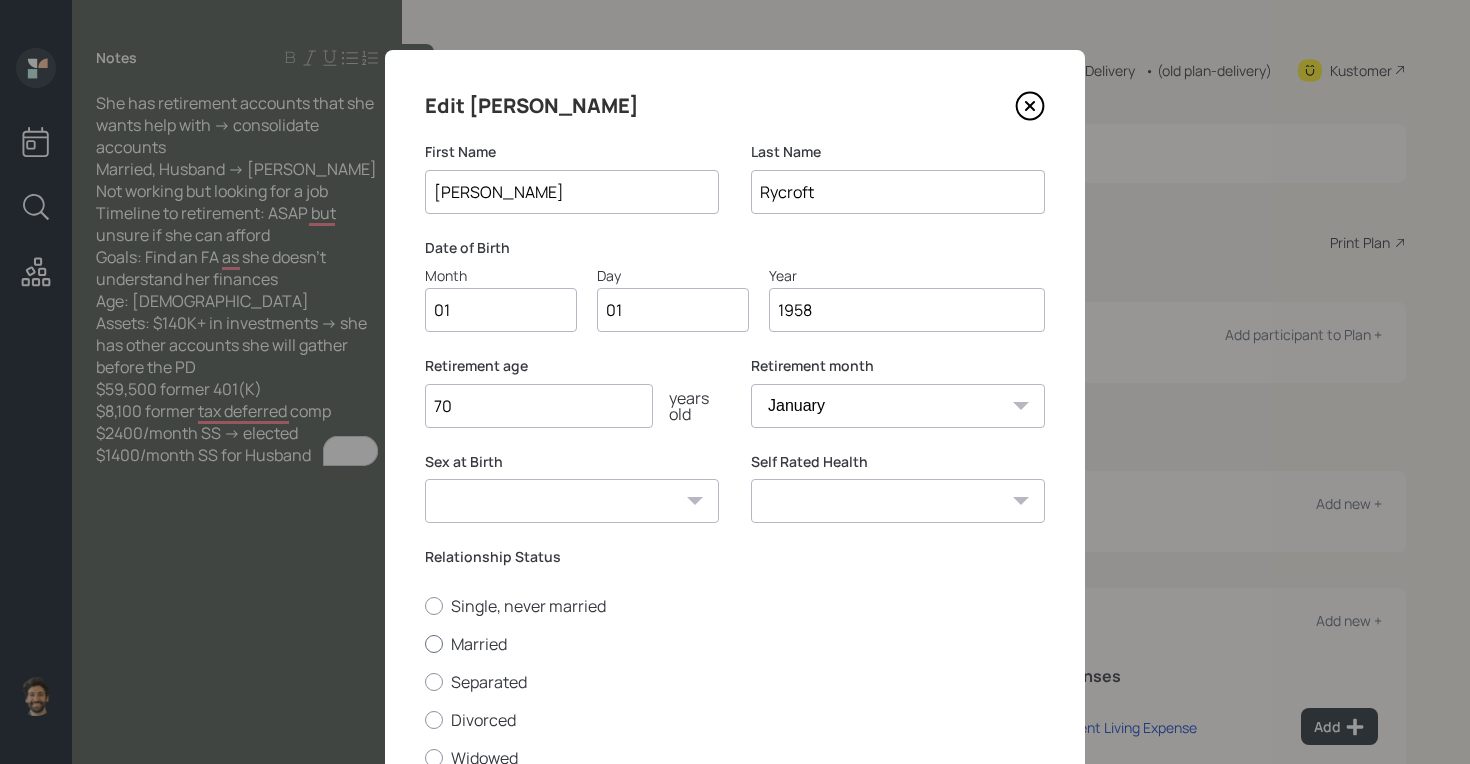 radio on "true" 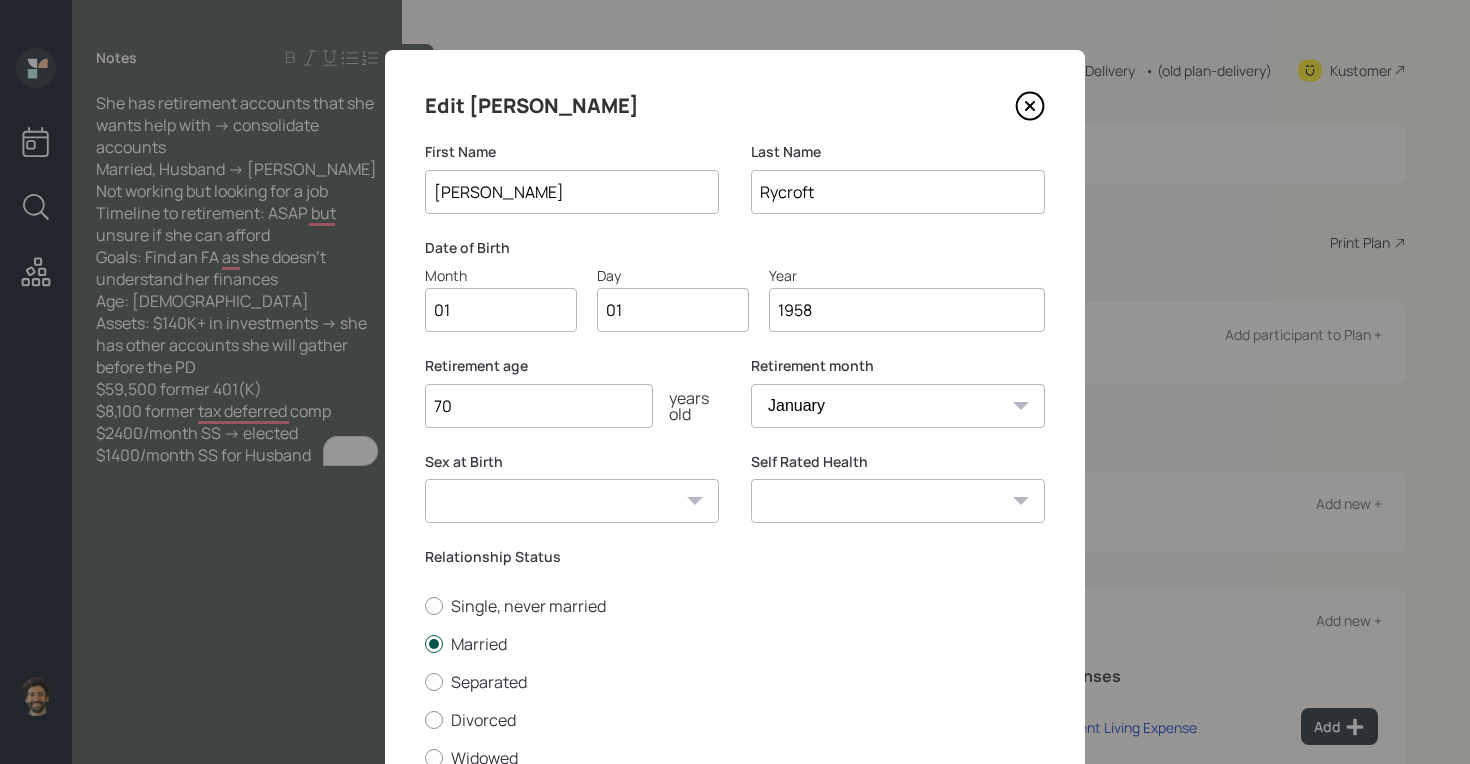 scroll, scrollTop: 163, scrollLeft: 0, axis: vertical 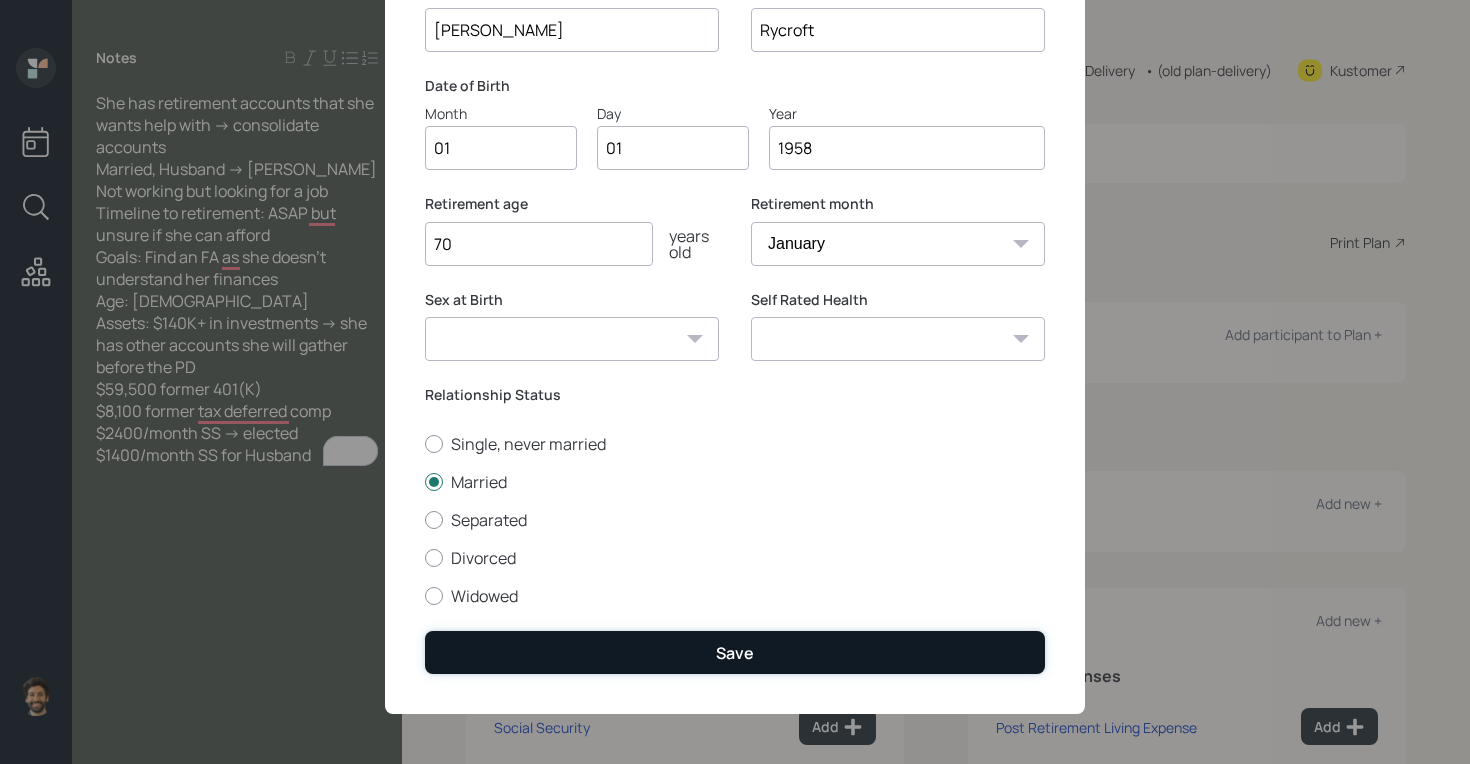 click on "Save" at bounding box center [735, 652] 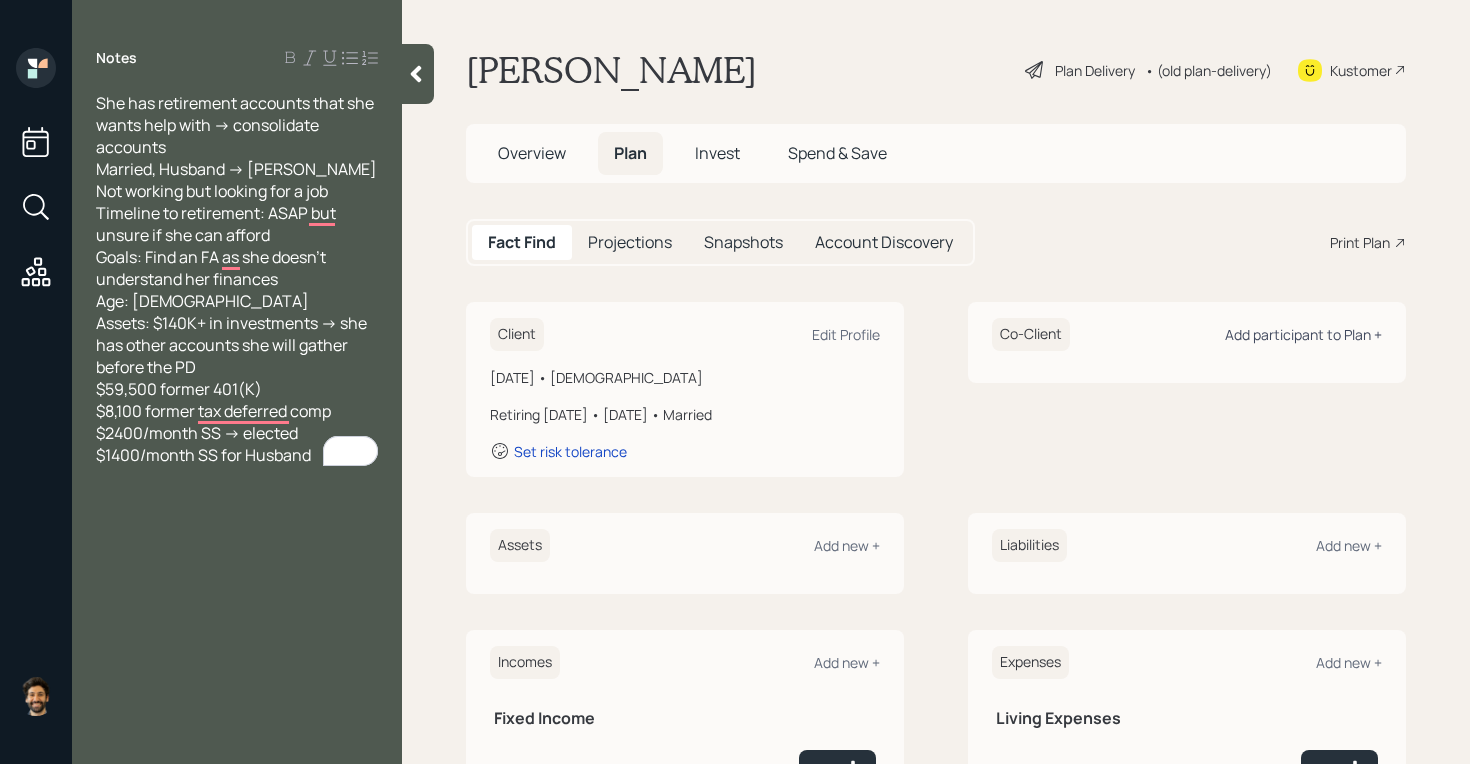 click on "Add participant to Plan +" at bounding box center [1303, 334] 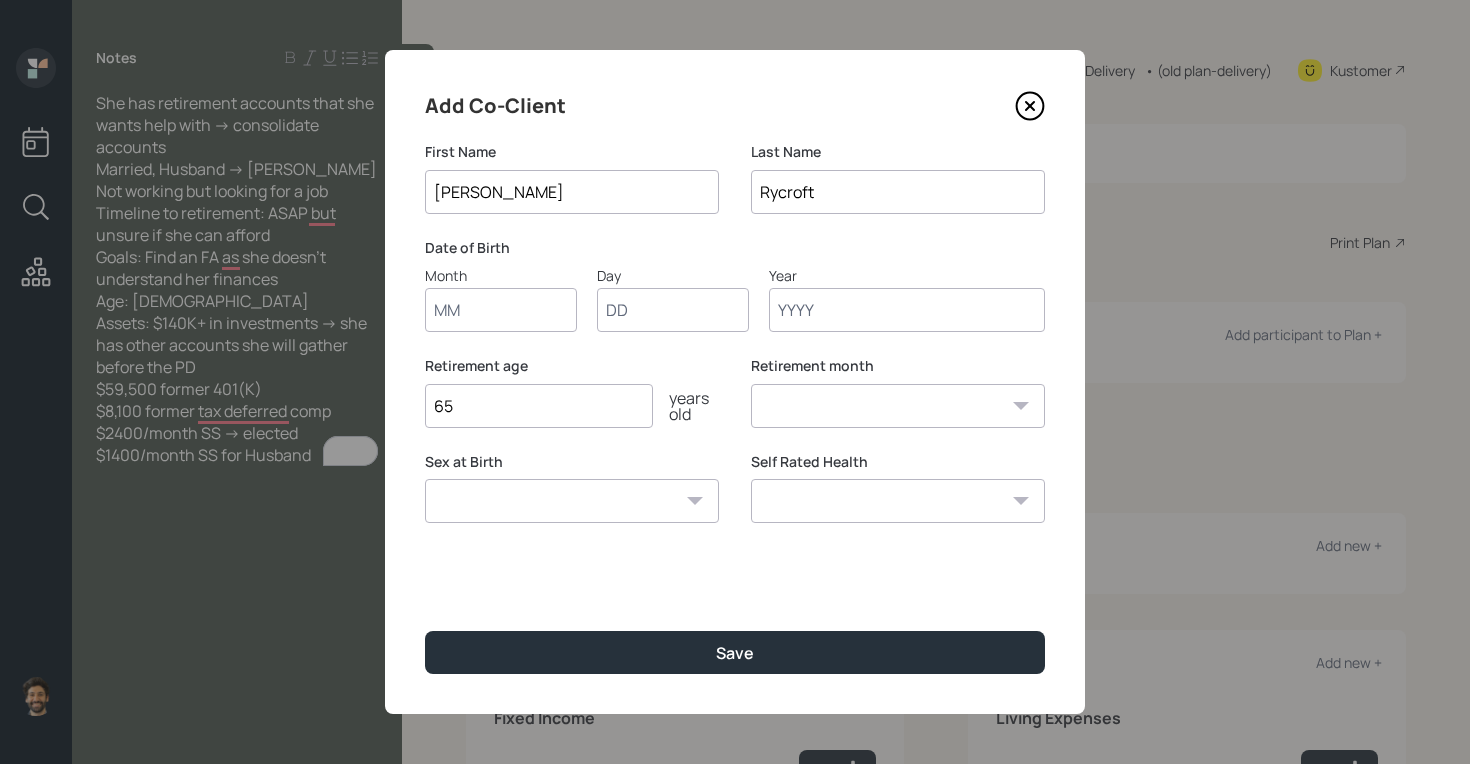 type on "Bob" 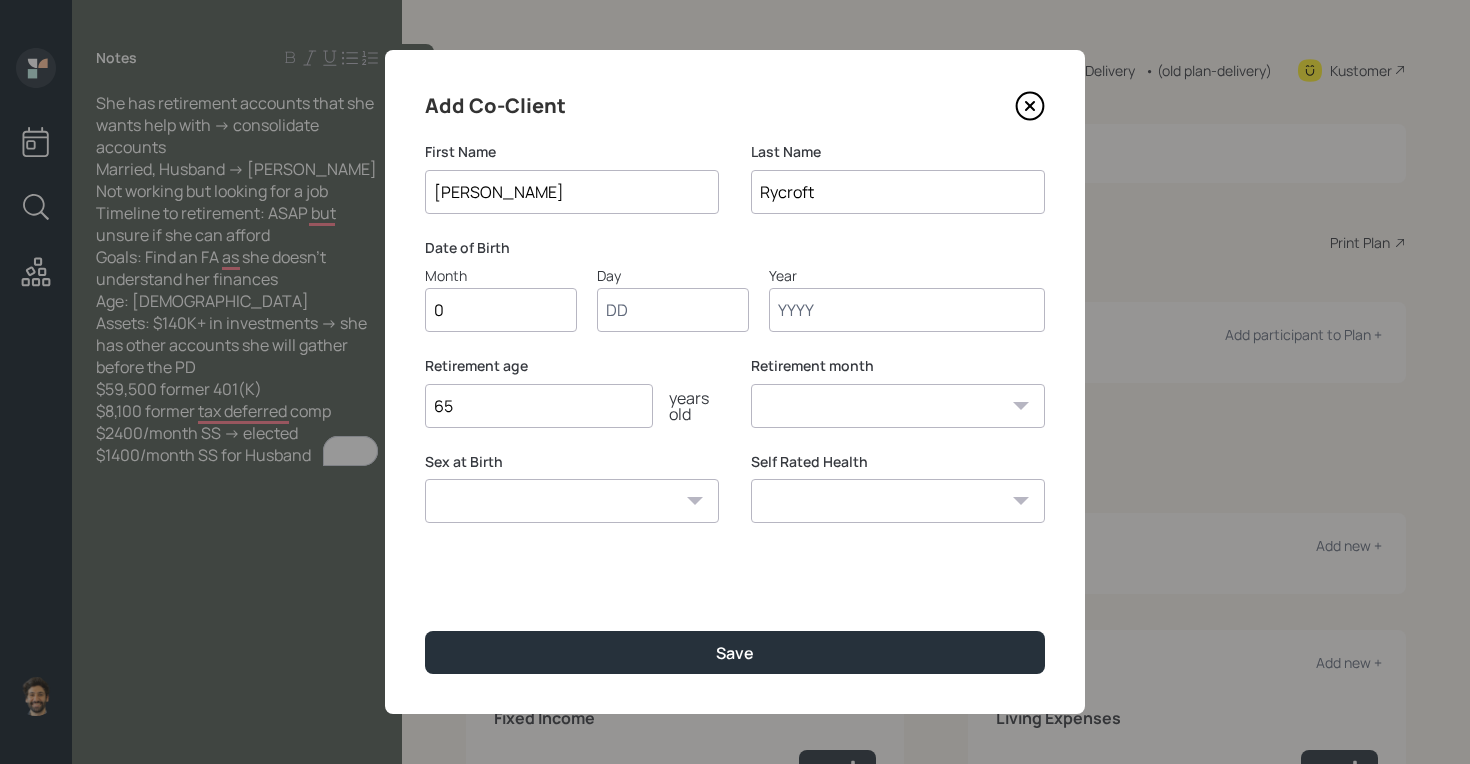 type on "01" 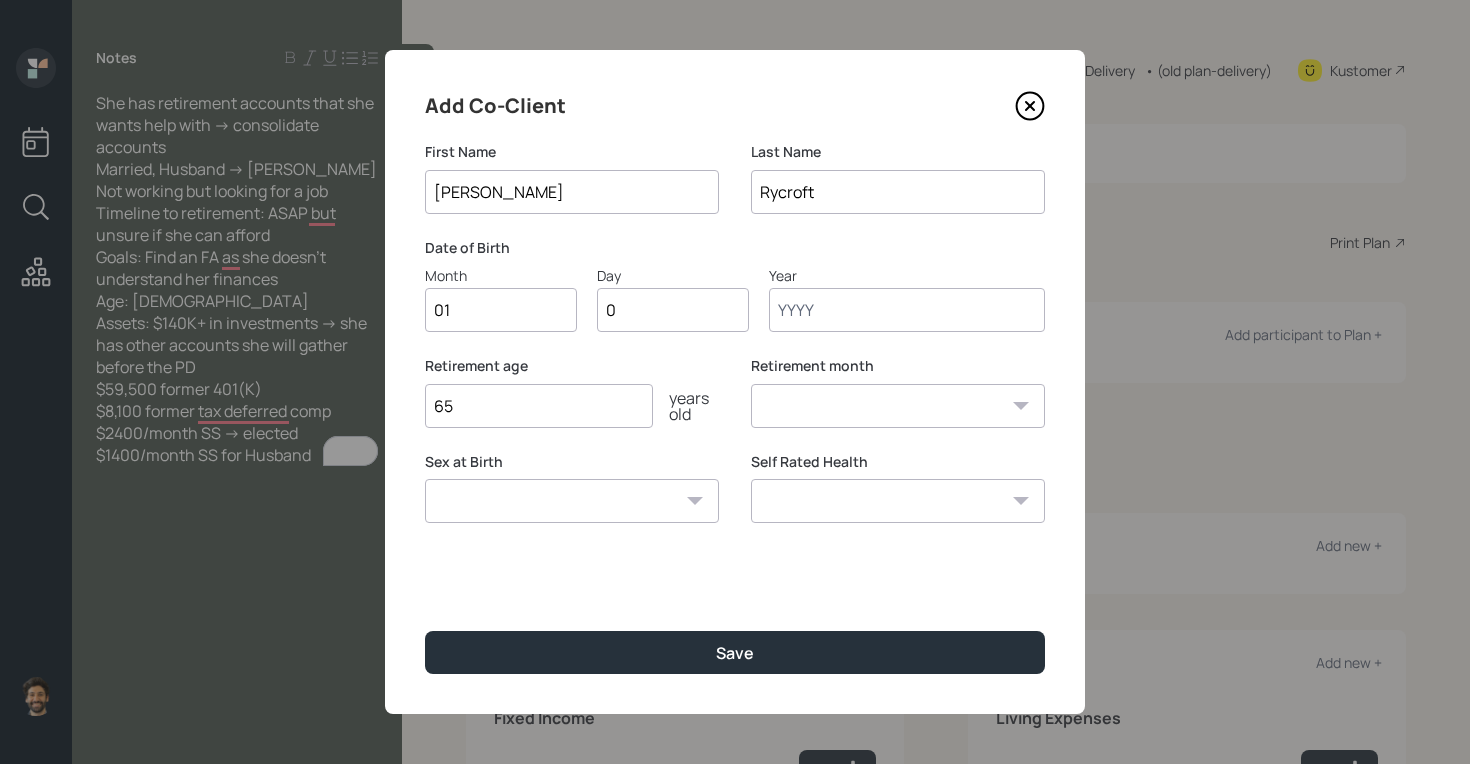 type on "01" 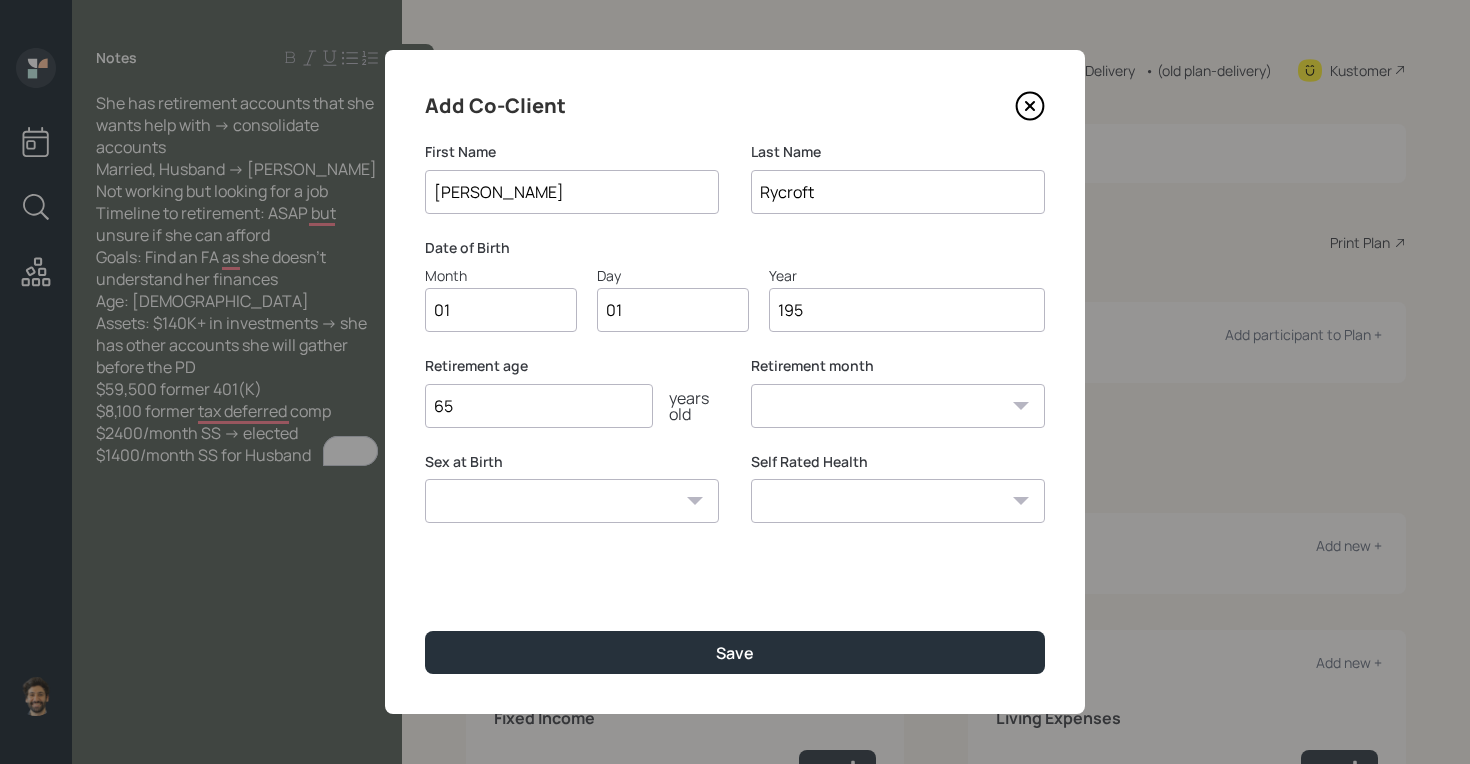 type on "1957" 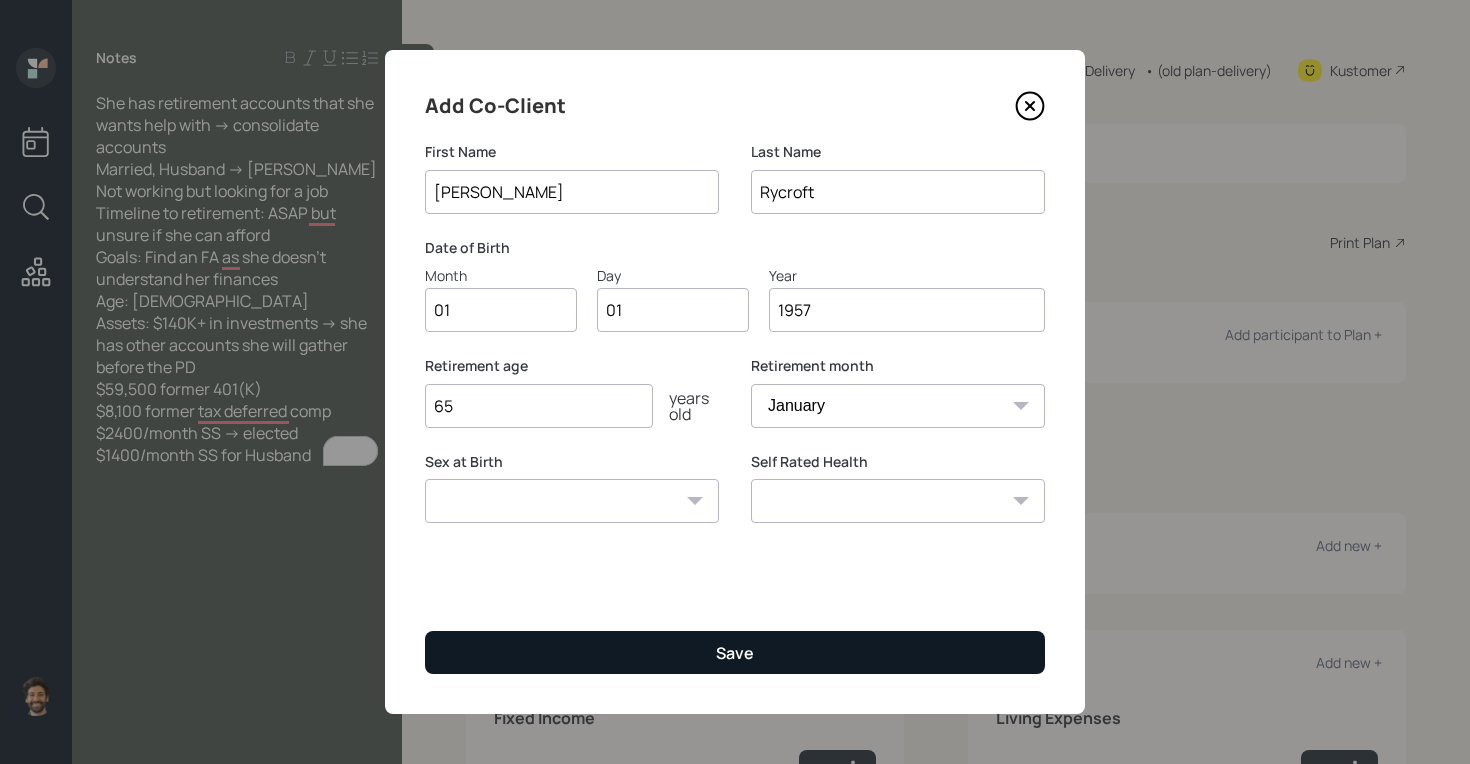 type on "1957" 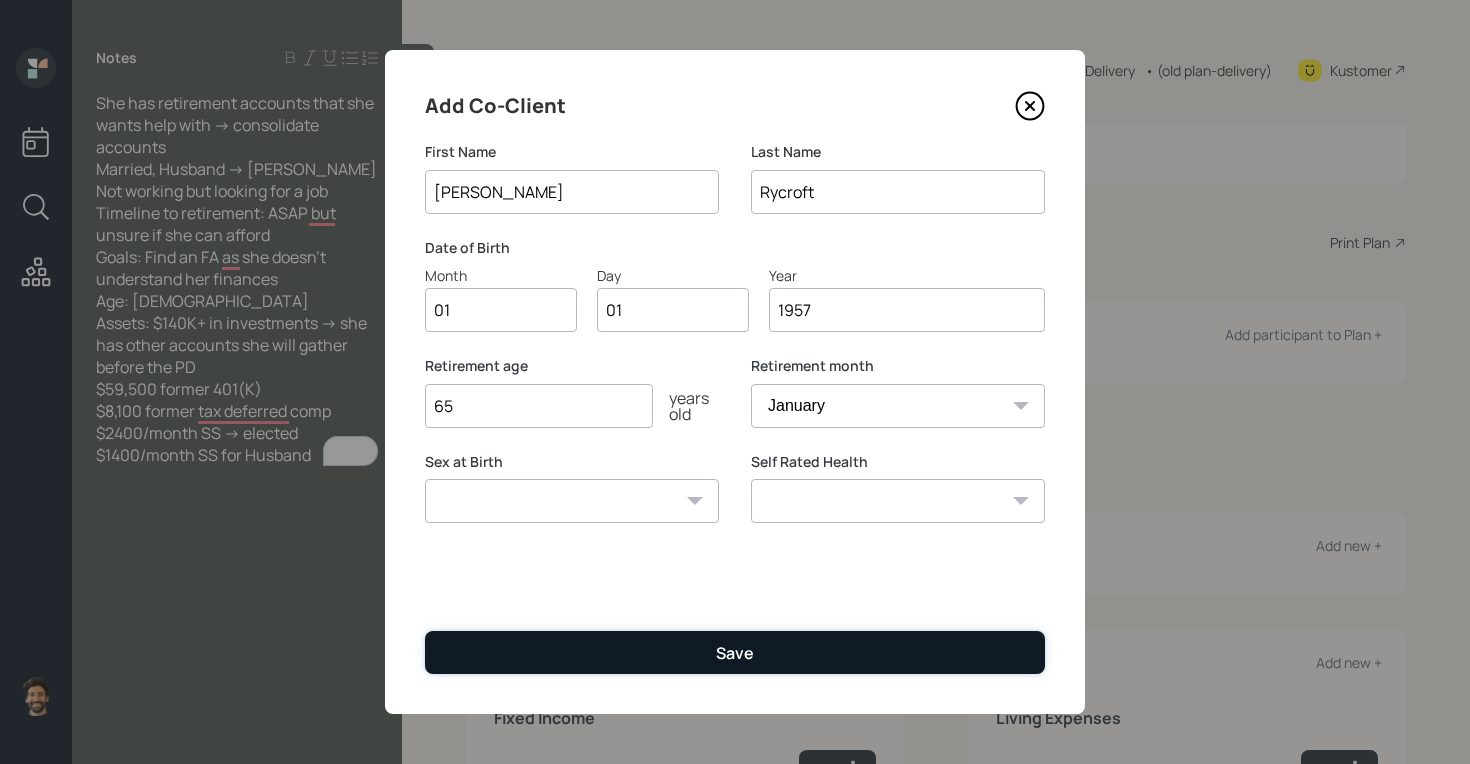click on "Save" at bounding box center (735, 652) 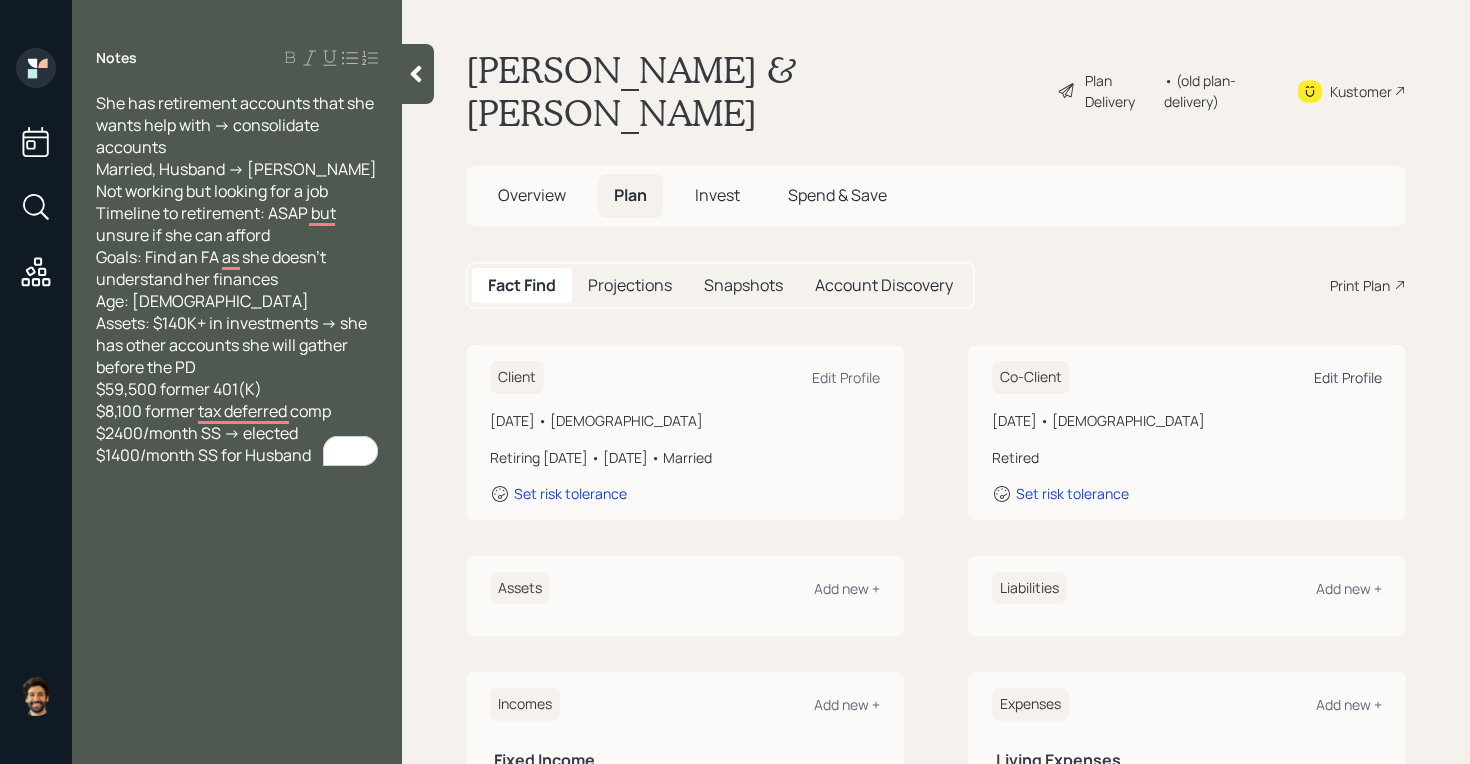 click on "Edit Profile" at bounding box center (1348, 377) 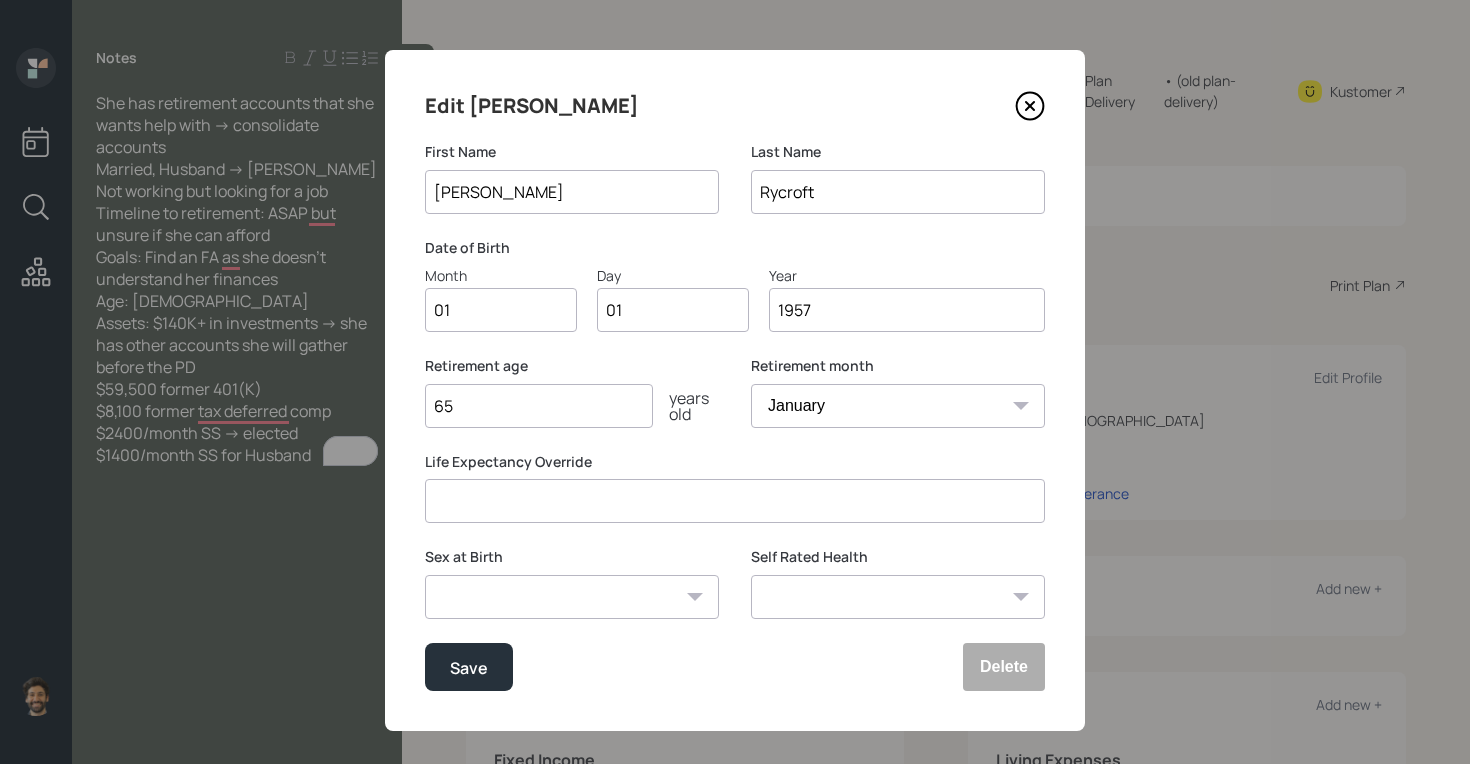 click on "1957" at bounding box center (907, 310) 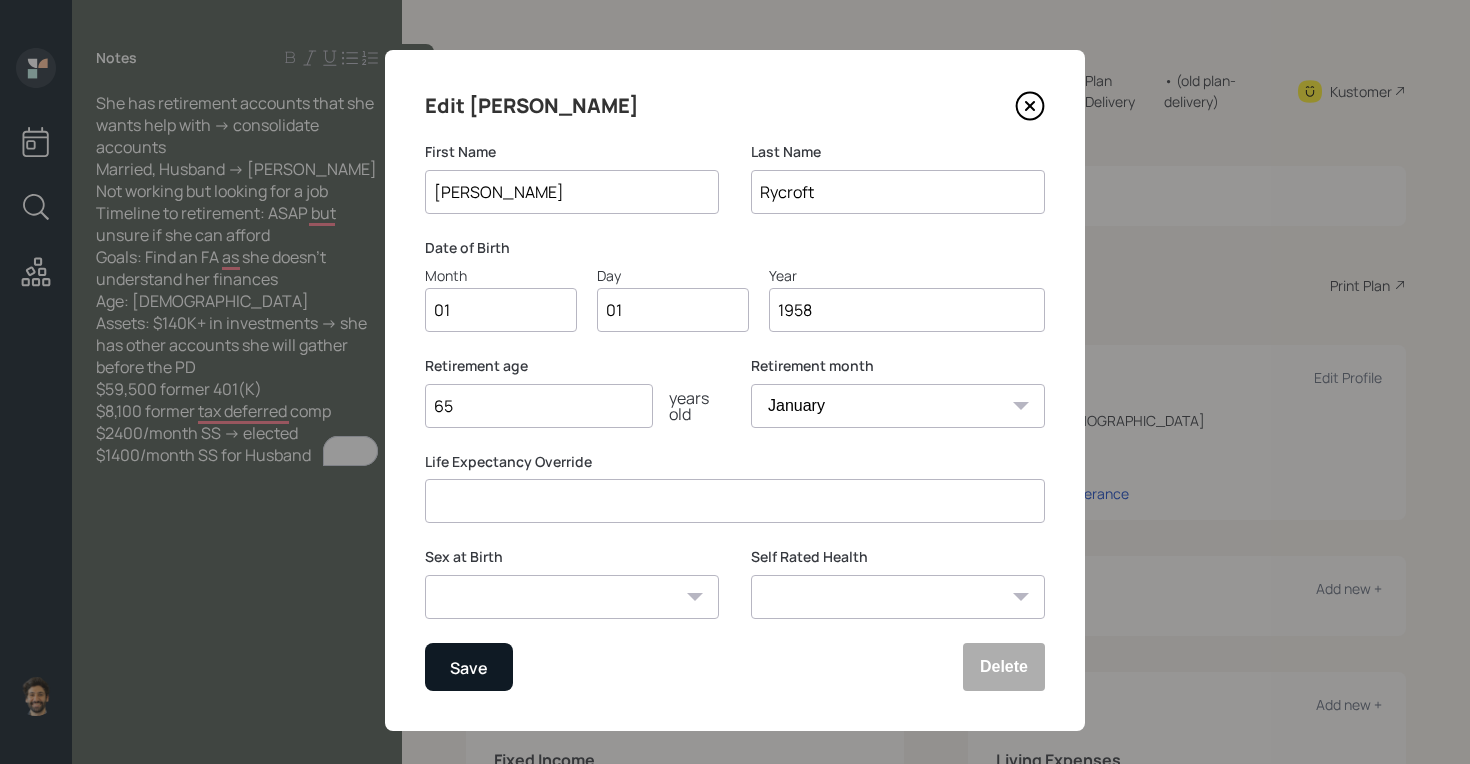 type on "1958" 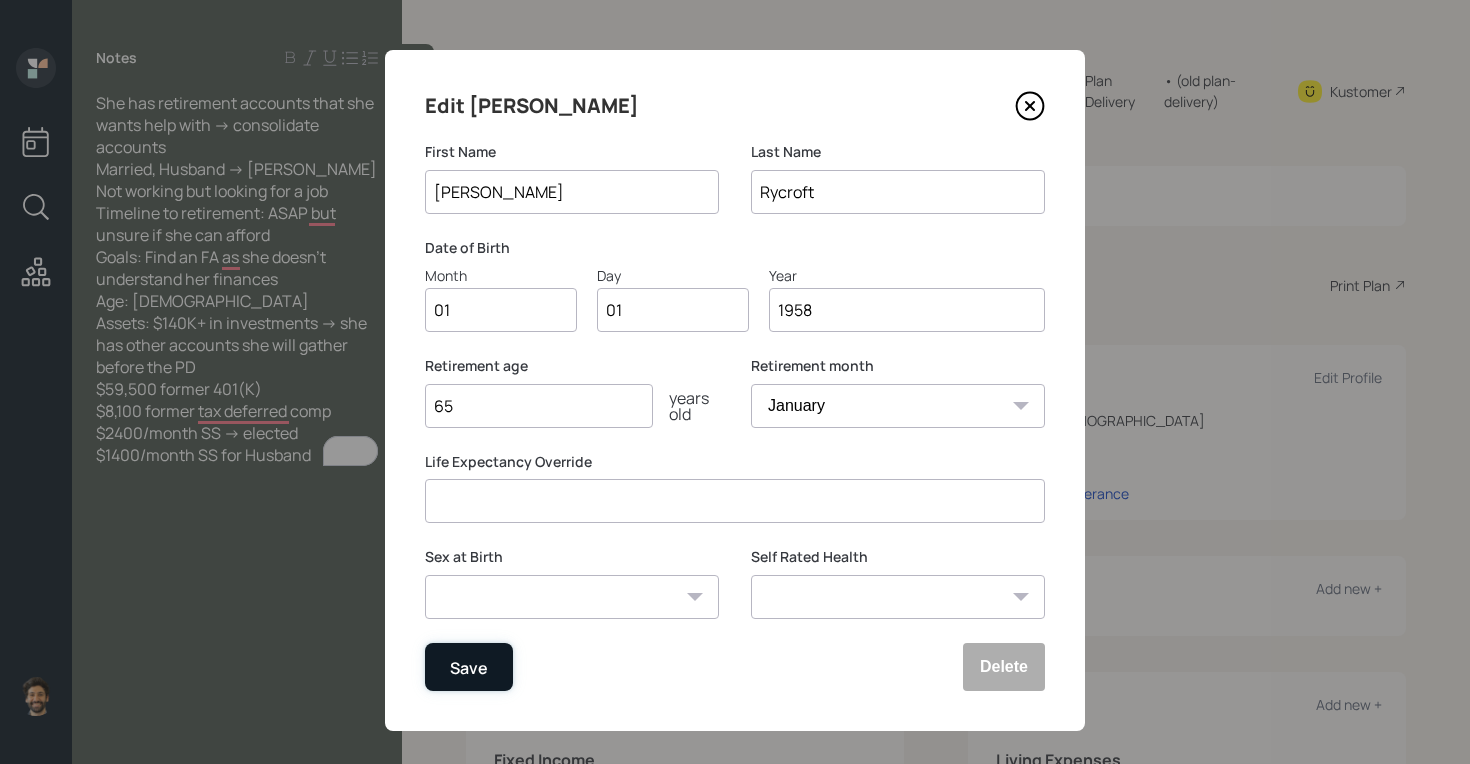 click on "Save" at bounding box center (469, 667) 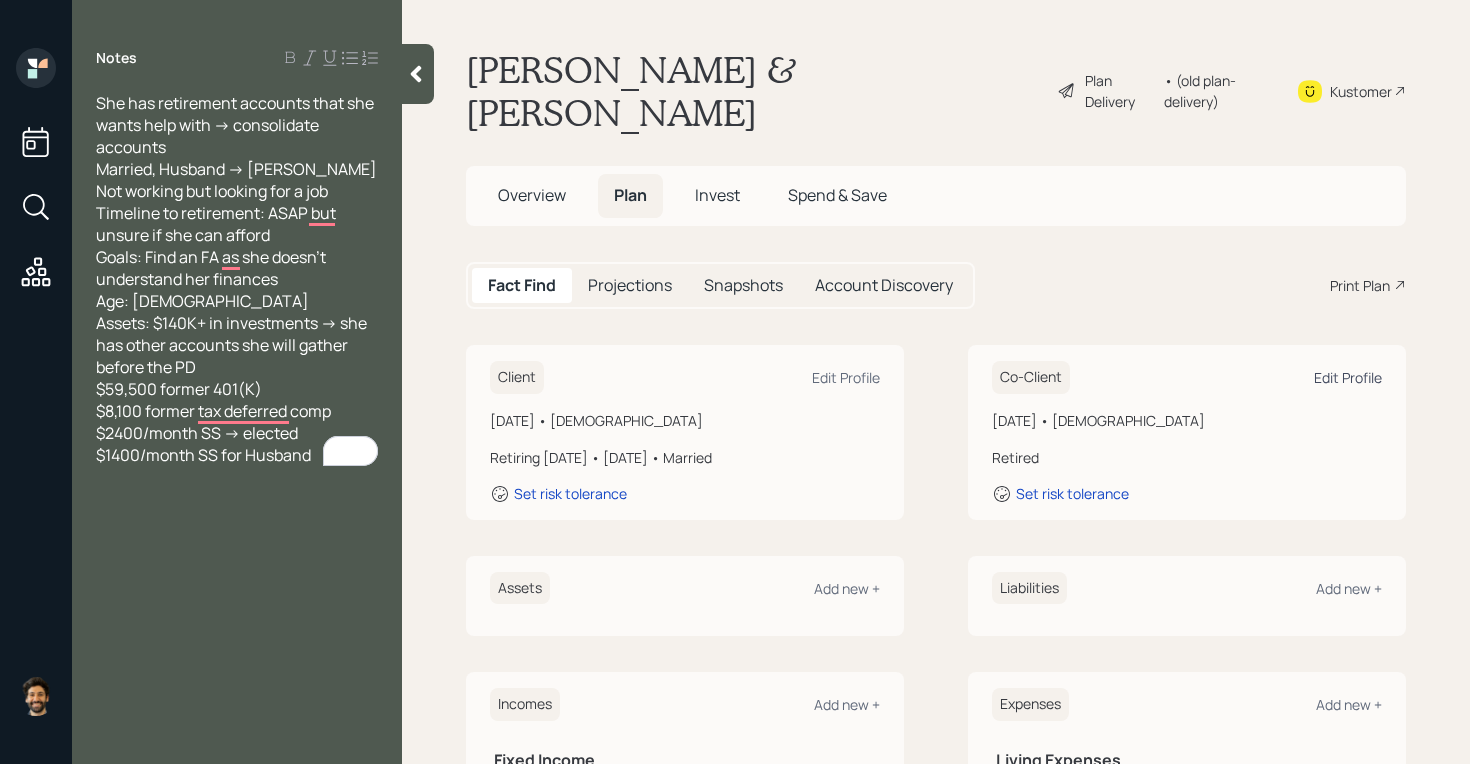 click on "Edit Profile" at bounding box center (1348, 377) 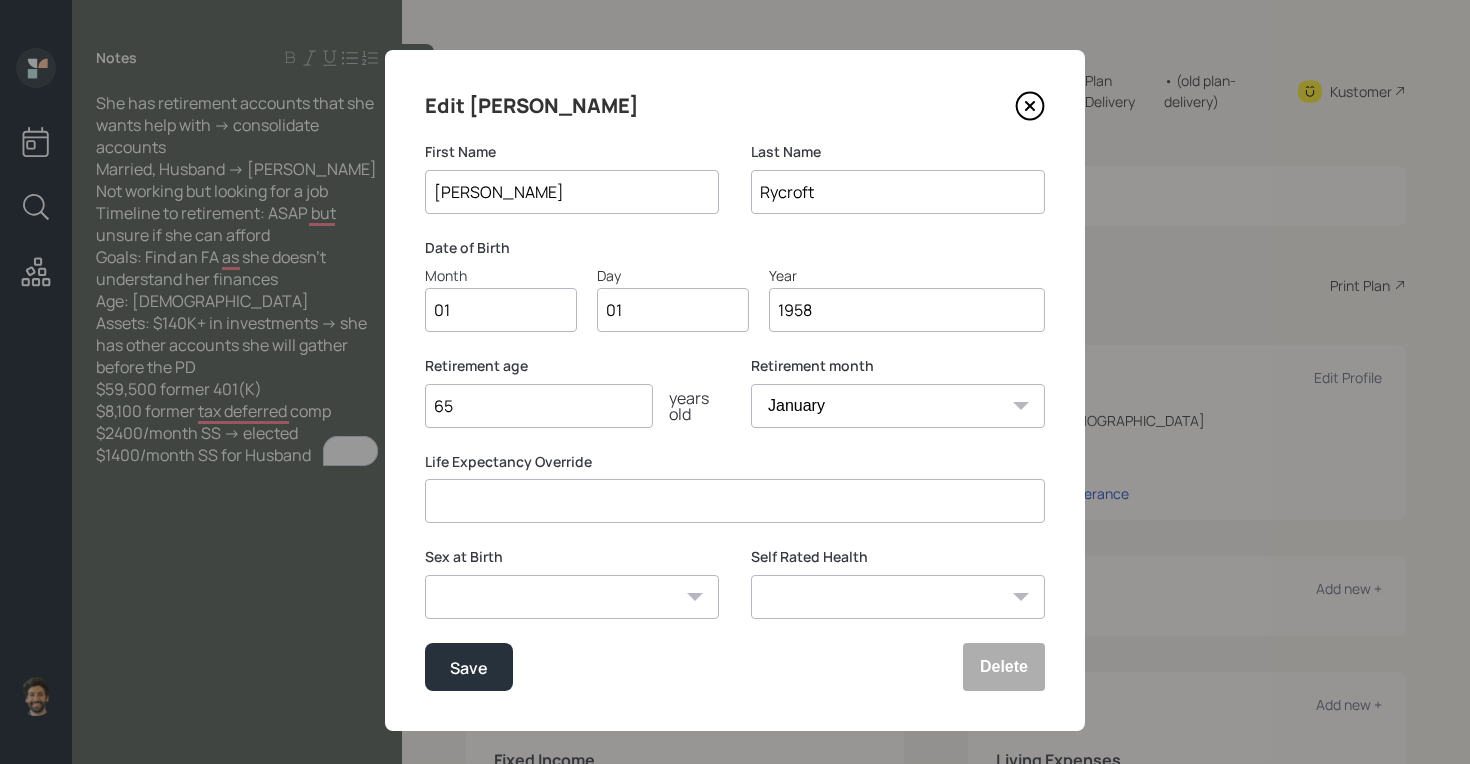 drag, startPoint x: 505, startPoint y: 399, endPoint x: 511, endPoint y: 384, distance: 16.155495 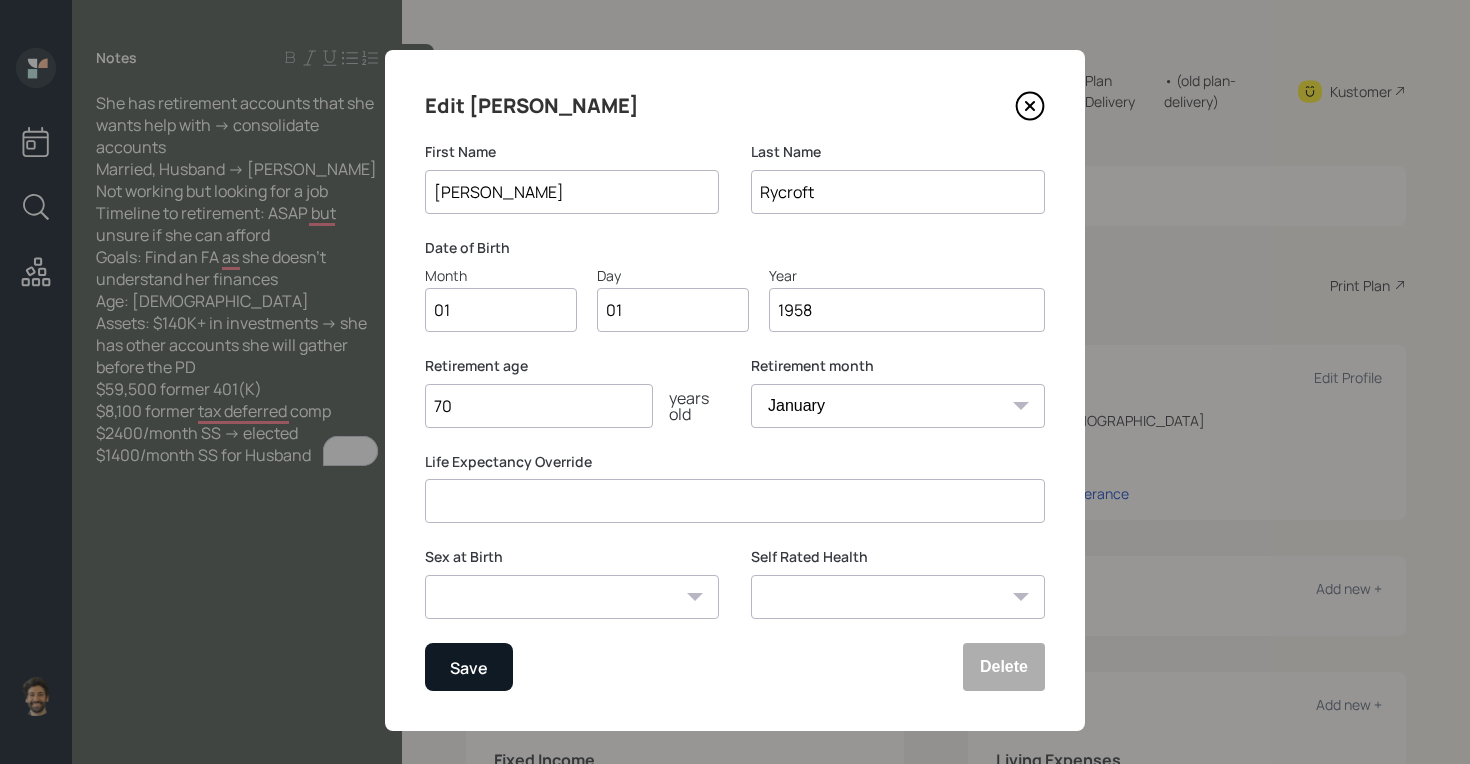 type on "70" 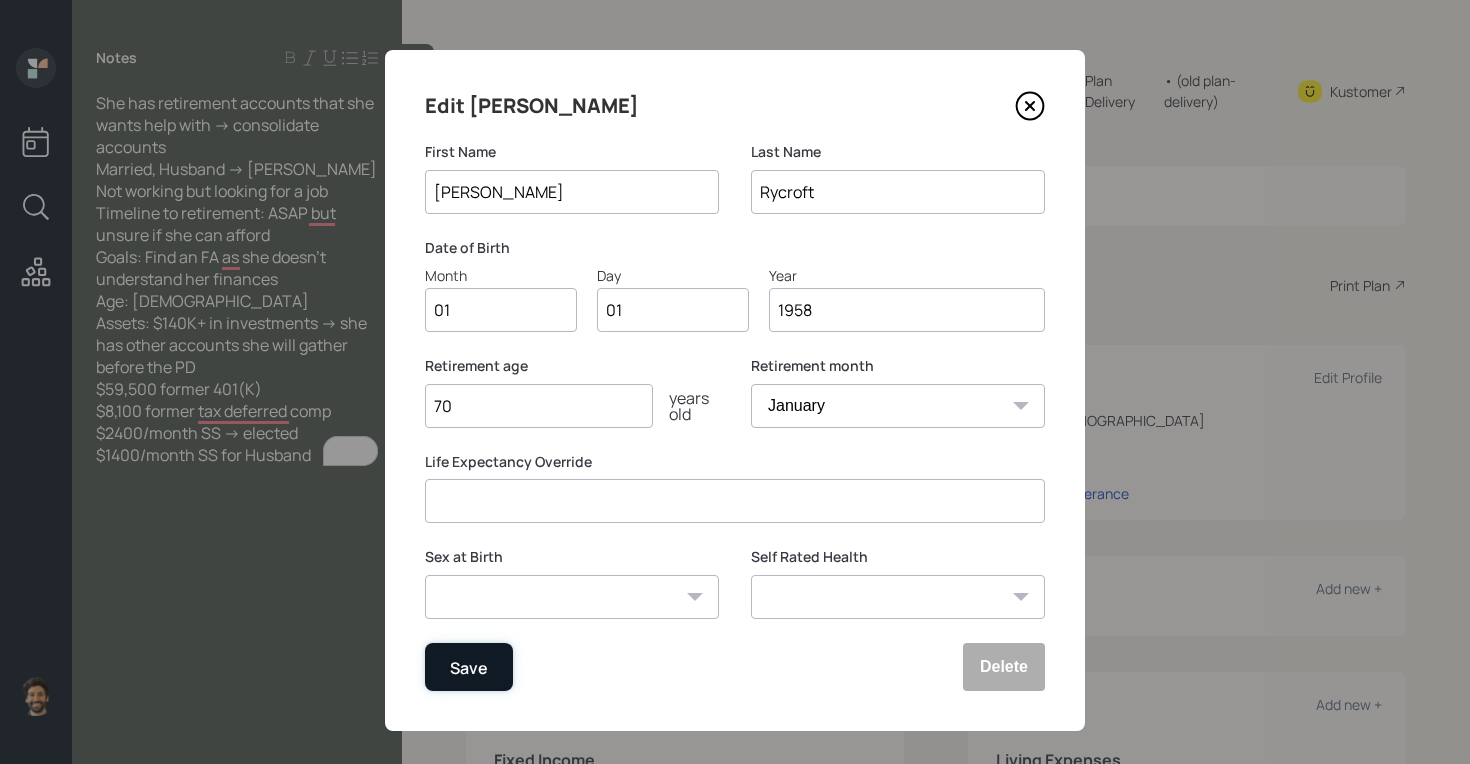 click on "Save" at bounding box center [469, 667] 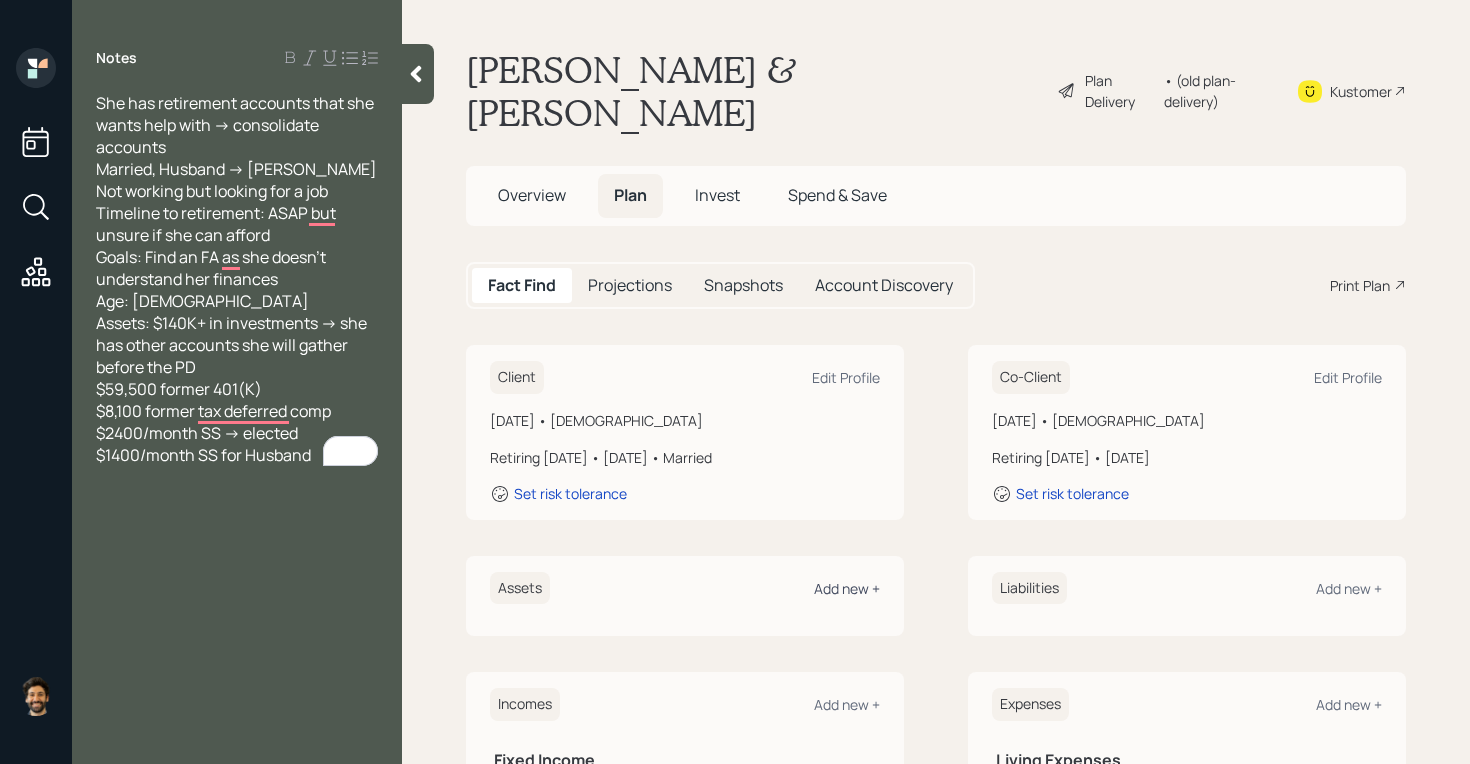 click on "Add new +" at bounding box center (847, 588) 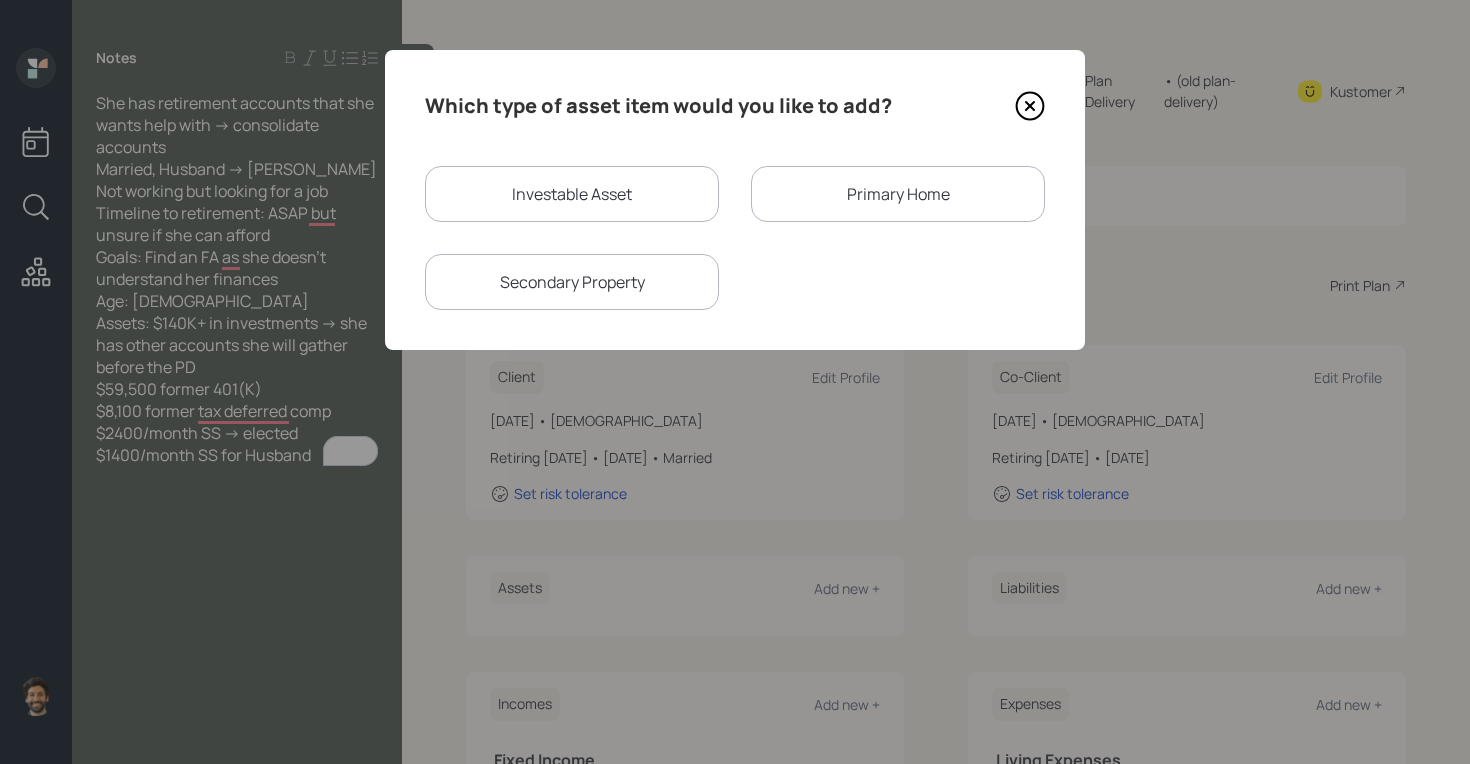 click on "Investable Asset" at bounding box center (572, 194) 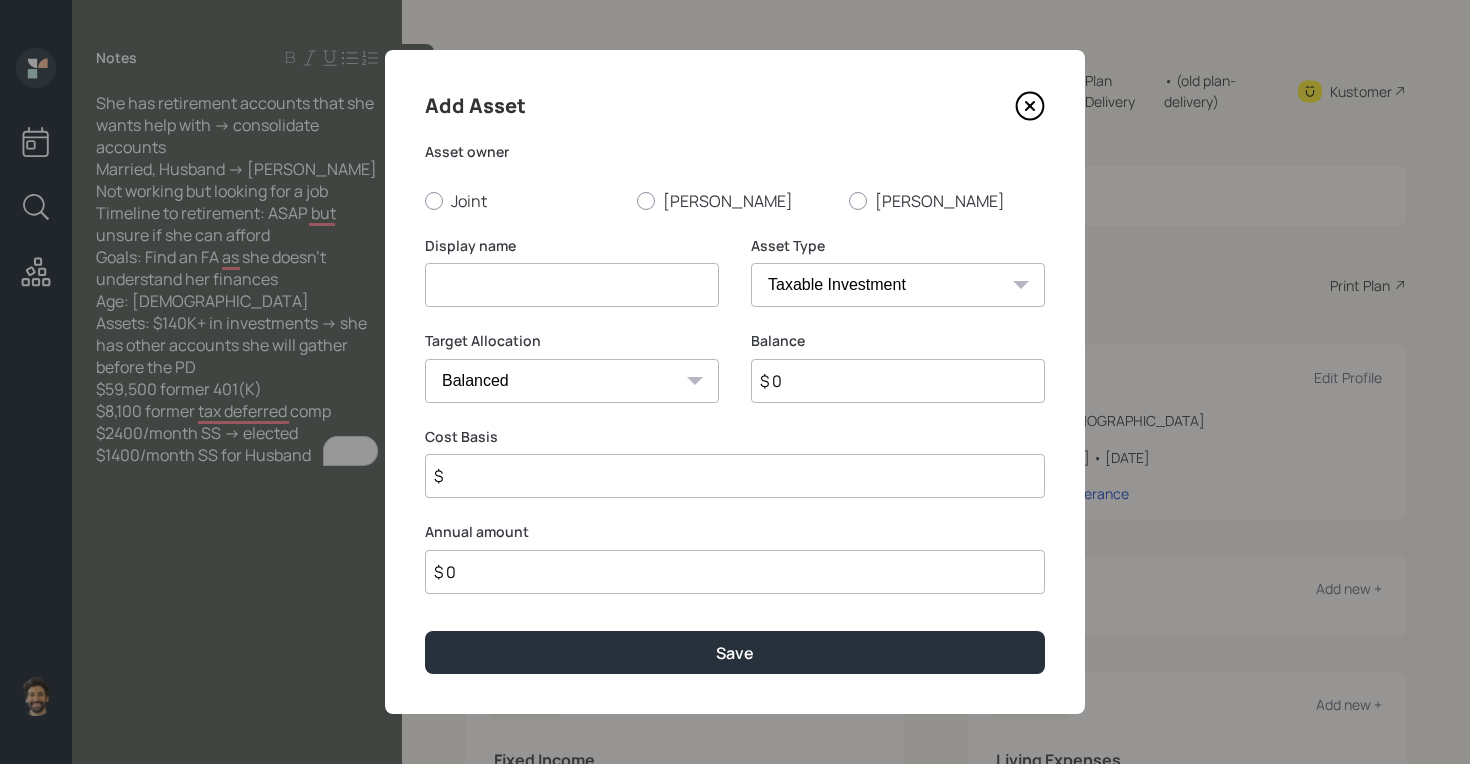 click at bounding box center [572, 285] 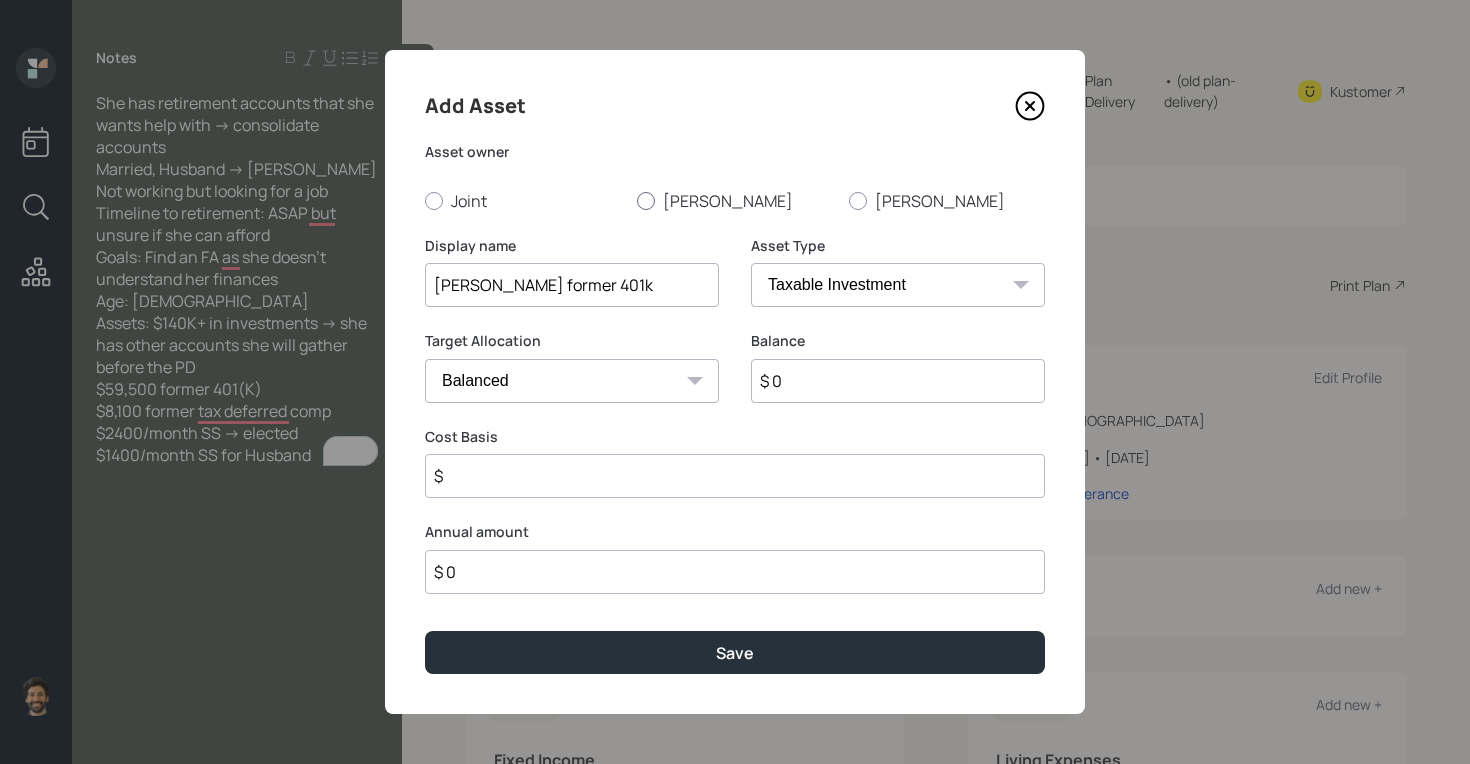 type on "Kathy former 401k" 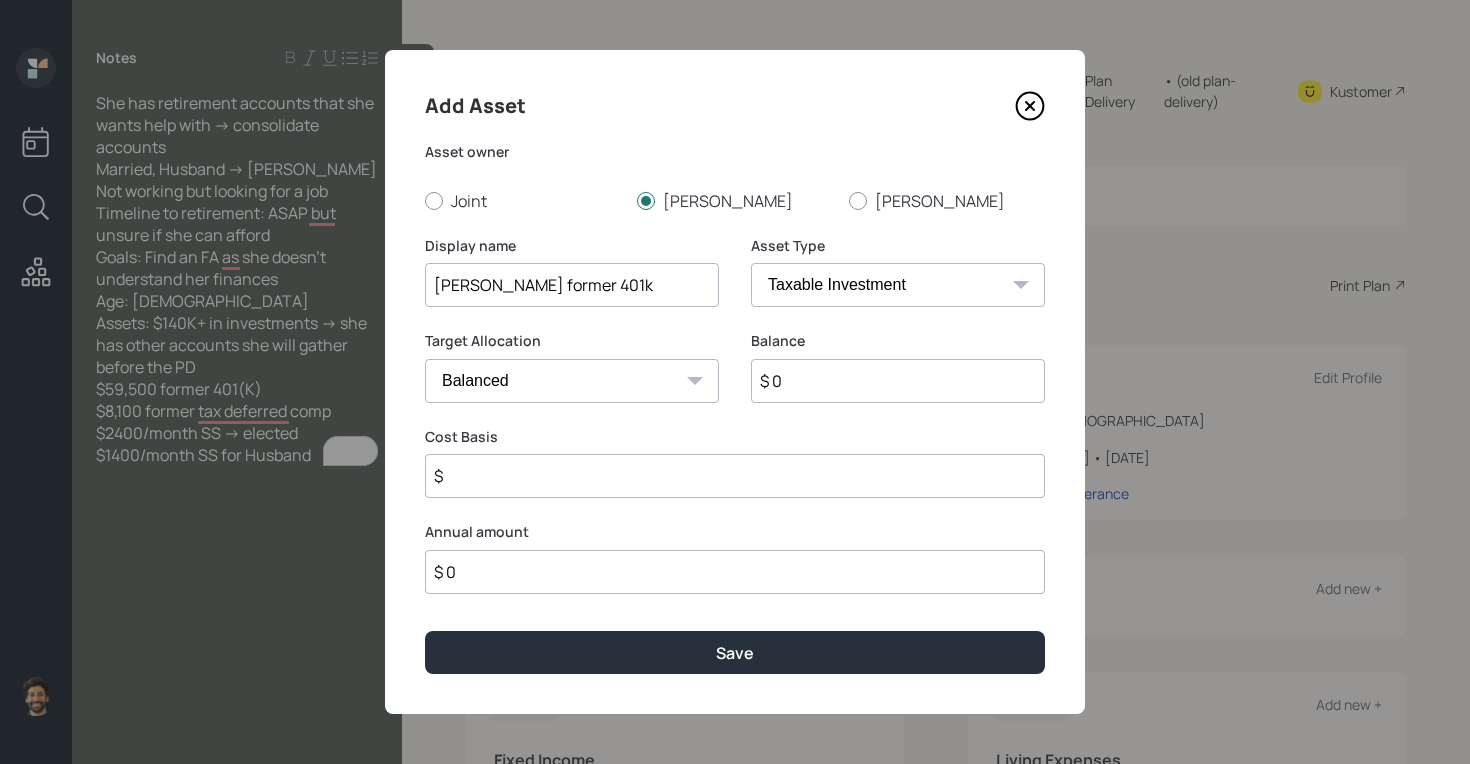 click on "SEP IRA IRA Roth IRA 401(k) Roth 401(k) 403(b) Roth 403(b) 457(b) Roth 457(b) Health Savings Account 529 Taxable Investment Checking / Savings Emergency Fund" at bounding box center [898, 285] 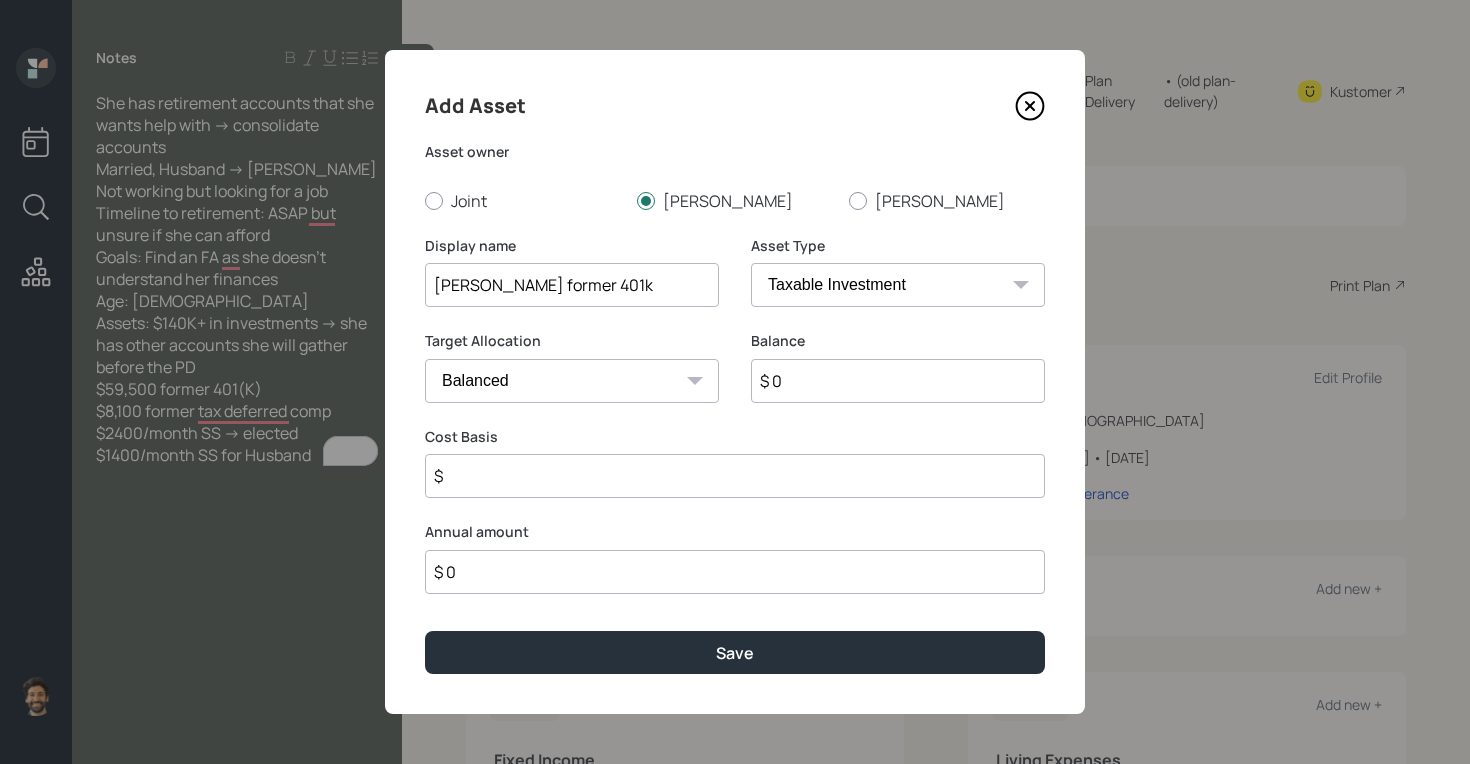 select on "company_sponsored" 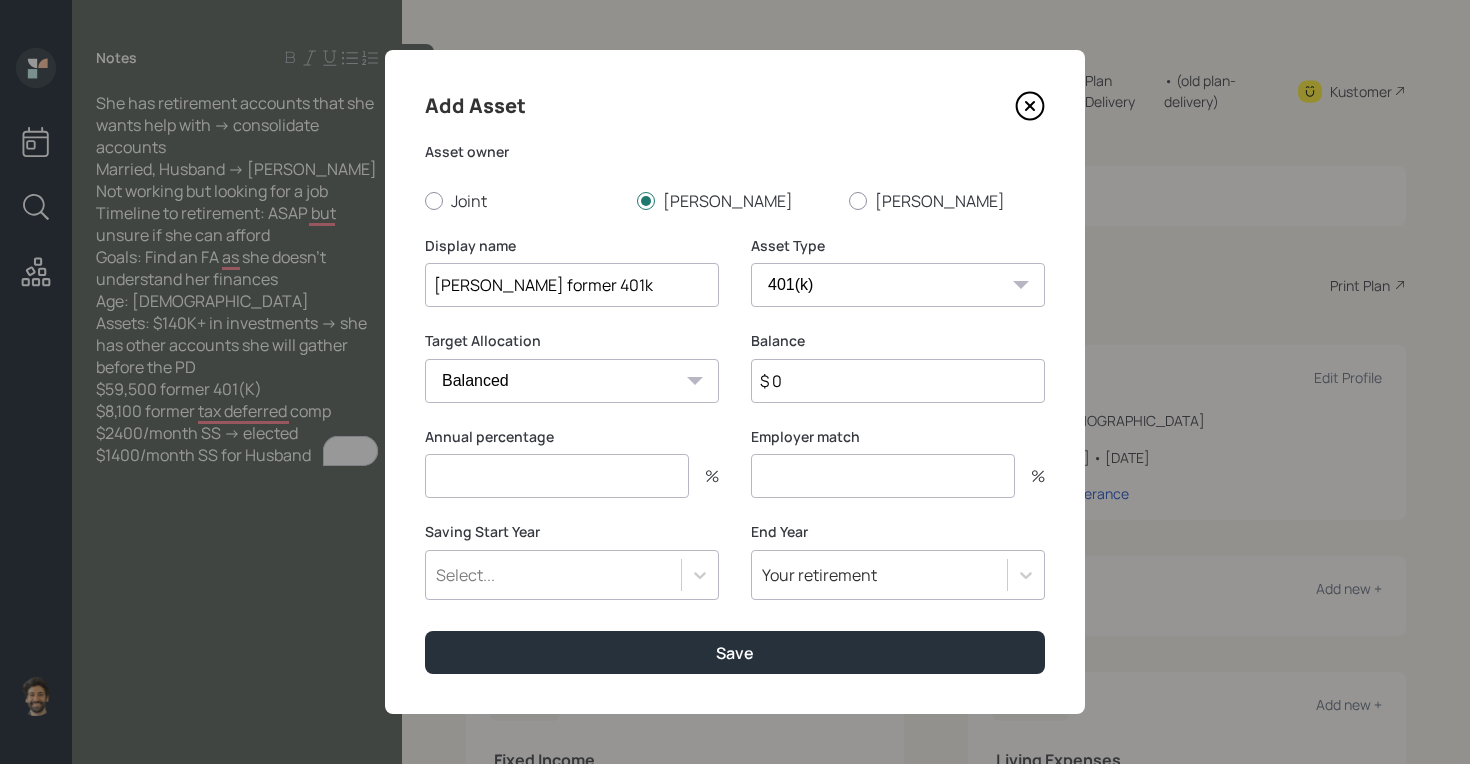 click on "$ 0" at bounding box center (898, 381) 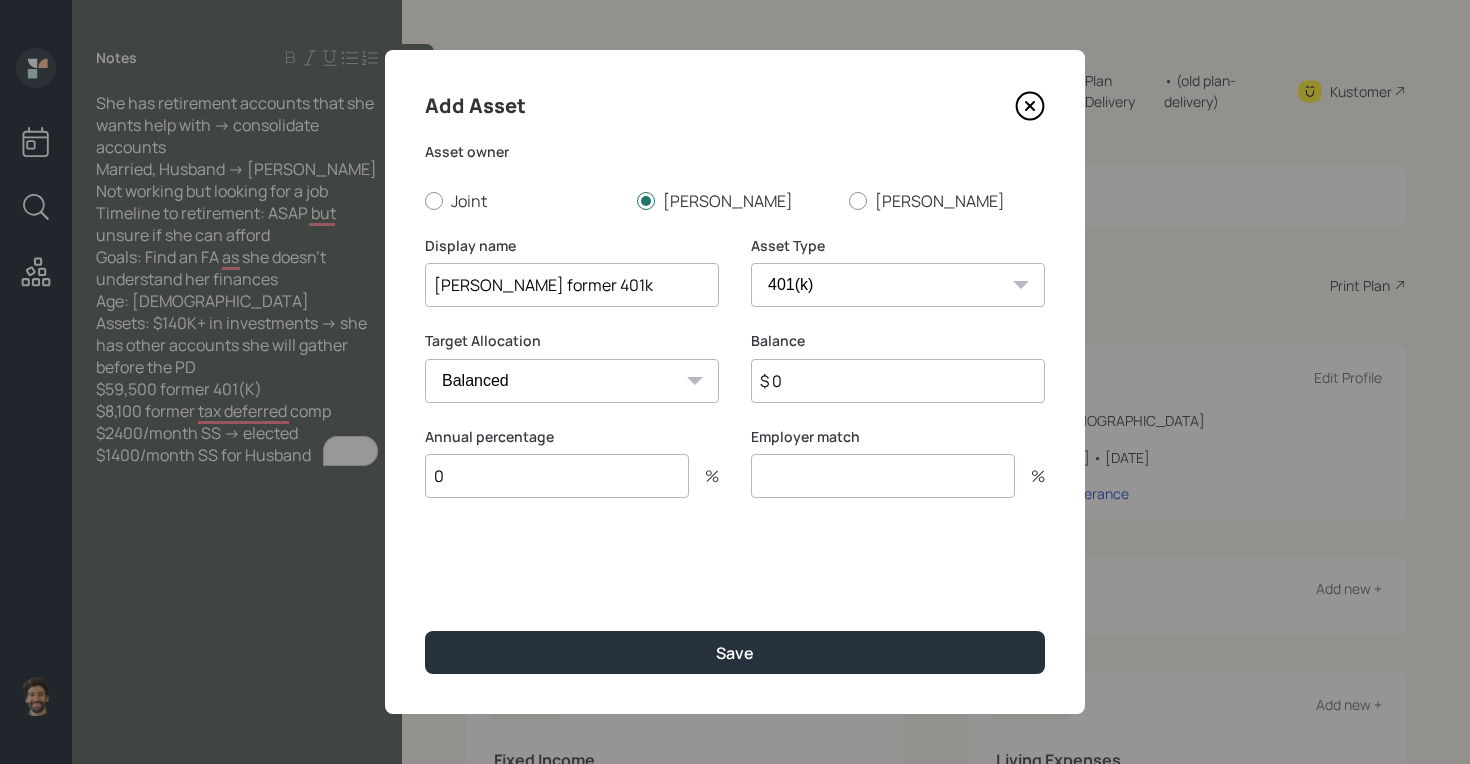 type on "0" 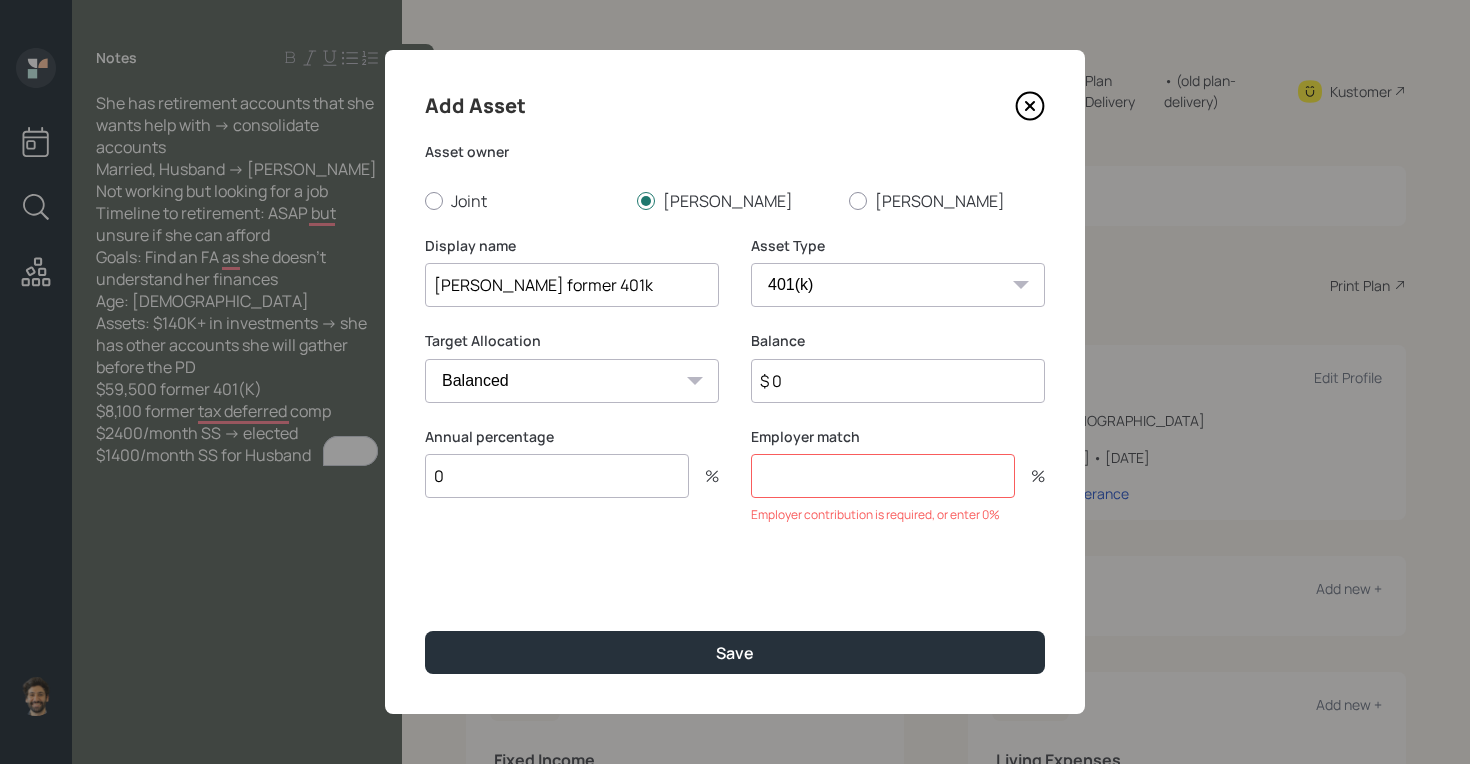 click at bounding box center (883, 476) 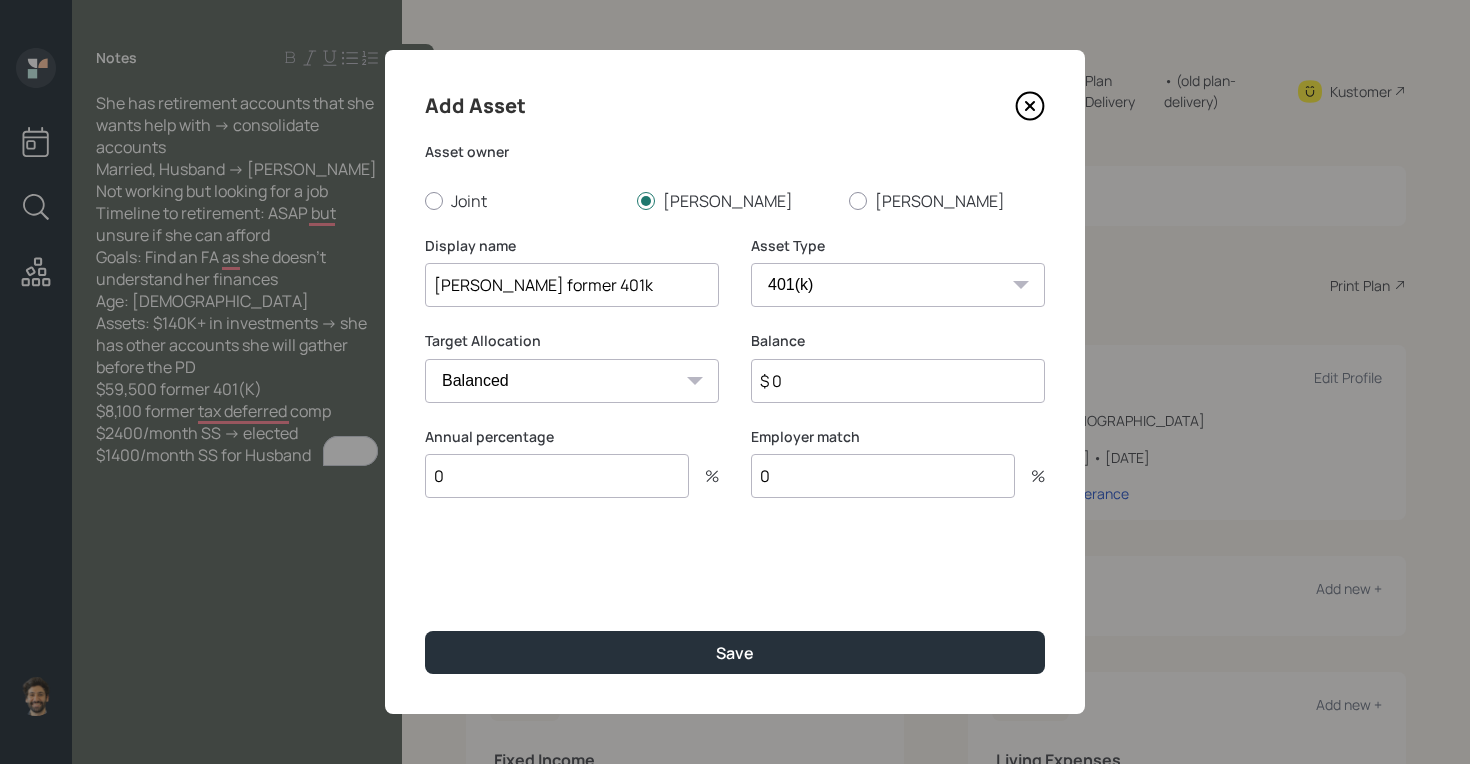 type on "0" 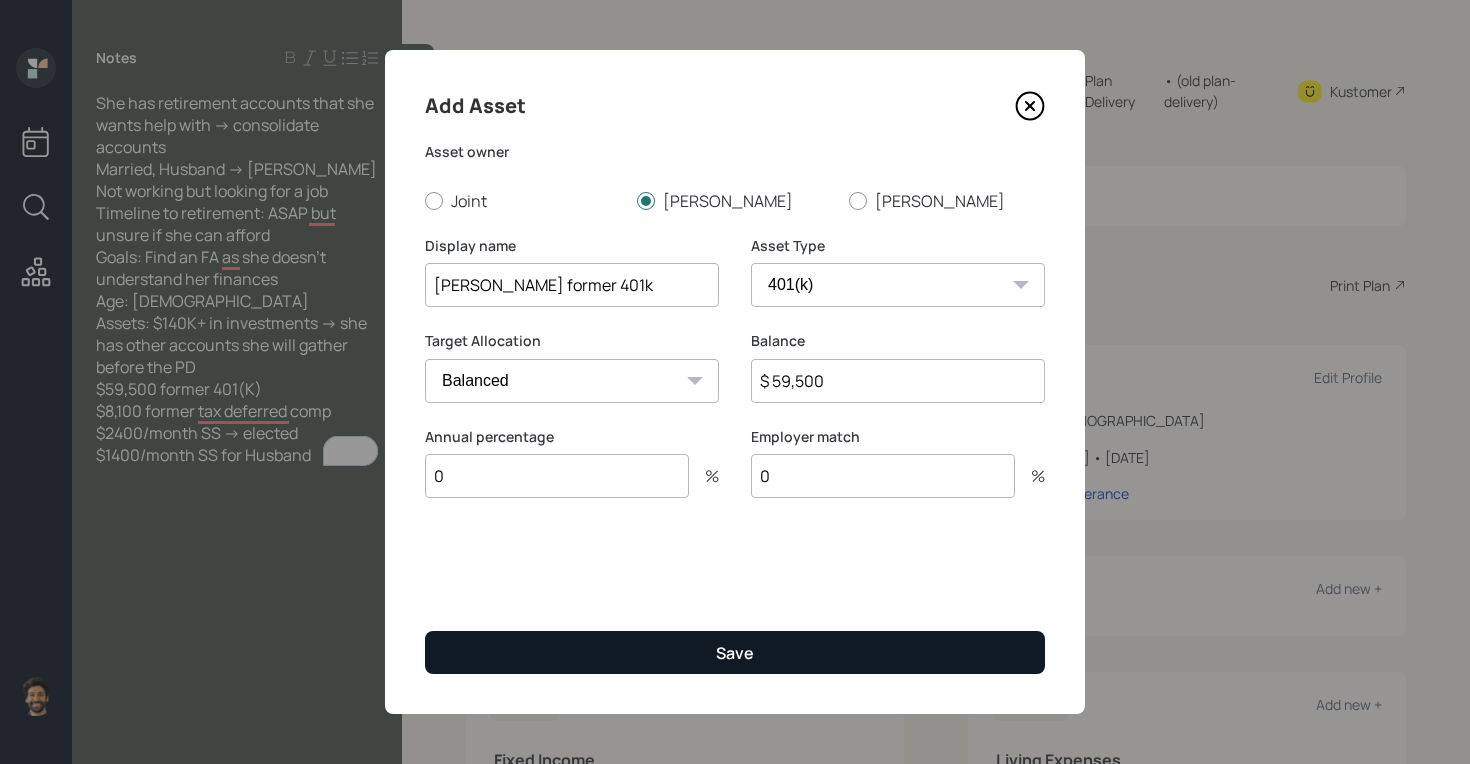 type on "$ 59,500" 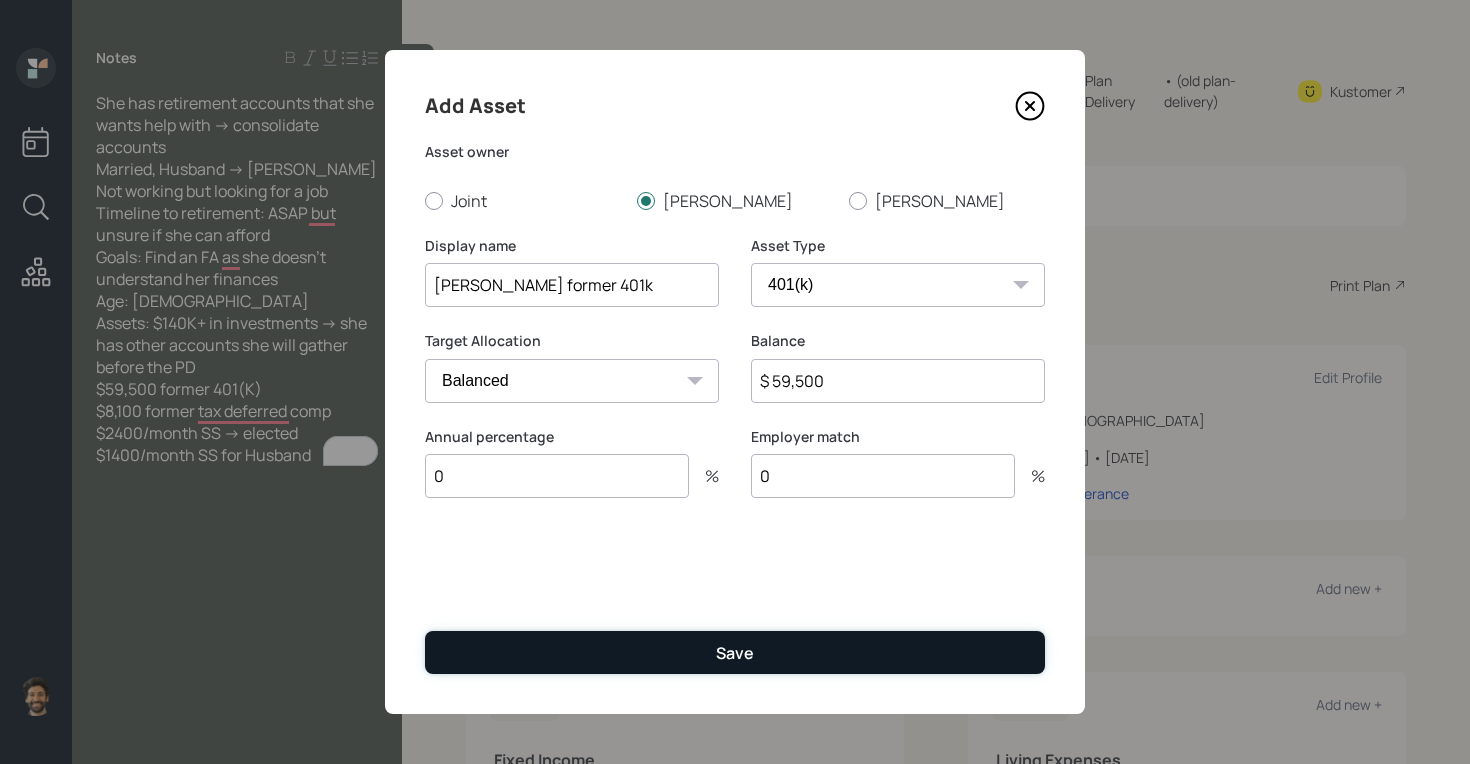 click on "Save" at bounding box center [735, 652] 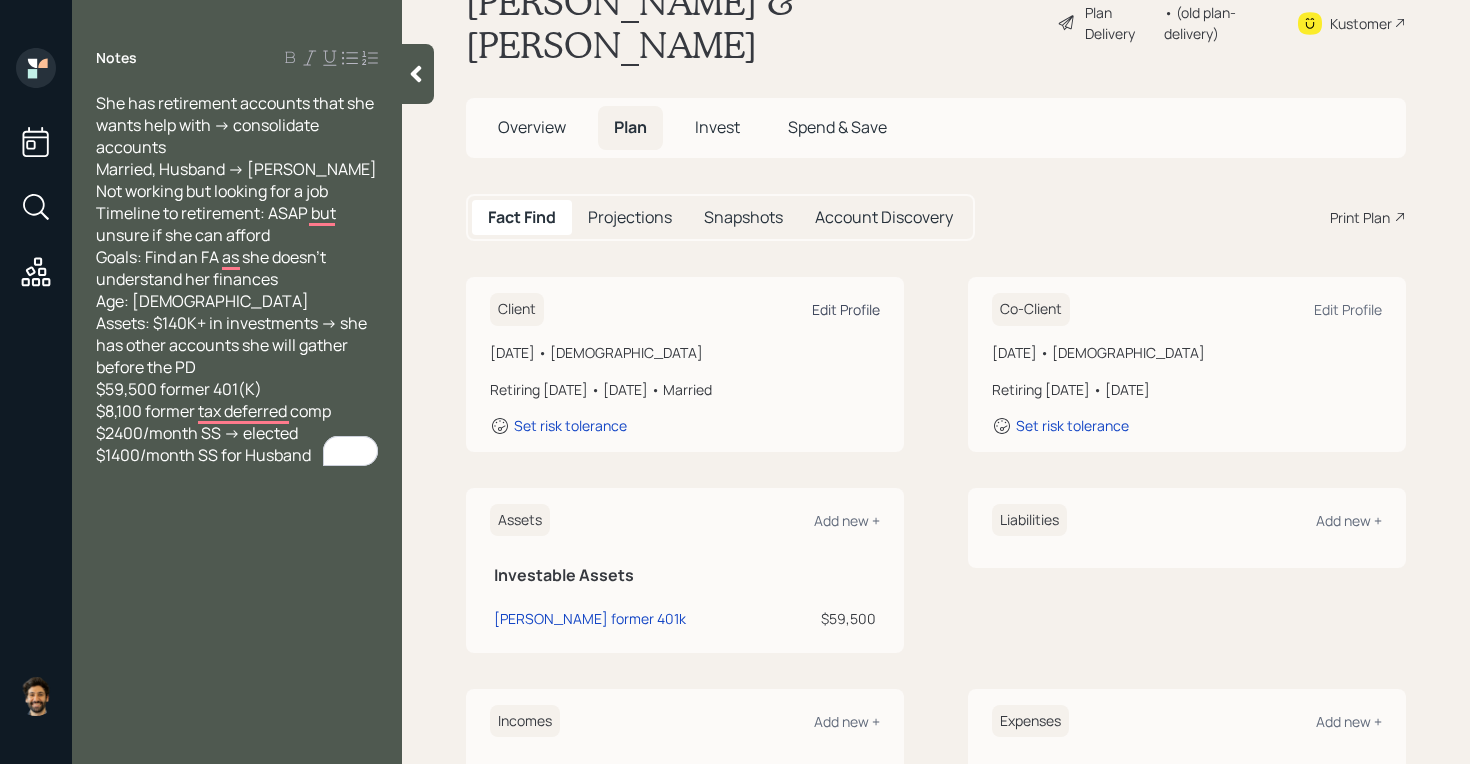 scroll, scrollTop: 63, scrollLeft: 0, axis: vertical 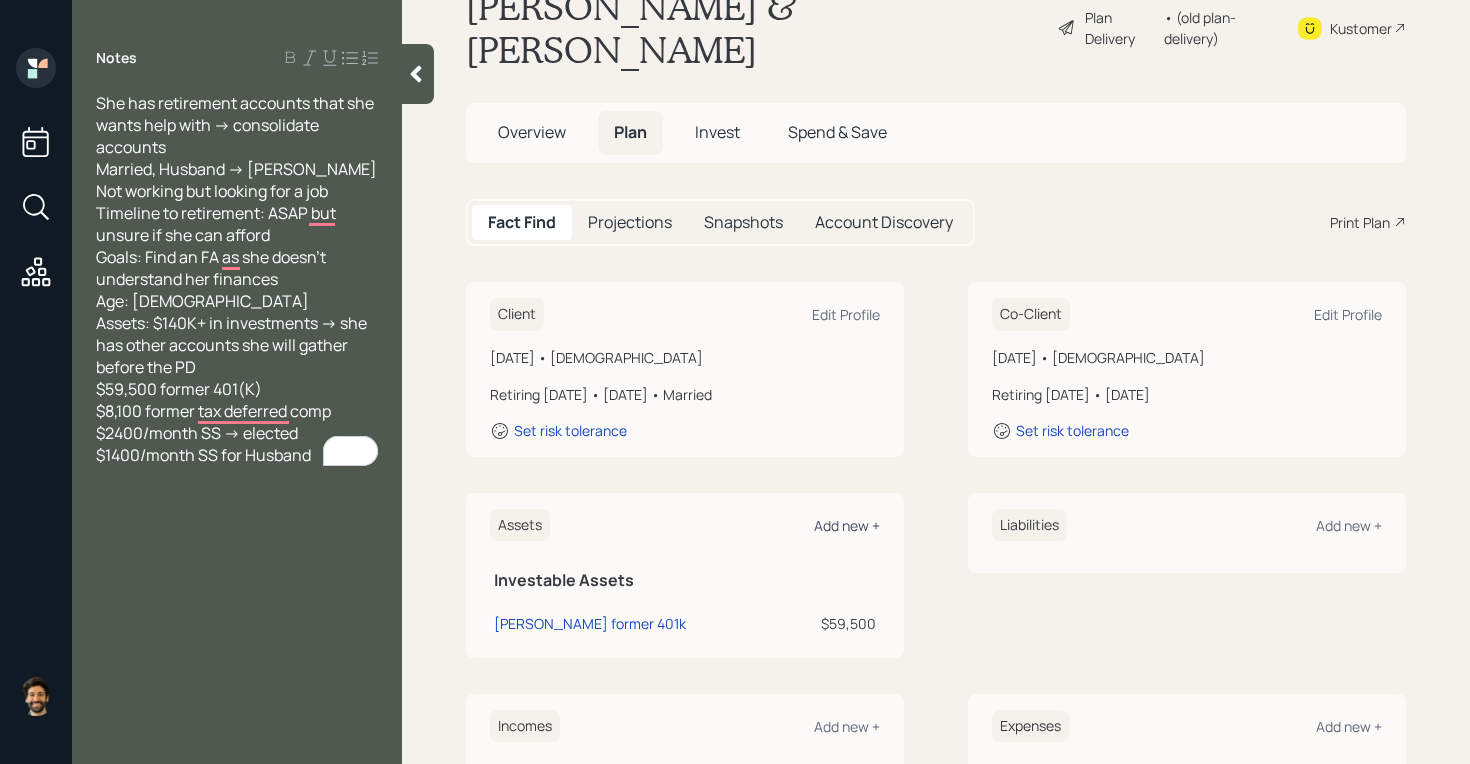 click on "Add new +" at bounding box center (847, 525) 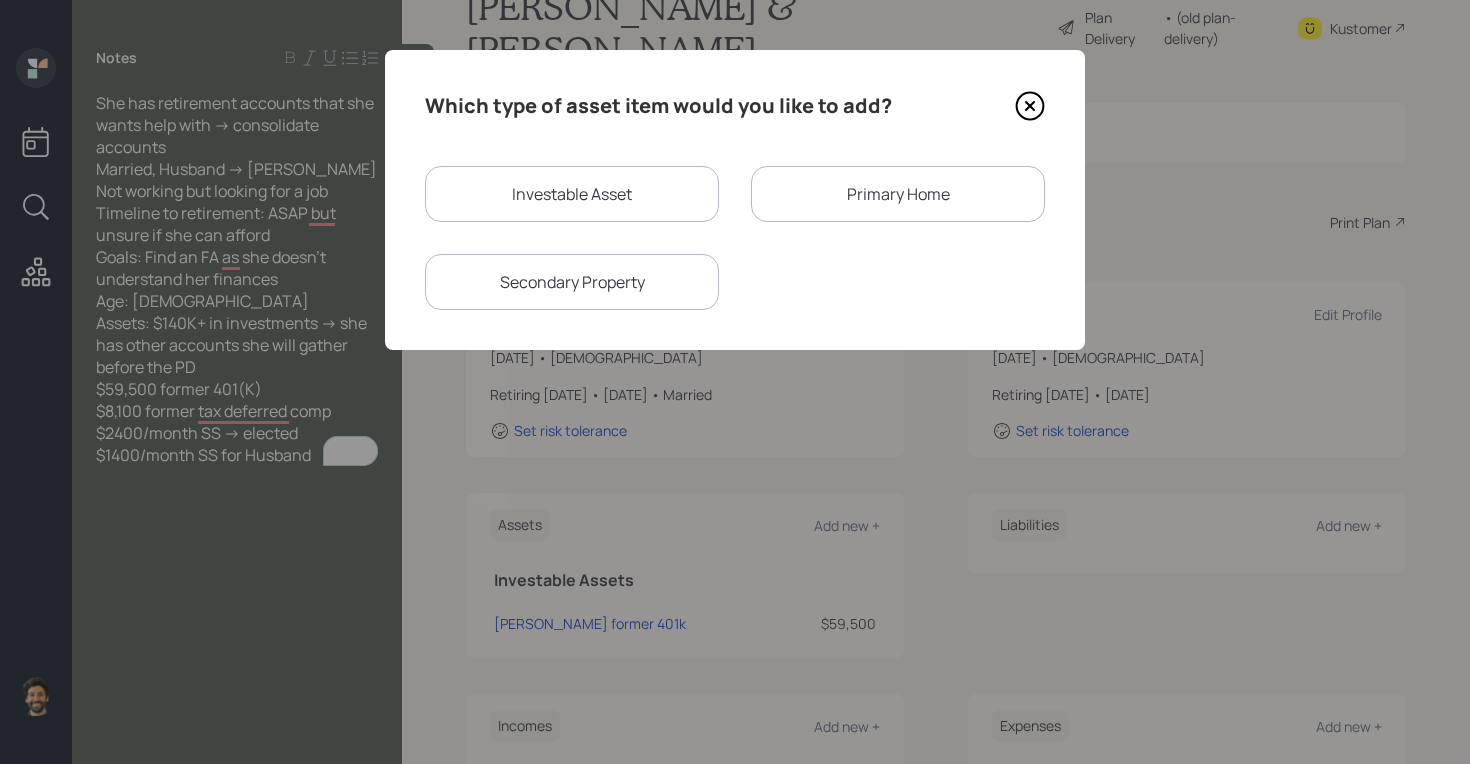 click on "Investable Asset" at bounding box center (572, 194) 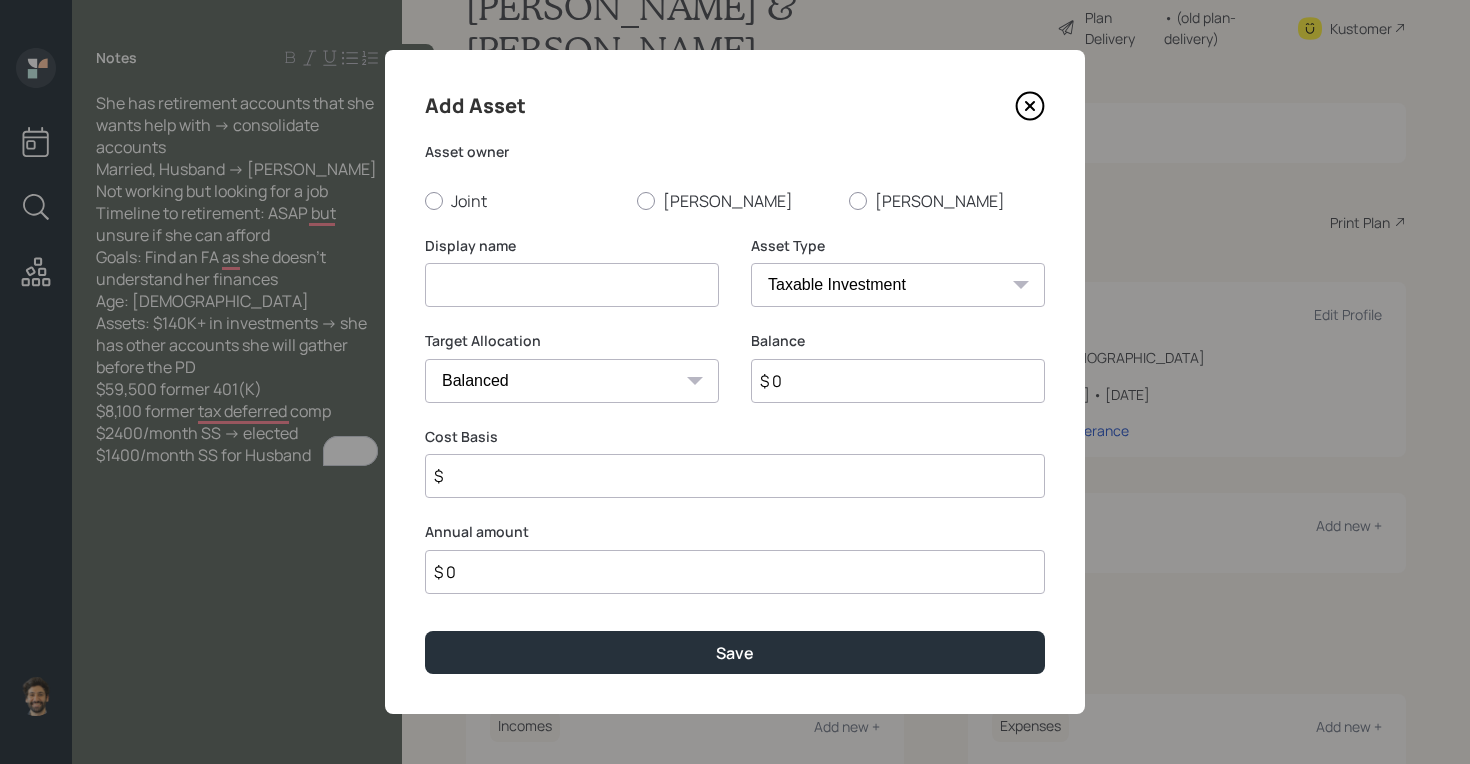 click at bounding box center (572, 285) 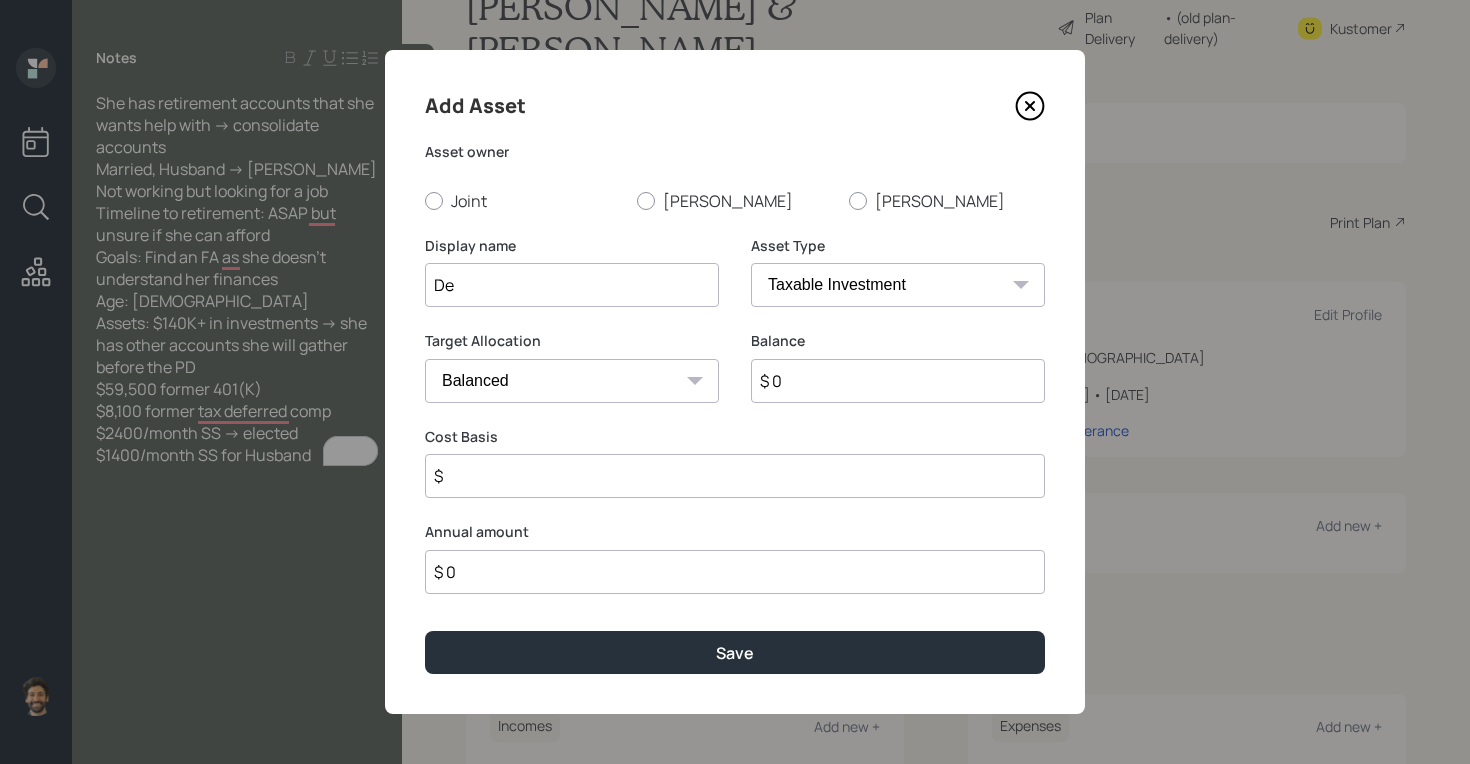 type on "D" 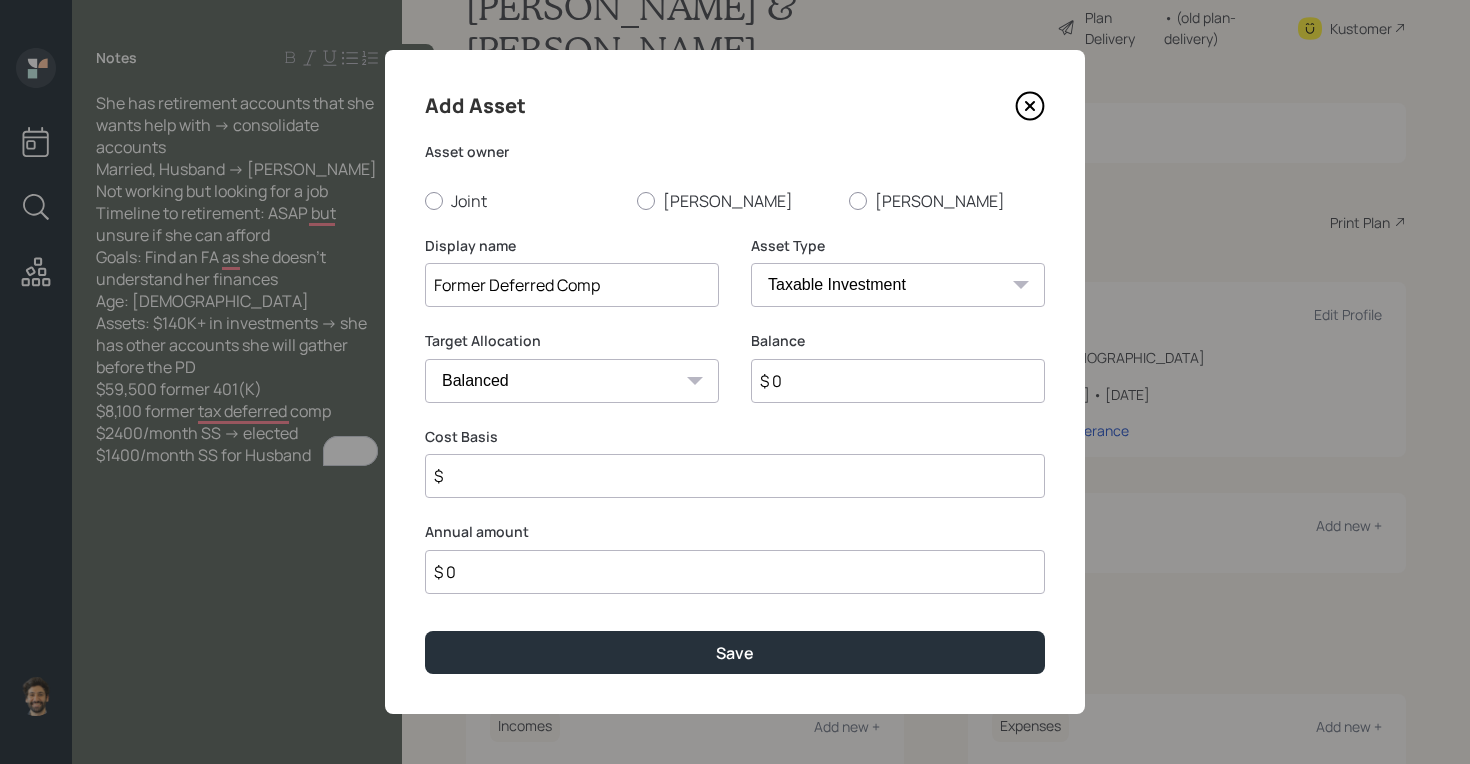 click on "Former Deferred Comp" at bounding box center (572, 285) 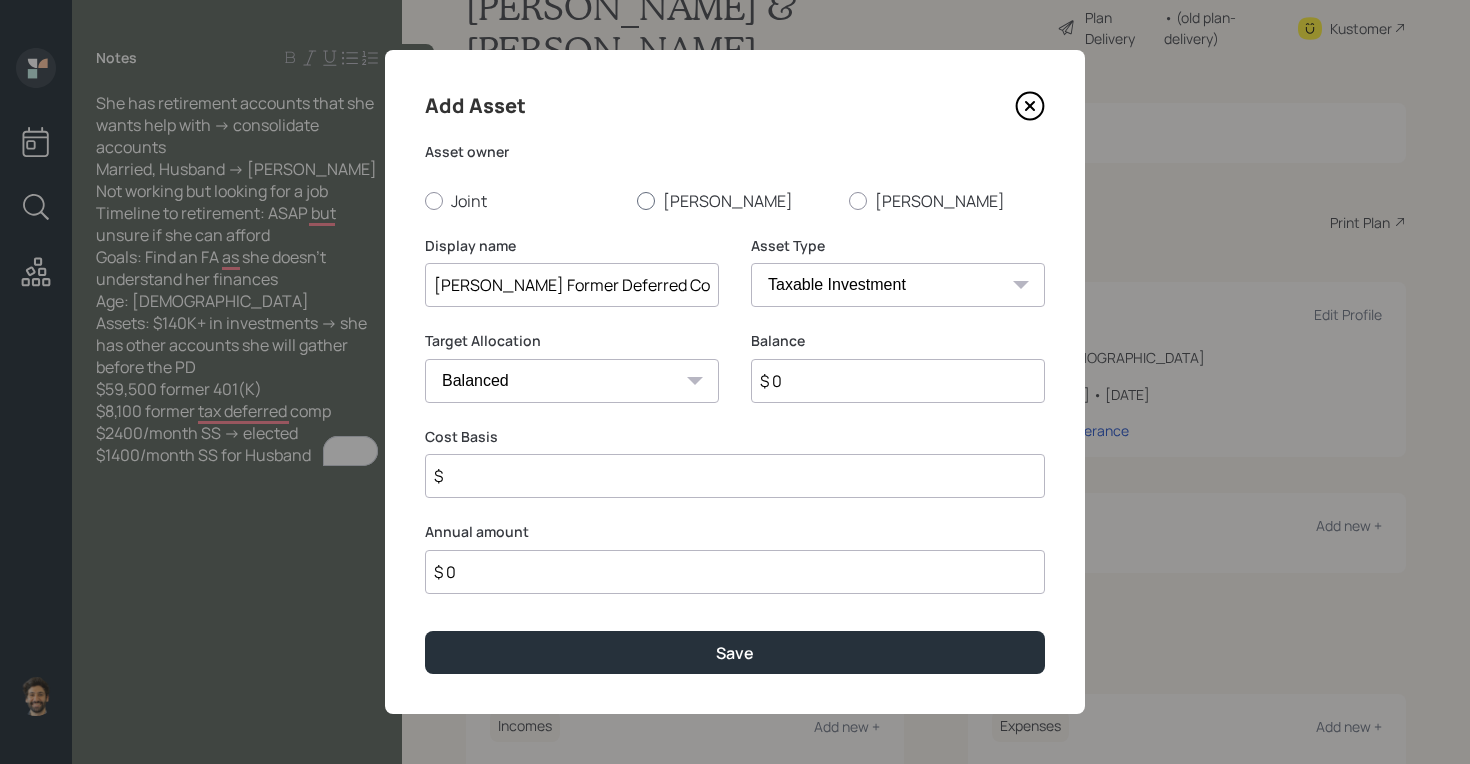 type on "Kathy Former Deferred Comp" 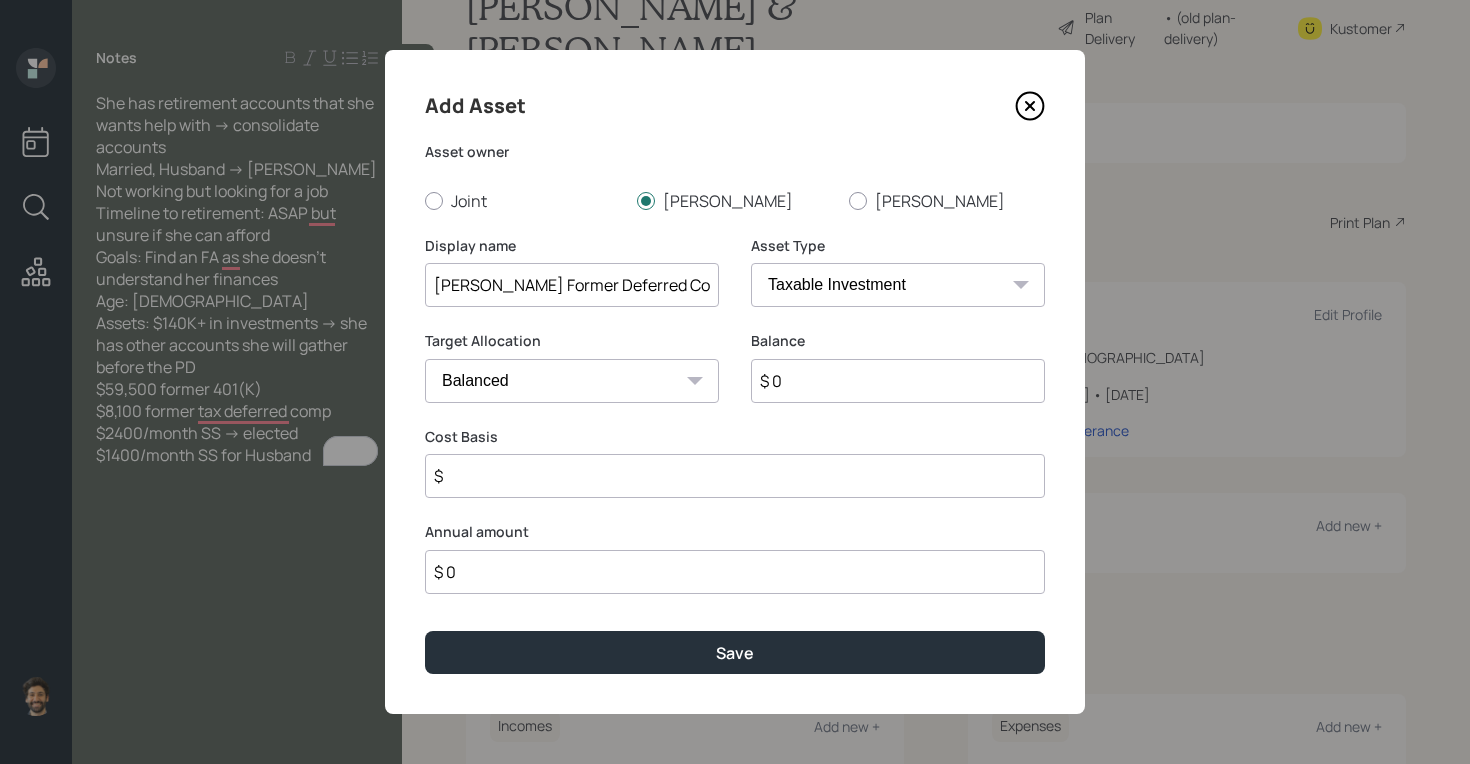 click on "$ 0" at bounding box center [898, 381] 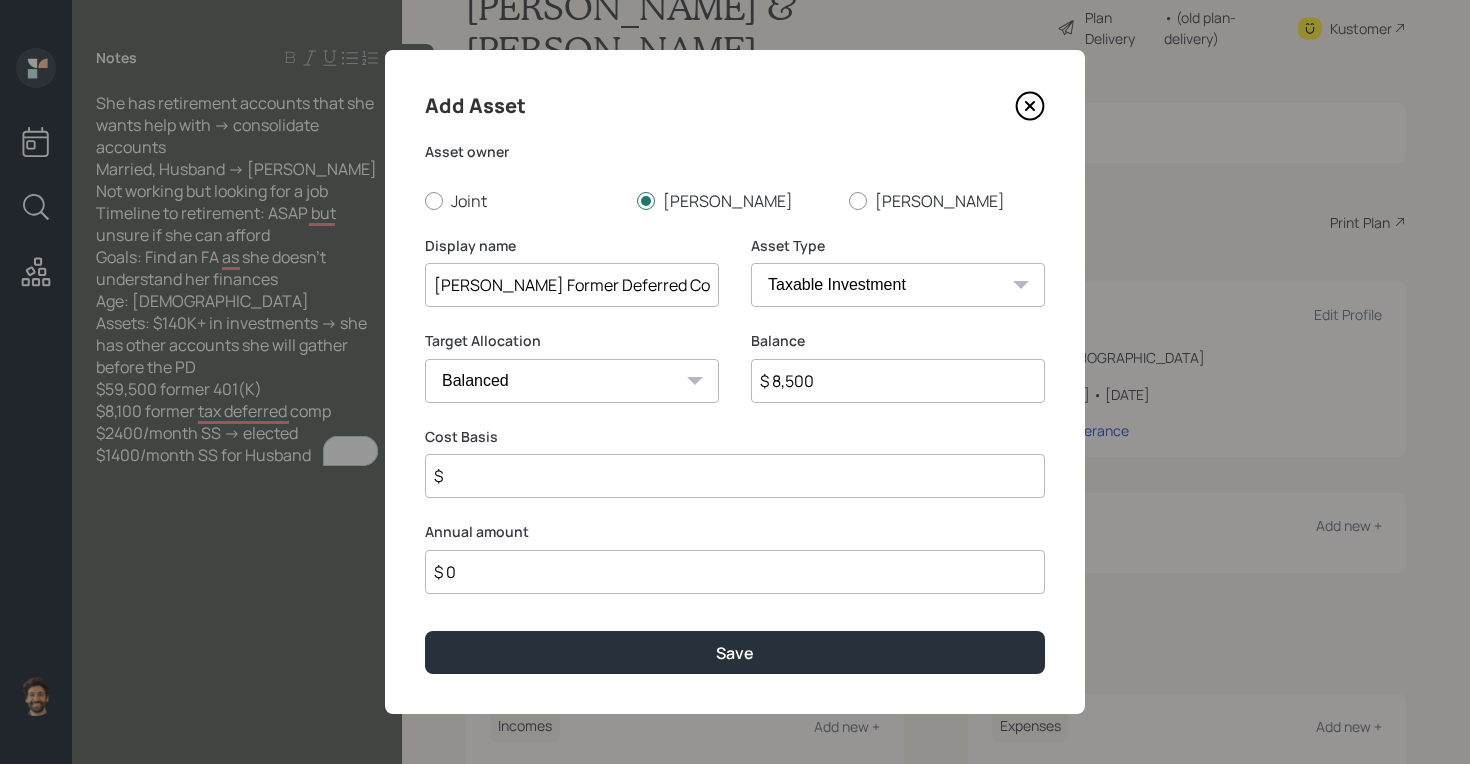 type on "$ 8,500" 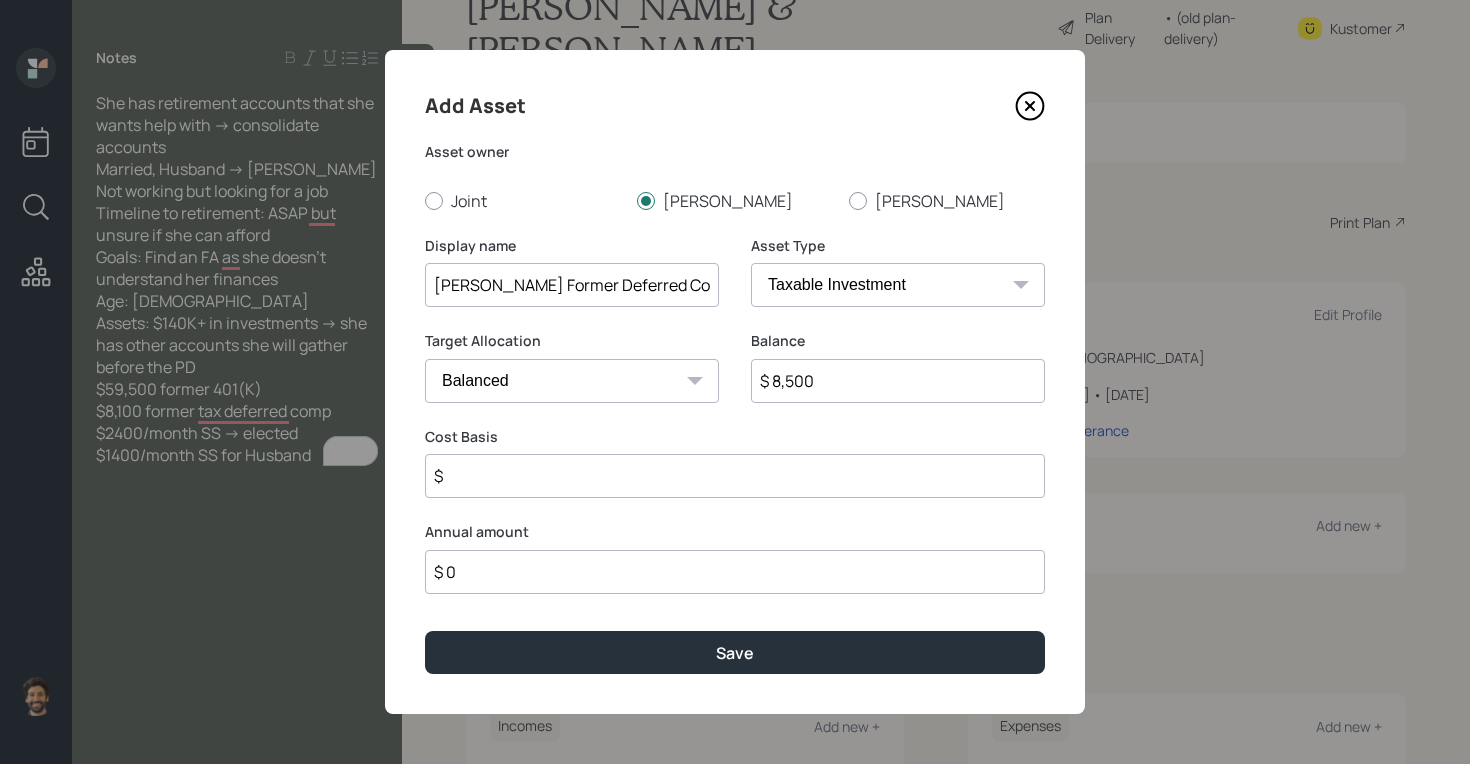 click on "SEP IRA IRA Roth IRA 401(k) Roth 401(k) 403(b) Roth 403(b) 457(b) Roth 457(b) Health Savings Account 529 Taxable Investment Checking / Savings Emergency Fund" at bounding box center (898, 285) 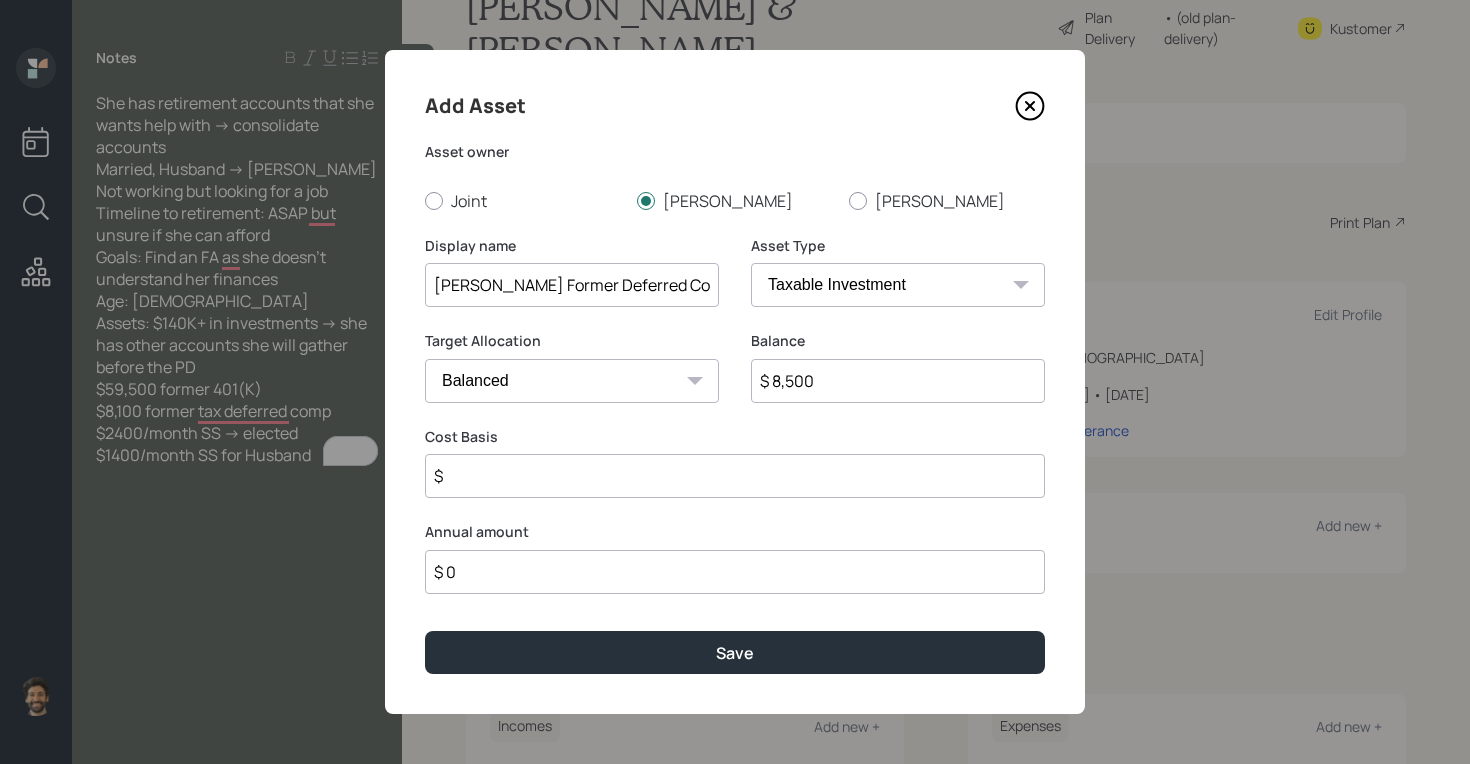 select on "company_sponsored" 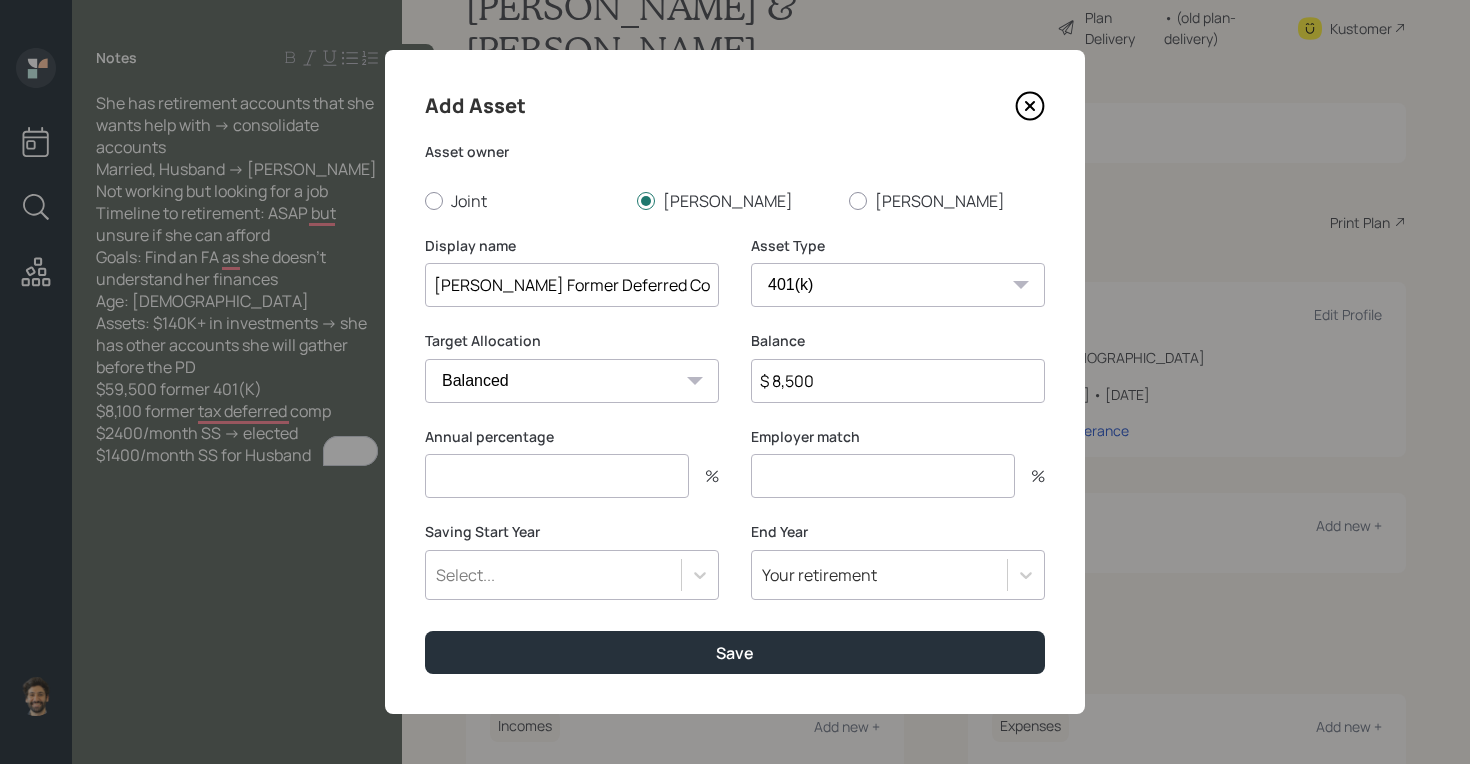 click at bounding box center (557, 476) 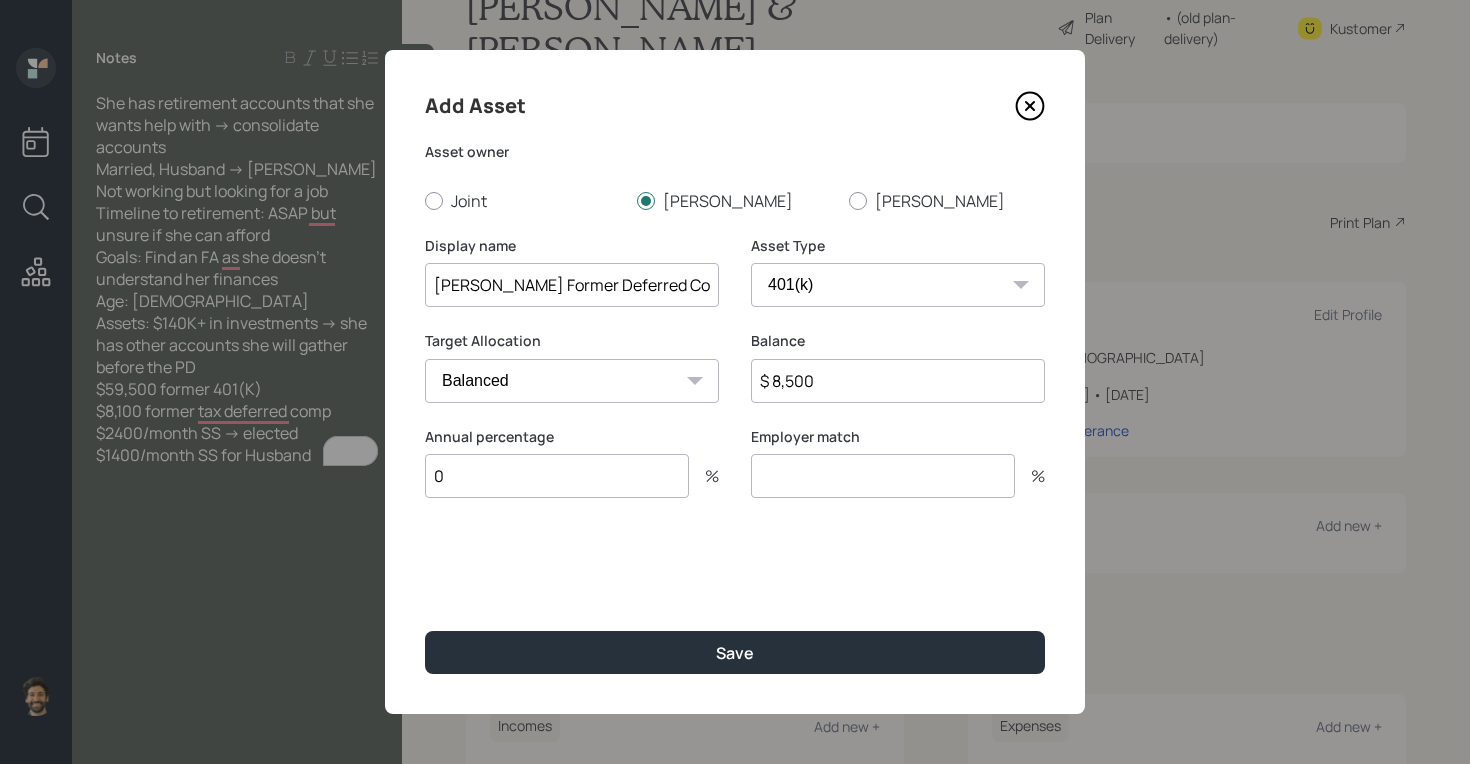 type on "0" 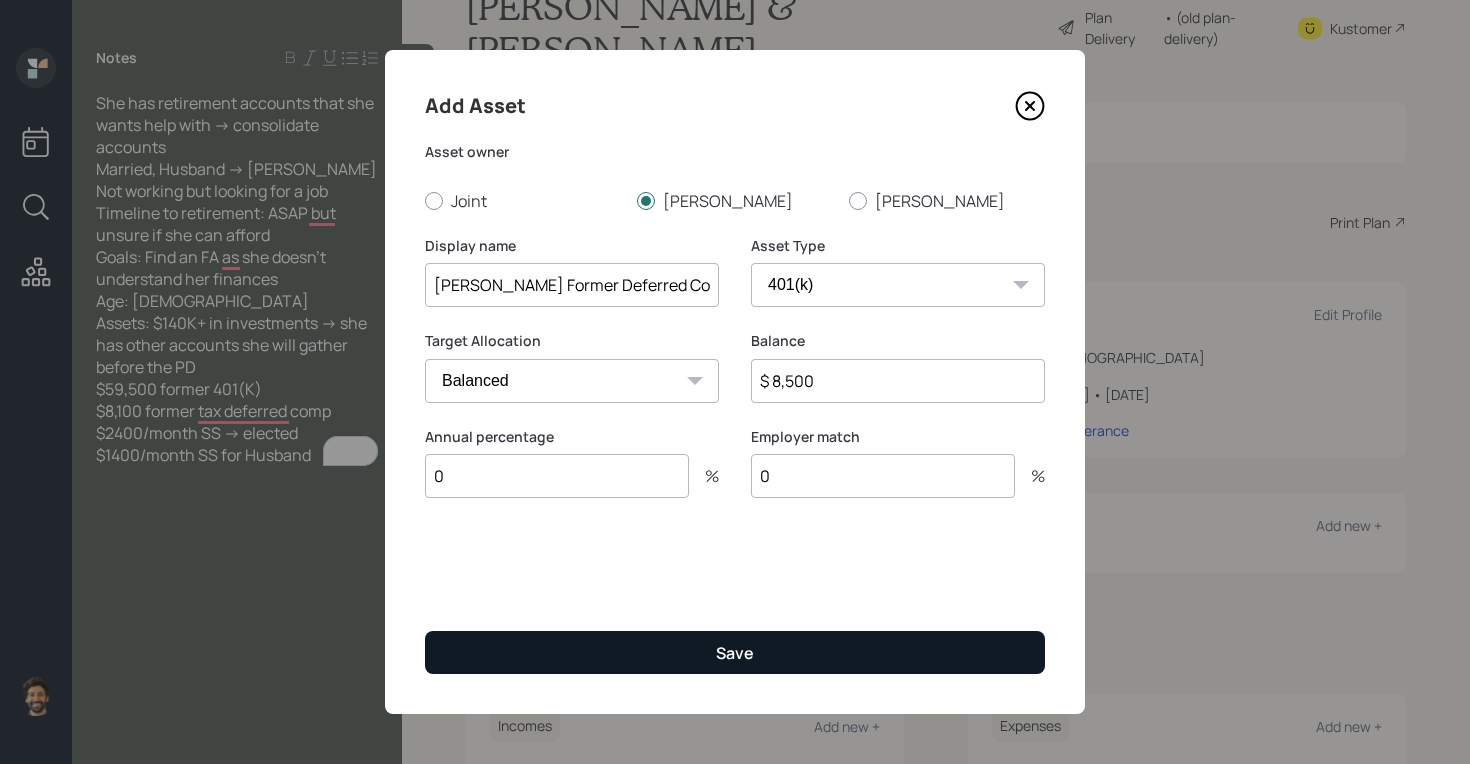 type on "0" 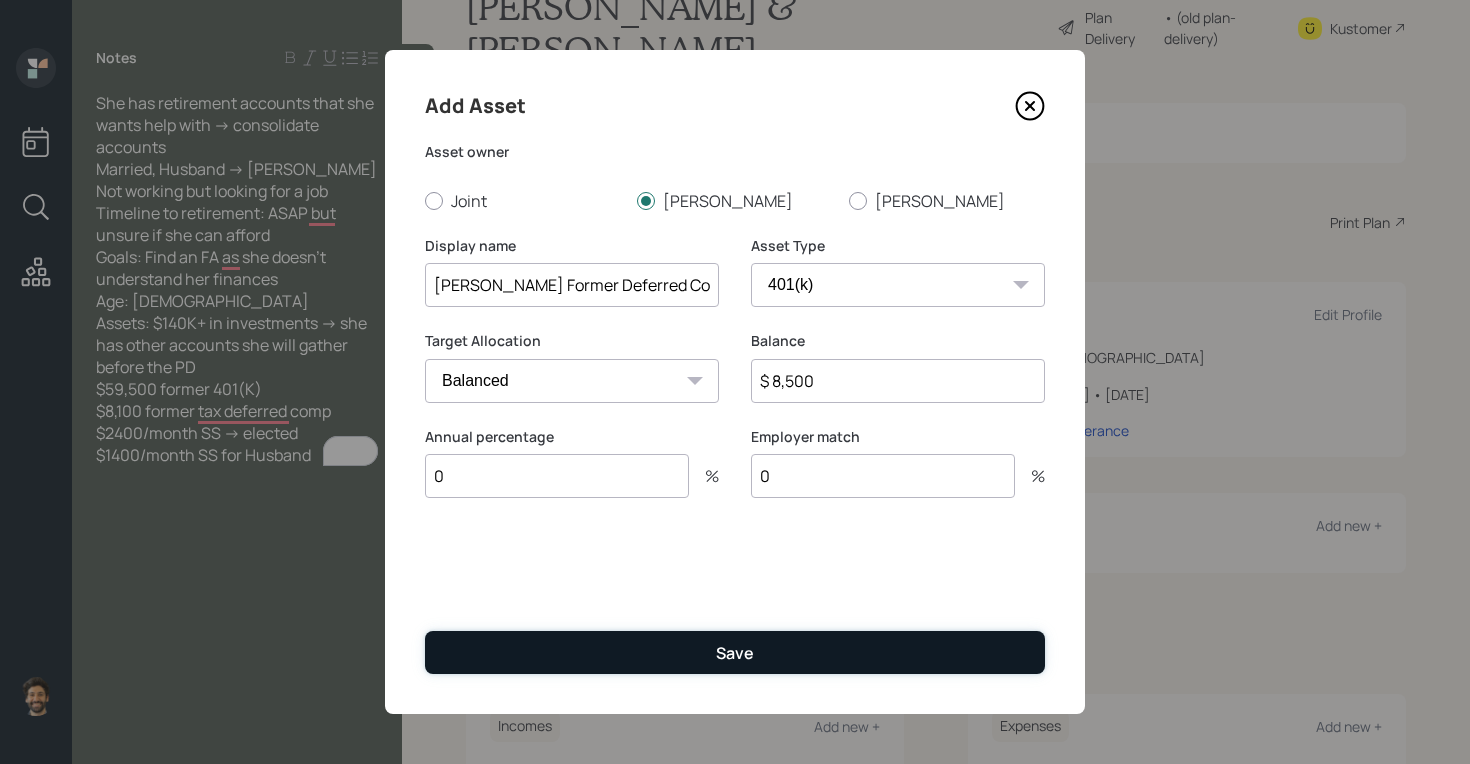 click on "Save" at bounding box center (735, 652) 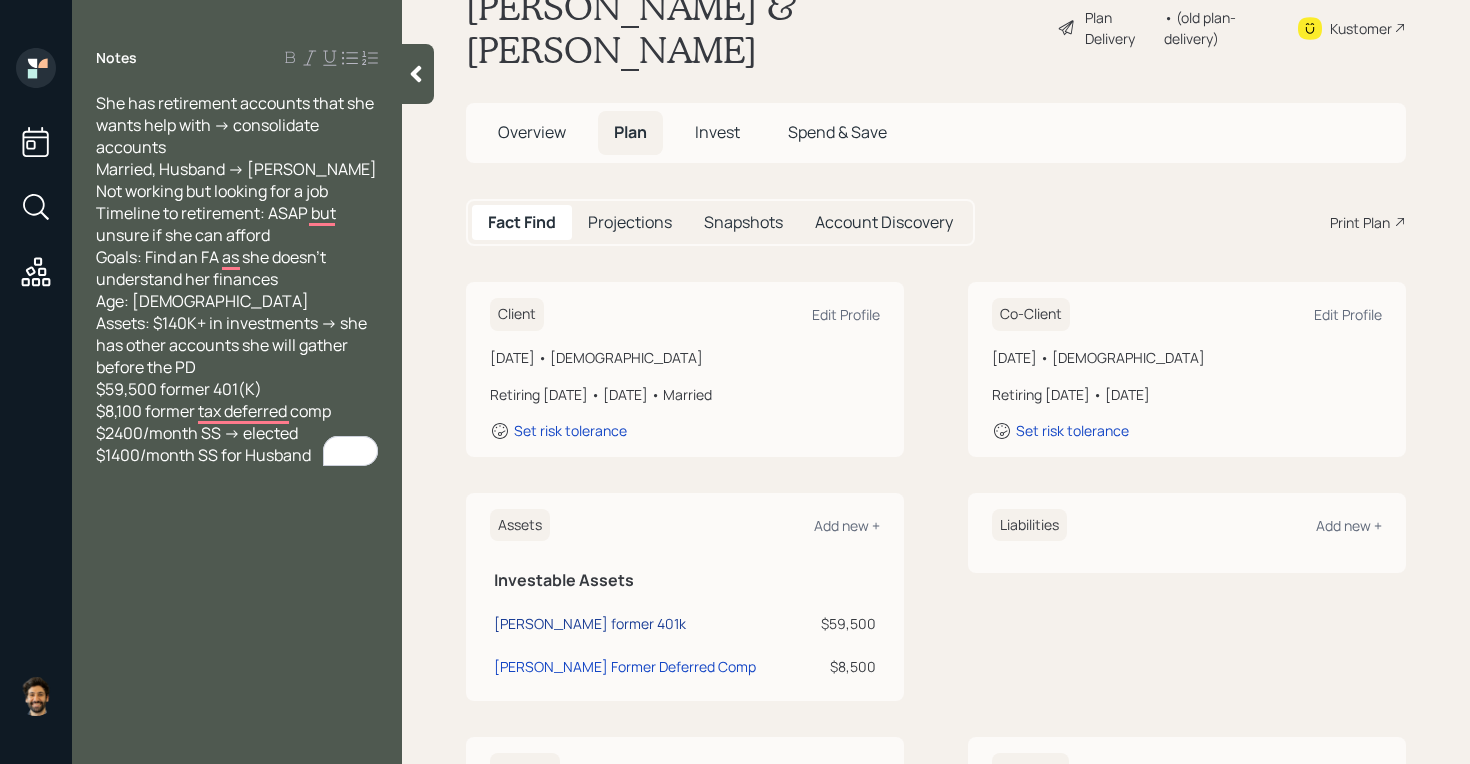 click on "Kathy former 401k" at bounding box center (590, 623) 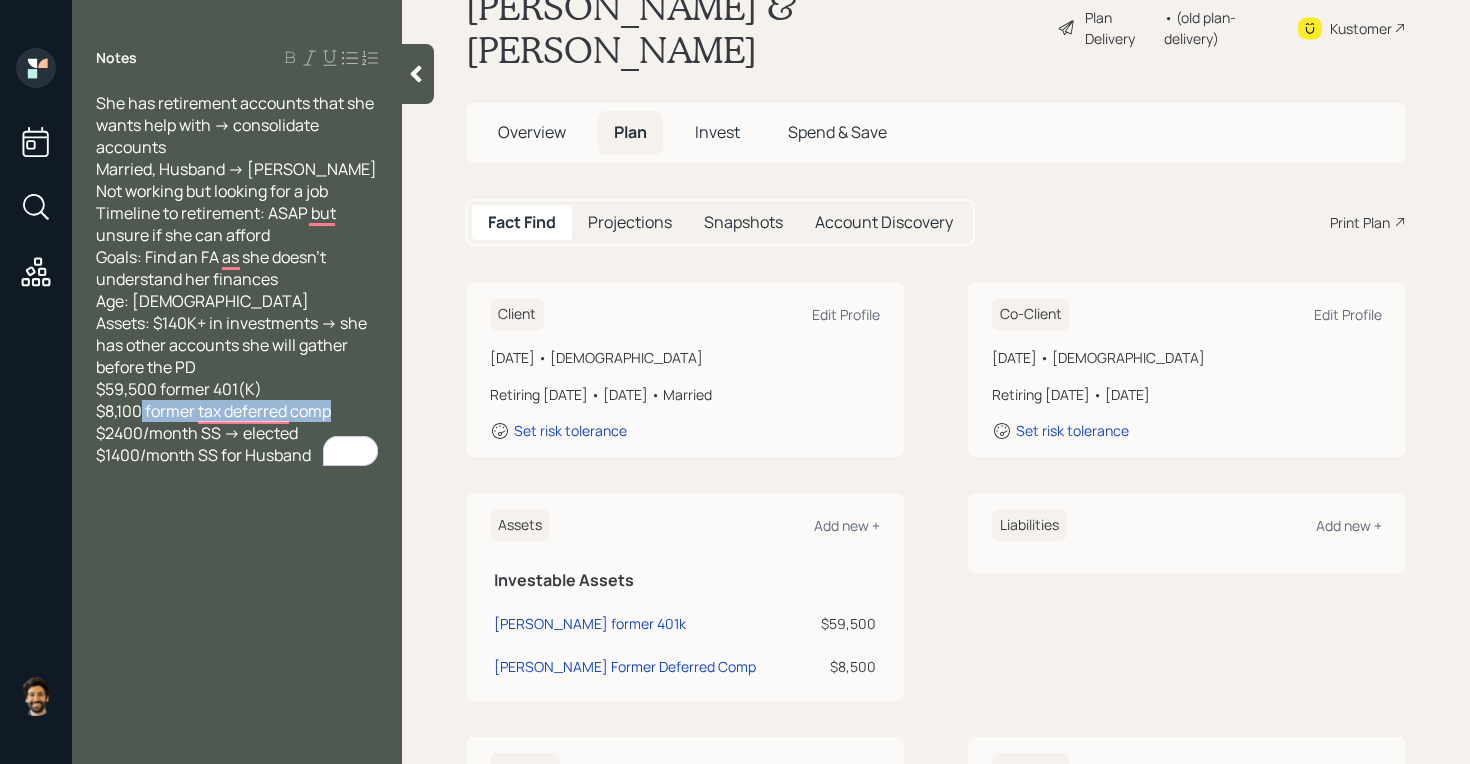click on "Notes She has retirement accounts that she wants help with -> consolidate accounts
Married, Husband -> Bob
Not working but looking for a job
Timeline to retirement: ASAP but unsure if she can afford
Goals: Find an FA as she doesn't understand her finances
Age: 67
Assets: $140K+ in investments -> she has other accounts she will gather before the PD
$59,500 former 401(K)
$8,100 former tax deferred comp
$2400/month SS -> elected
$1400/month SS for Husband Kathy & Bob Rycroft Plan Delivery • (old plan-delivery) Kustomer Overview Plan Invest Spend & Save Fact Find Projections Snapshots Account Discovery Print Plan Client Edit Profile January 1, 1958 • 67 years old Retiring in 3 years • January 2028 • Married Set risk tolerance Co-Client Edit Profile January 1, 1958 • 67 years old Retiring in 3 years • January 2028 Set risk tolerance Assets Add new + Investable Assets Kathy former 401k $59,500 Kathy Former Deferred Comp $8,500 Liabilities Add new + Incomes Add new + Fixed Income   (Kathy)" at bounding box center (735, 382) 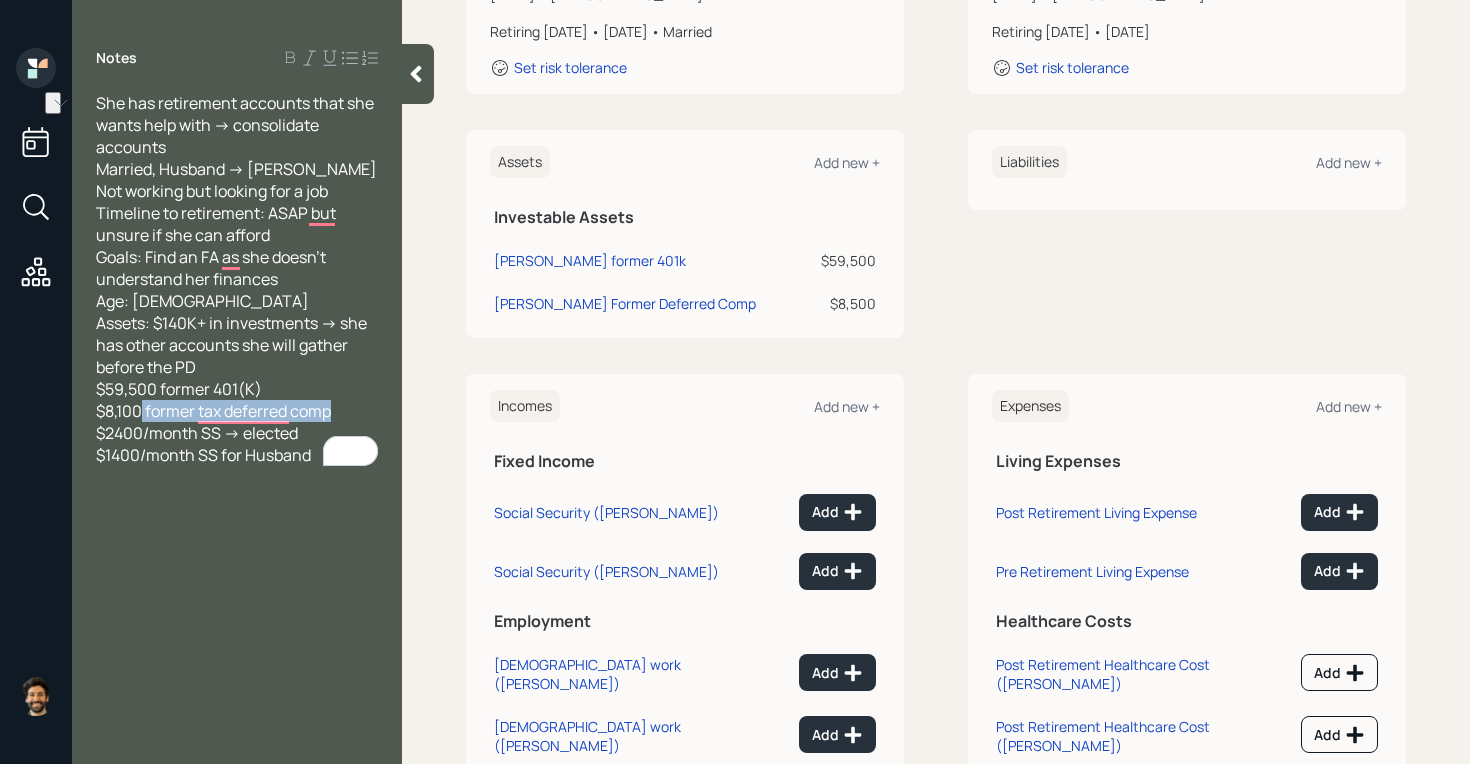 scroll, scrollTop: 440, scrollLeft: 0, axis: vertical 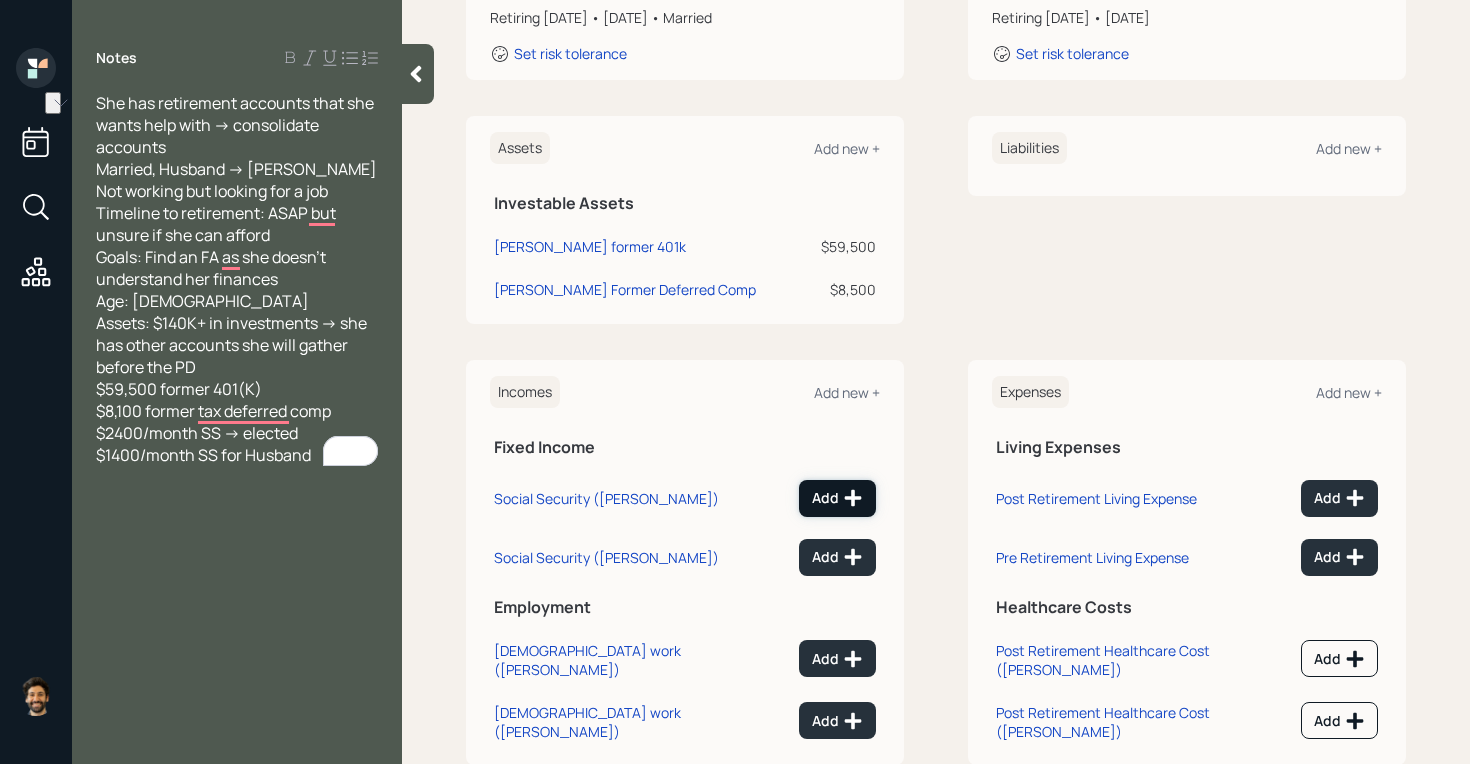 click on "Add" at bounding box center (837, 498) 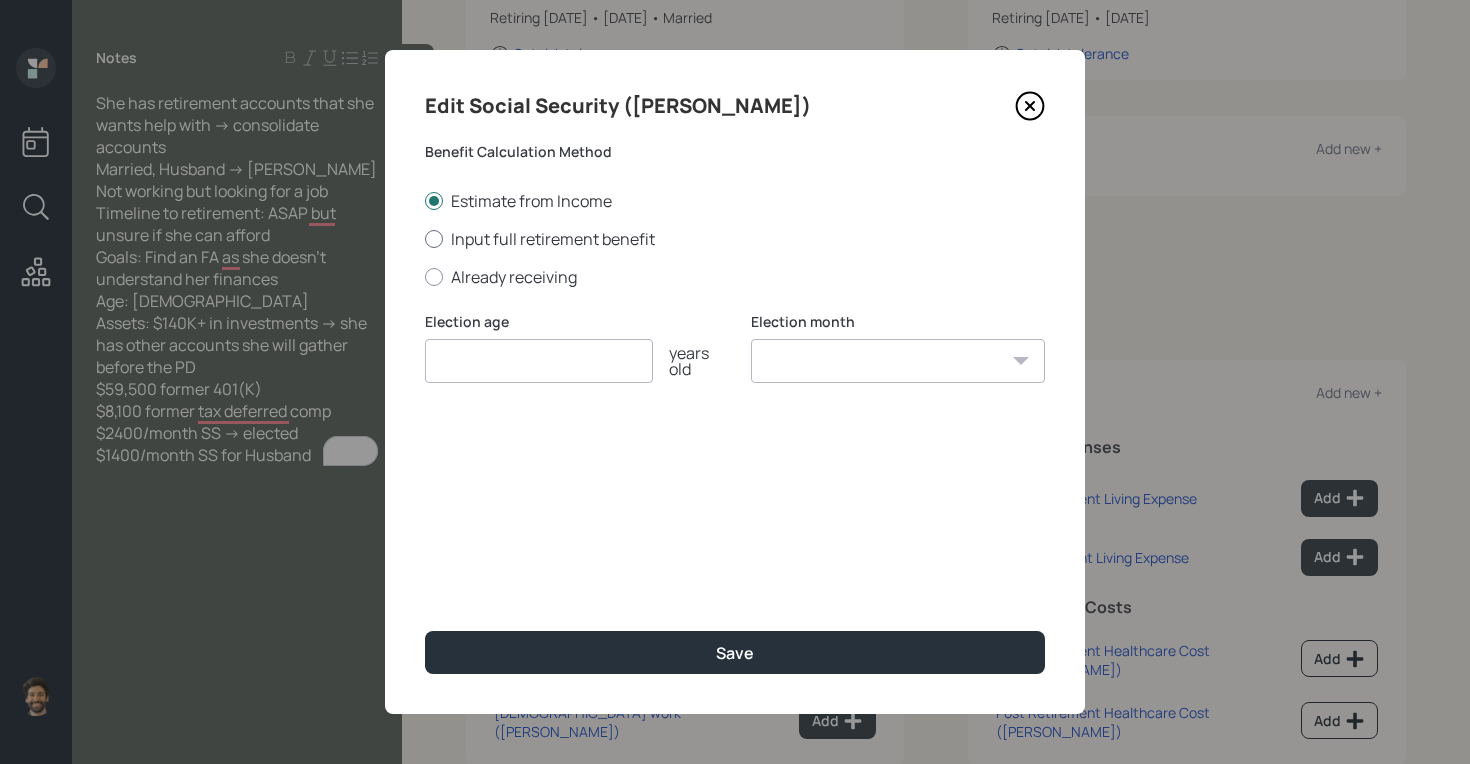 click on "Input full retirement benefit" at bounding box center (735, 239) 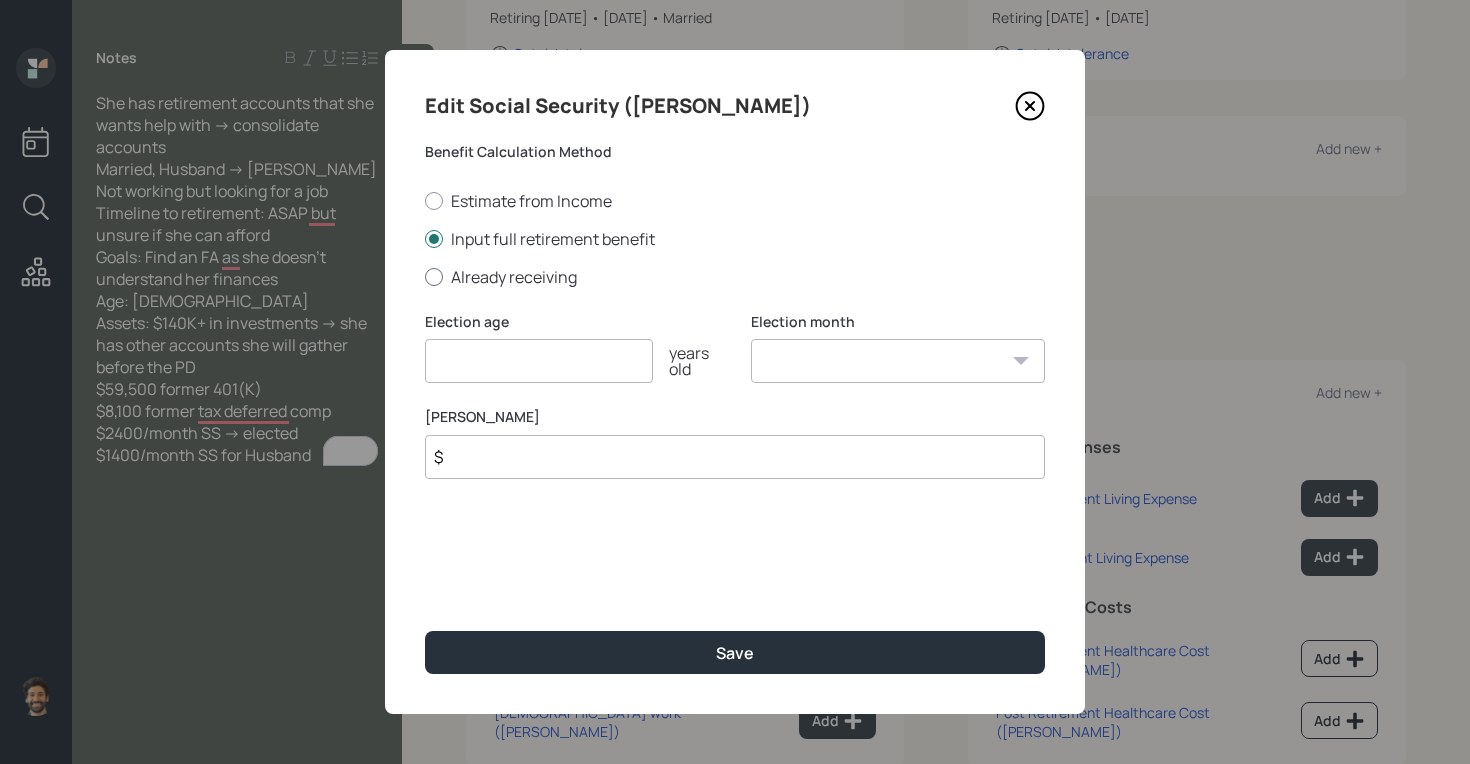 click on "Already receiving" at bounding box center (735, 277) 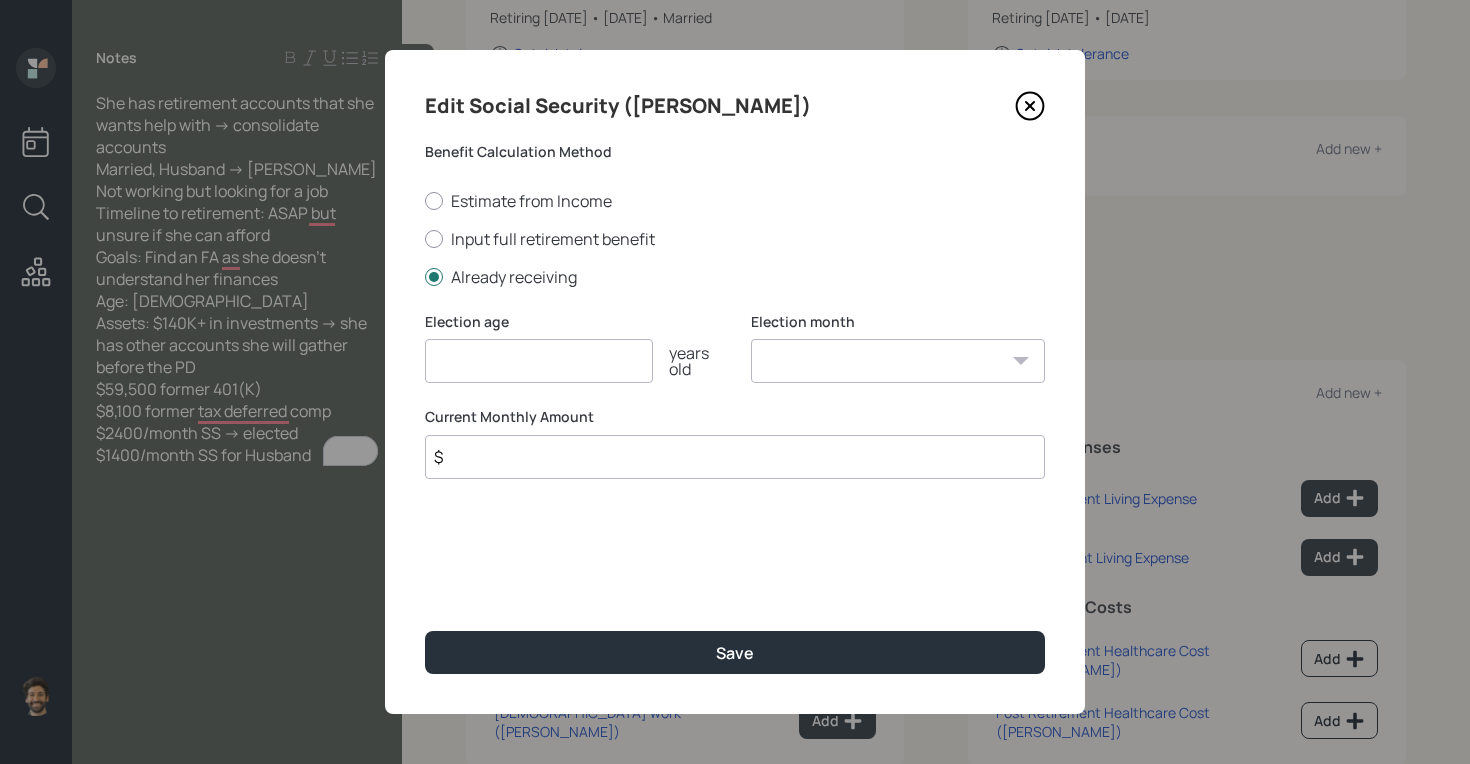 click on "$" at bounding box center [735, 457] 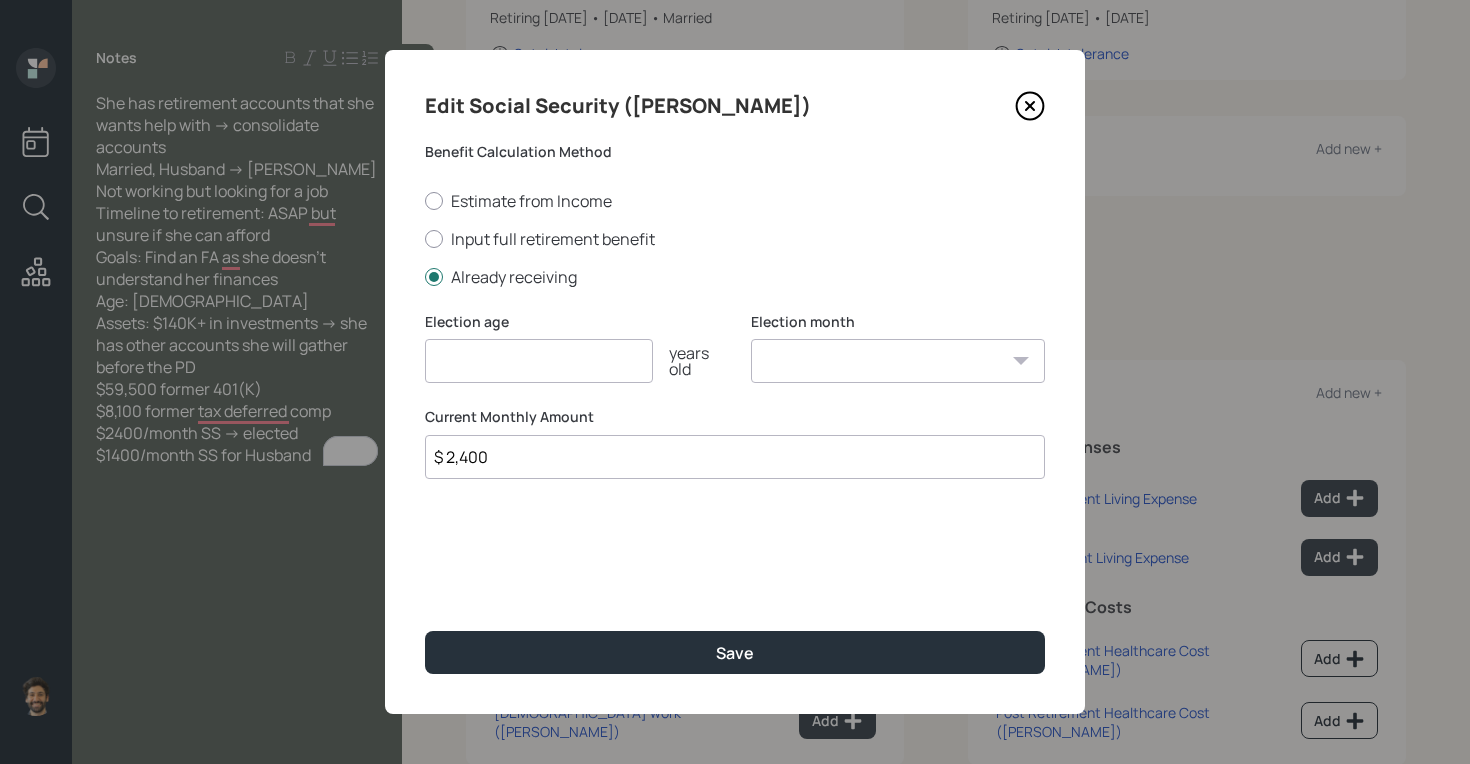 type on "$ 2,400" 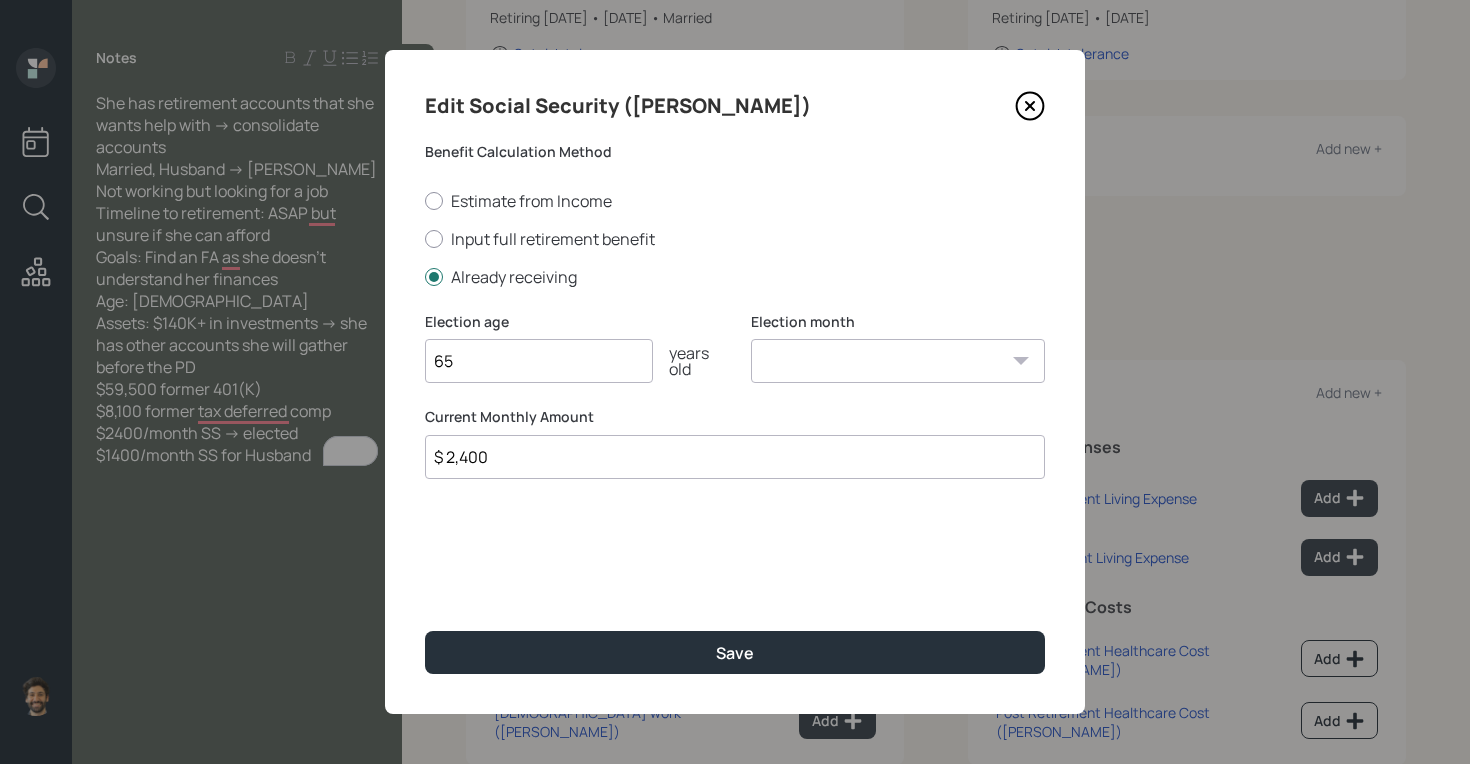 type on "65" 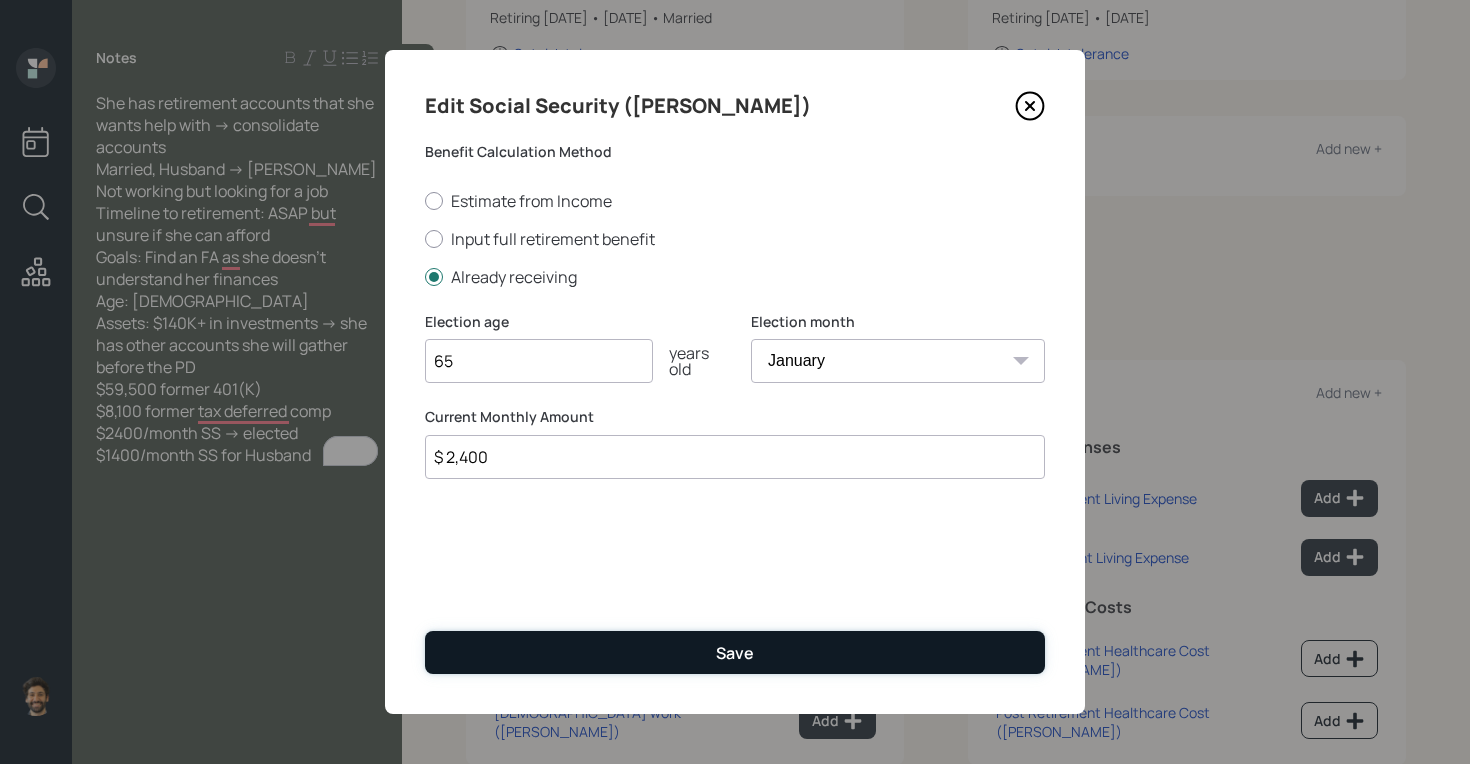 click on "Save" at bounding box center (735, 652) 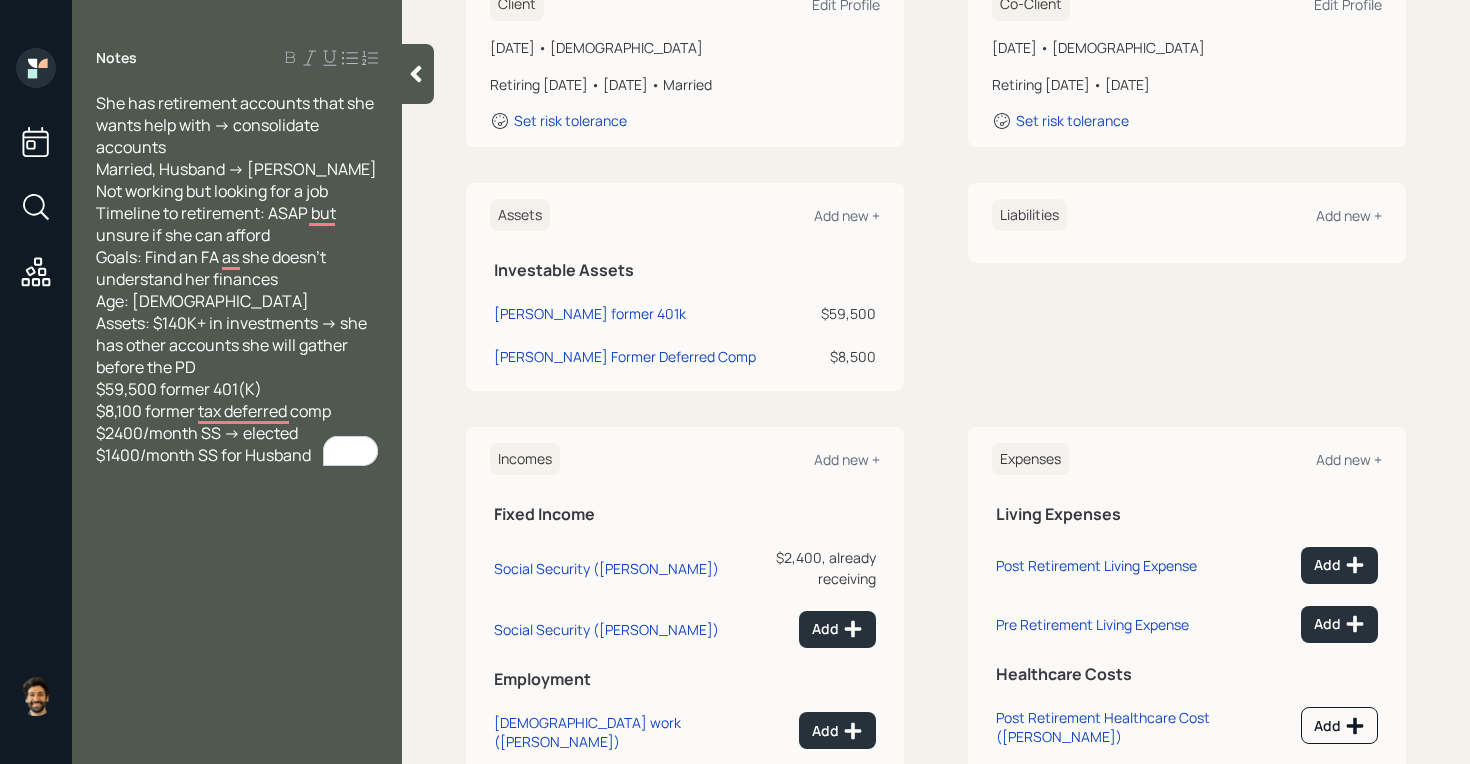 scroll, scrollTop: 440, scrollLeft: 0, axis: vertical 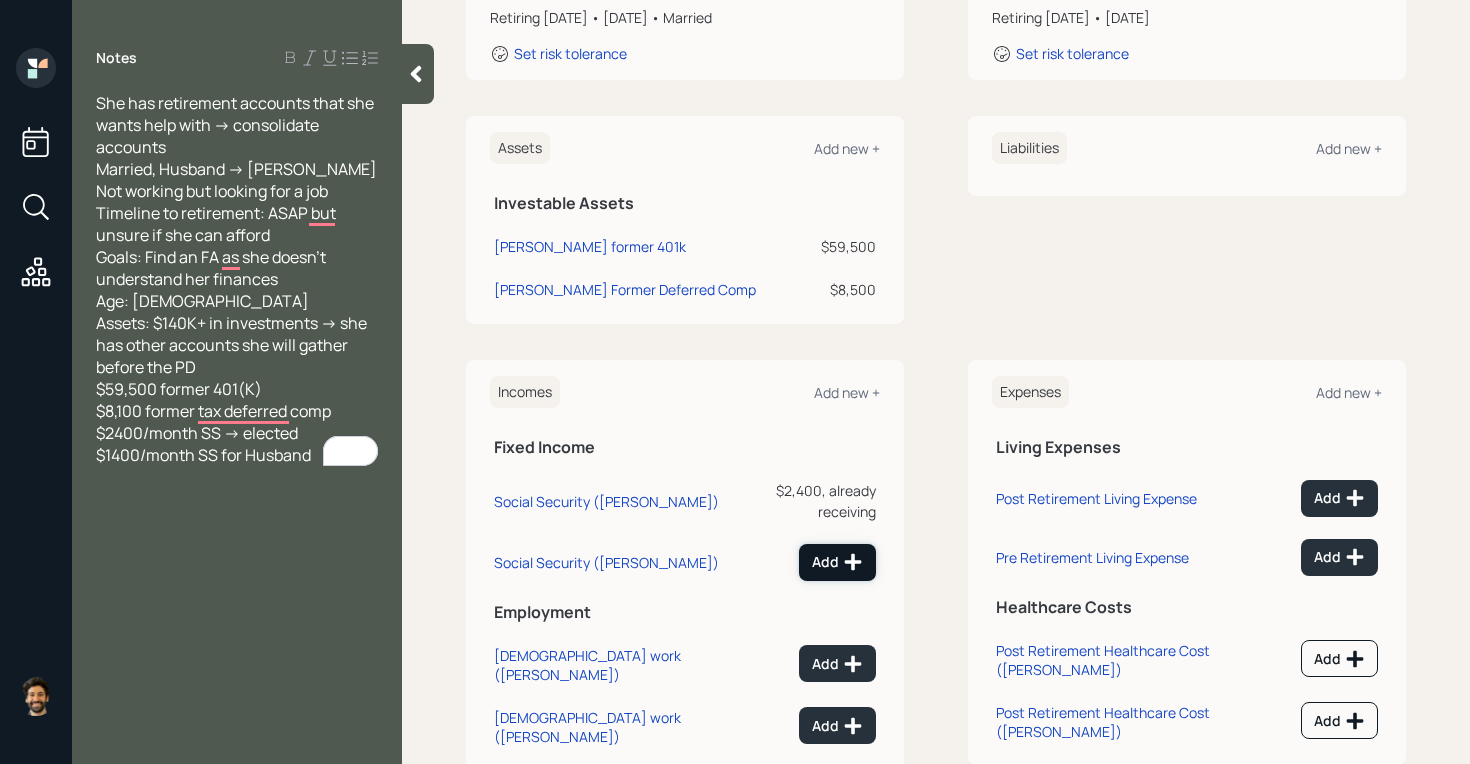 click on "Add" at bounding box center [837, 562] 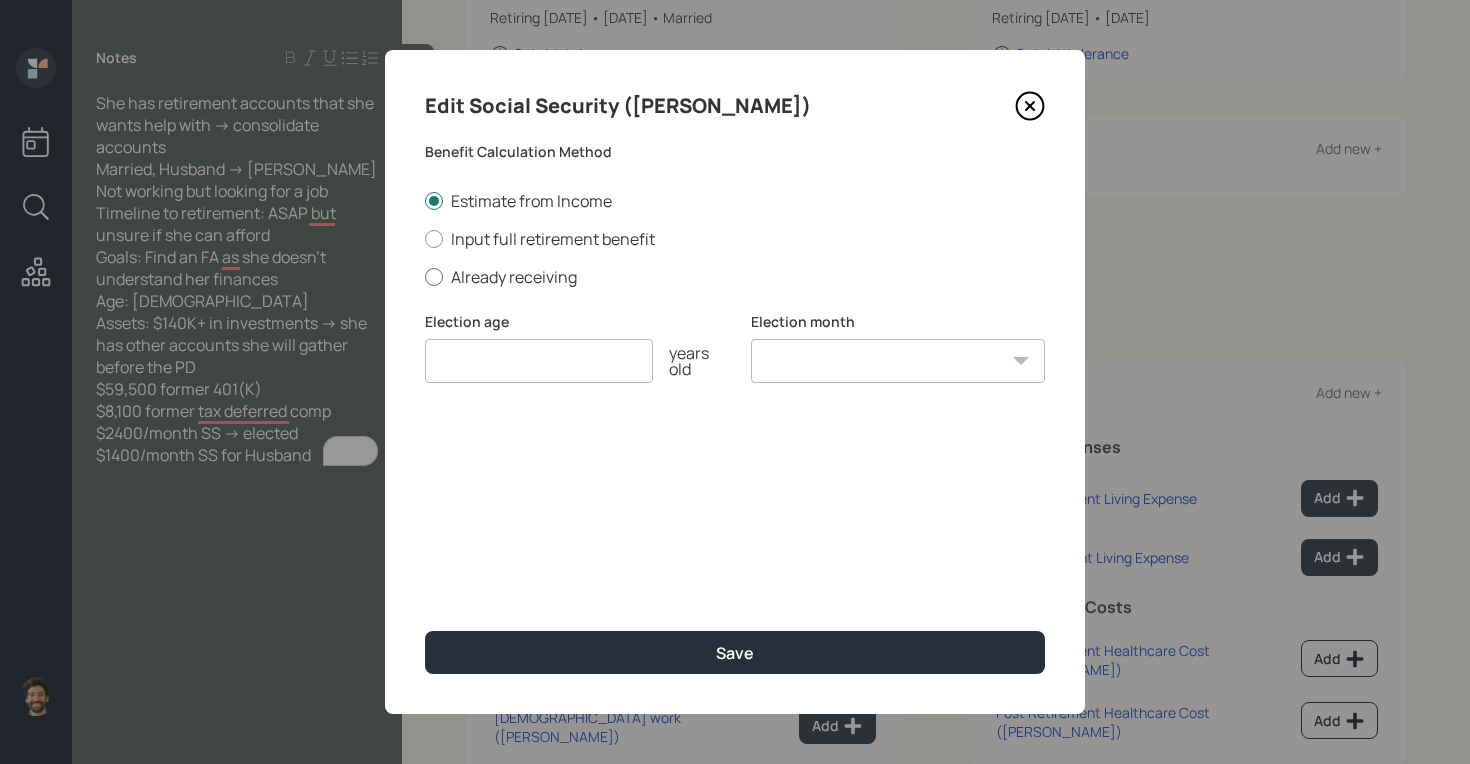 click on "Already receiving" at bounding box center (735, 277) 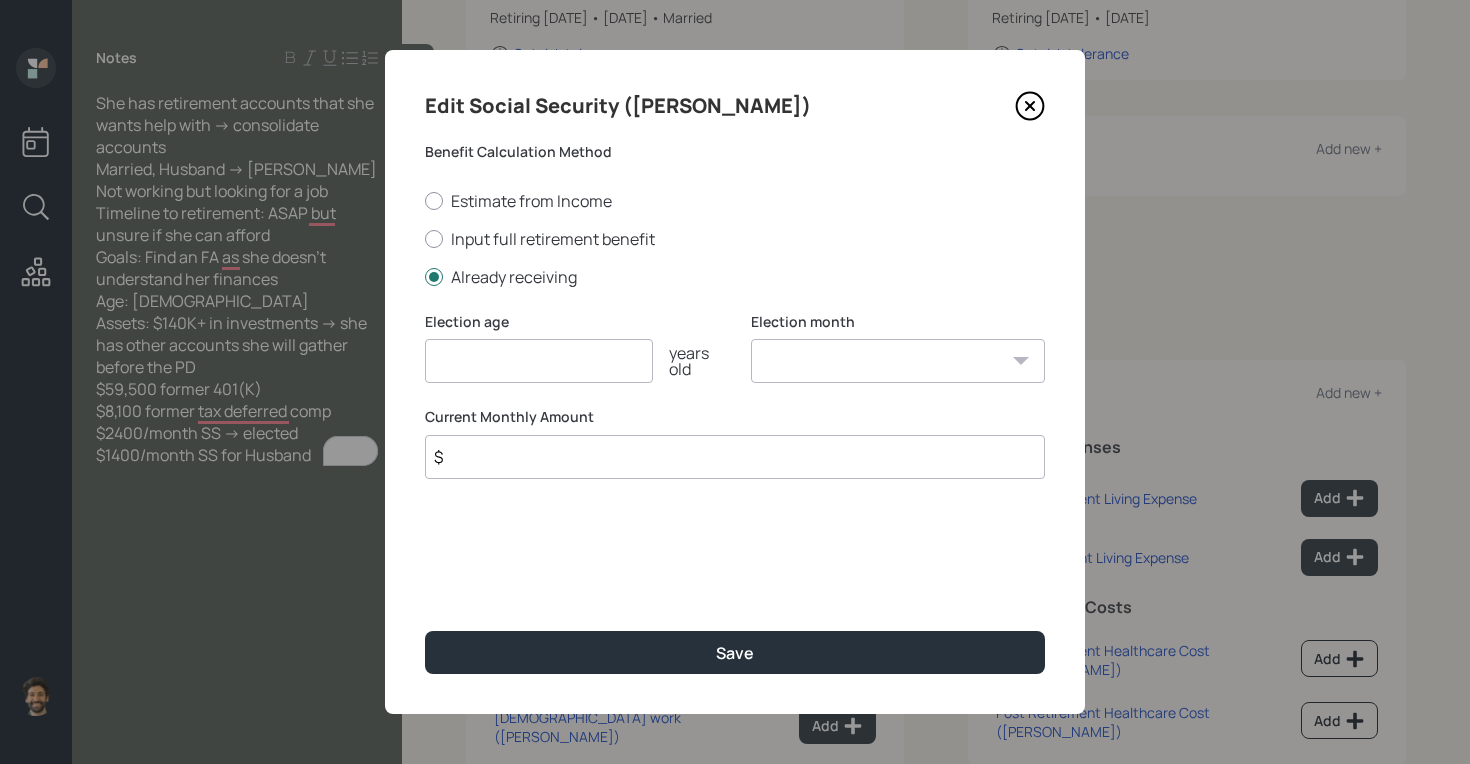 click on "$" at bounding box center (735, 457) 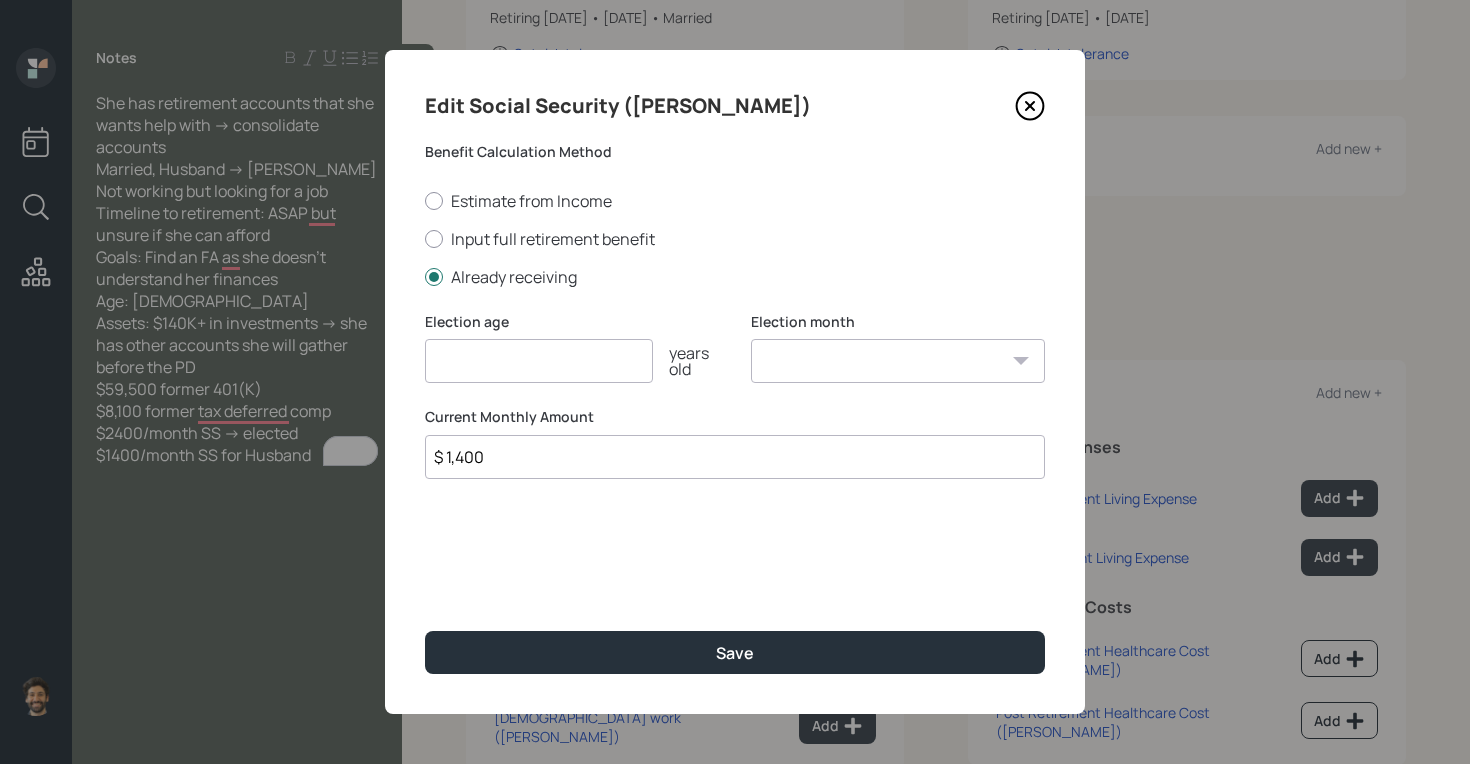 type on "$ 1,400" 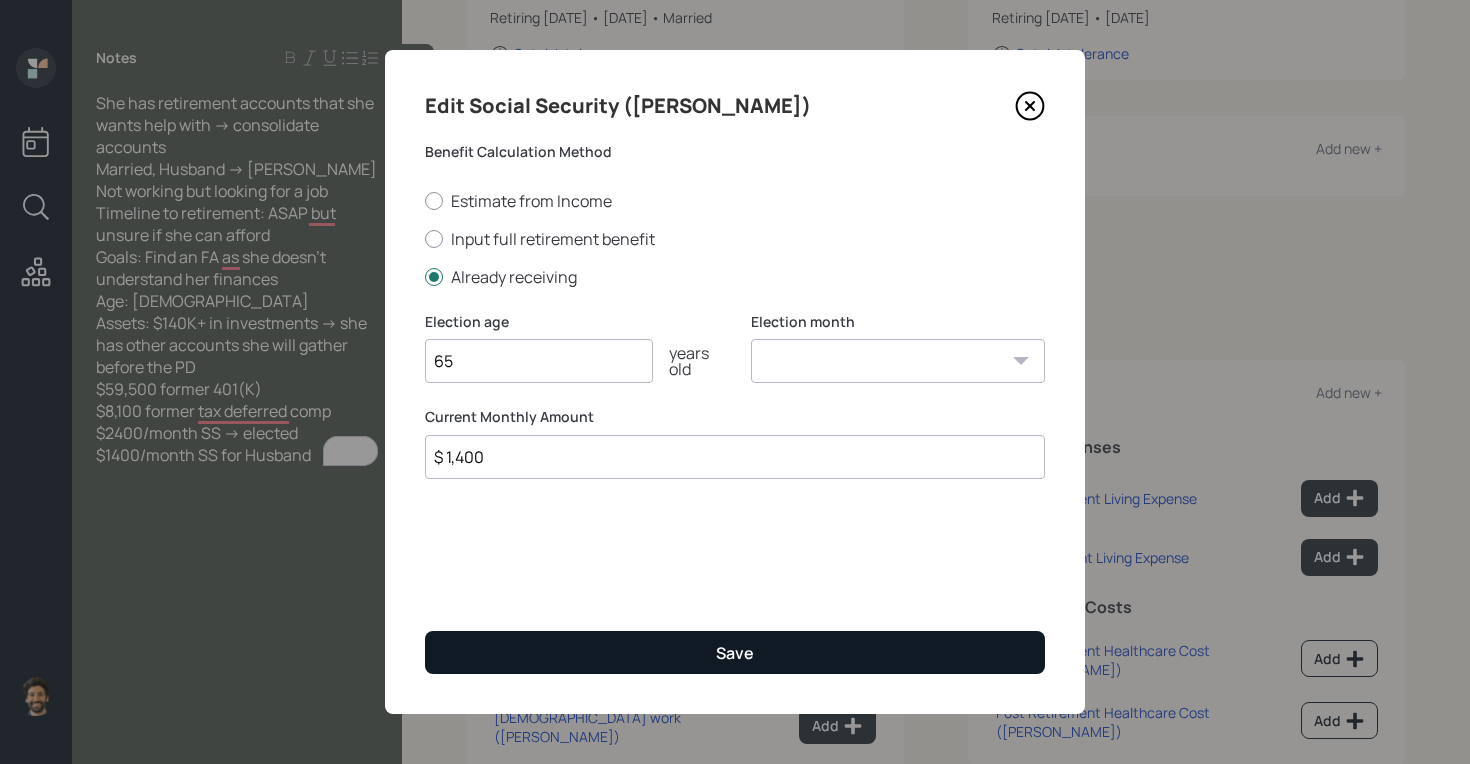 type on "65" 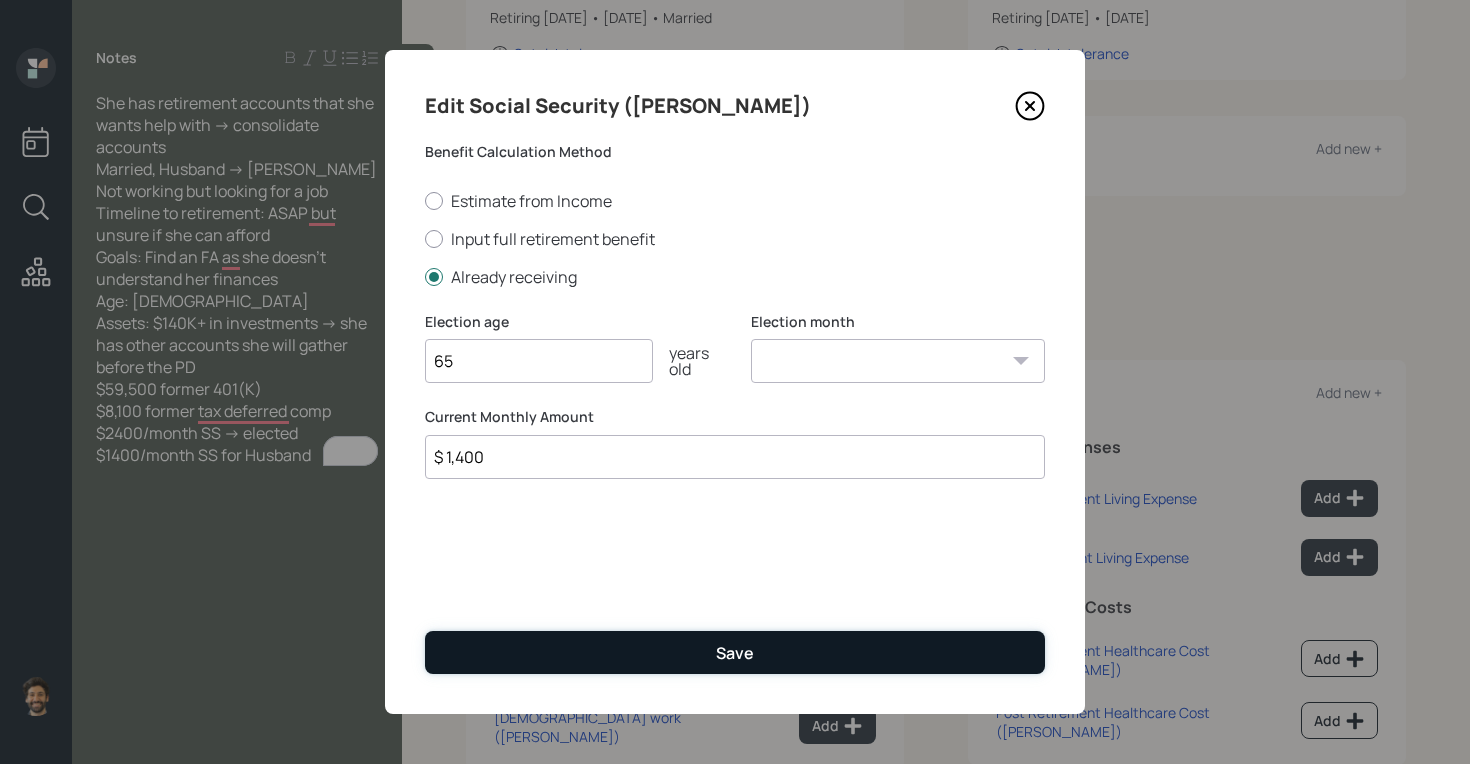 click on "Save" at bounding box center (735, 652) 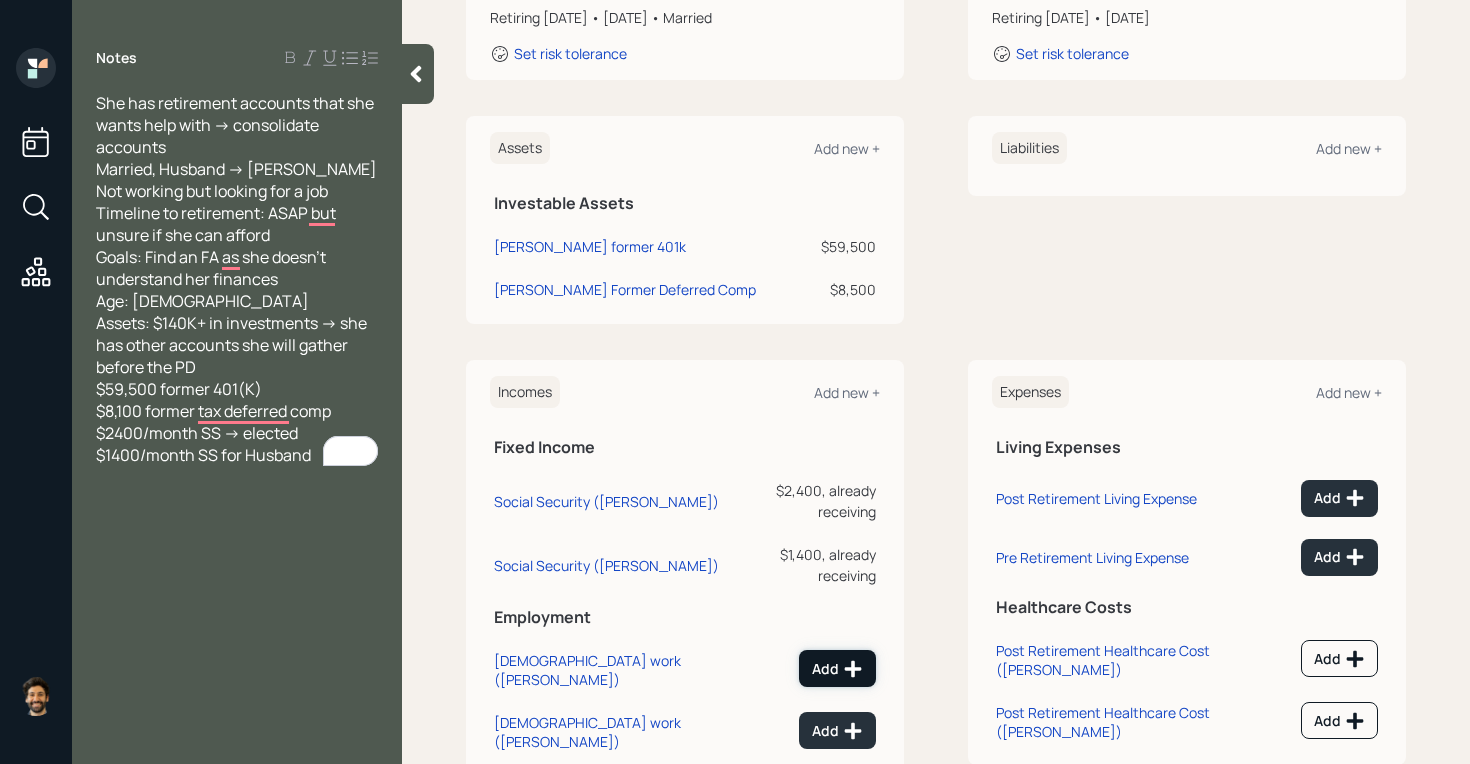 click on "Add" at bounding box center (837, 669) 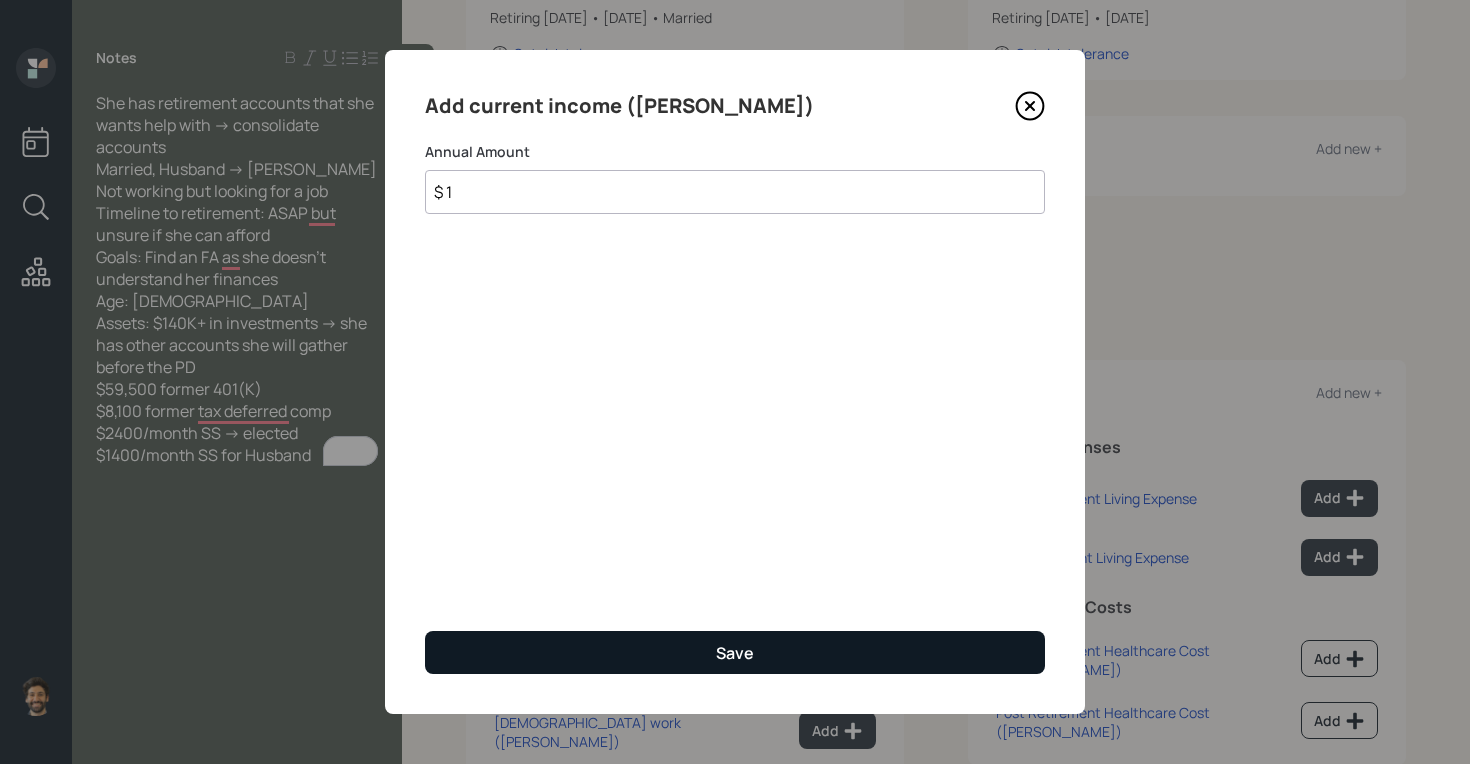 type on "$ 1" 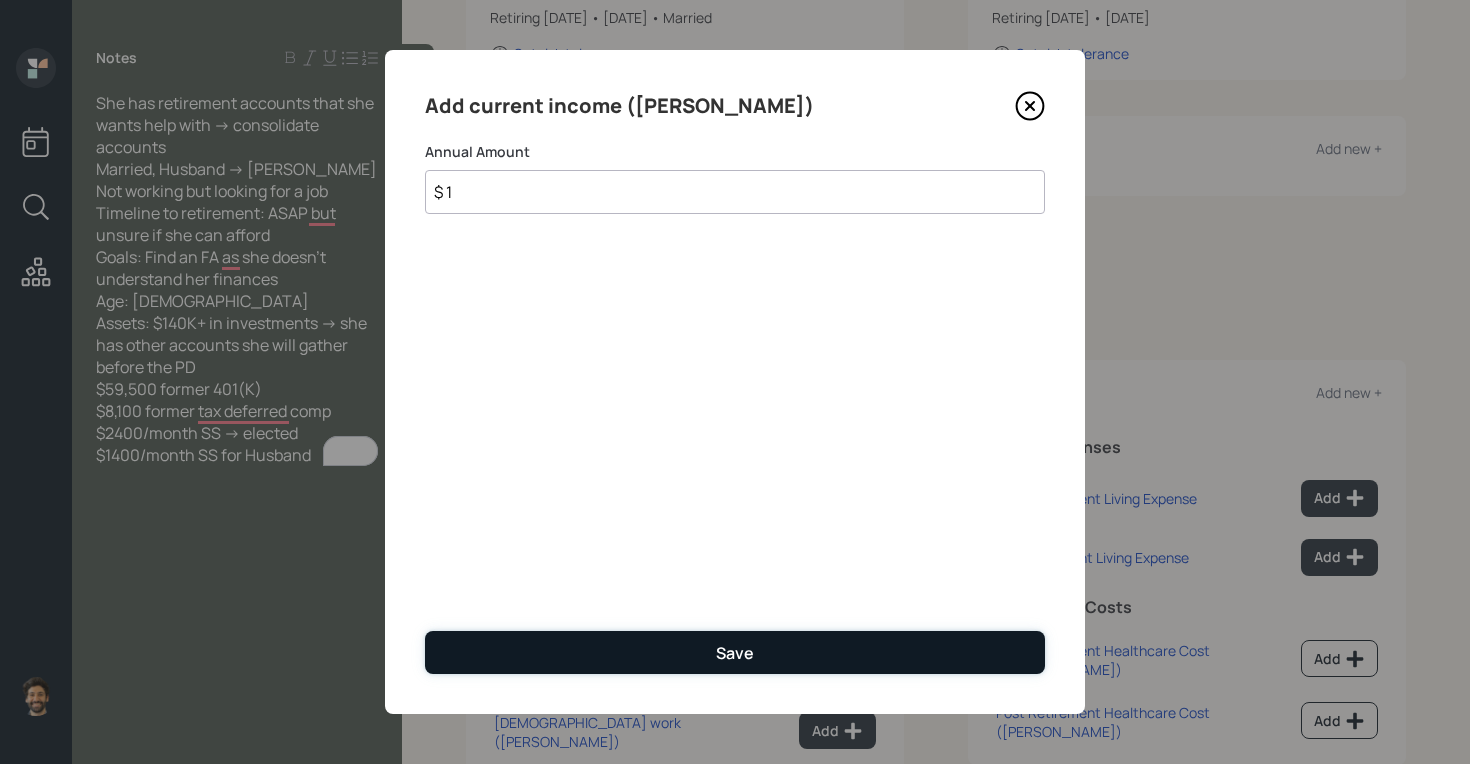 click on "Save" at bounding box center [735, 652] 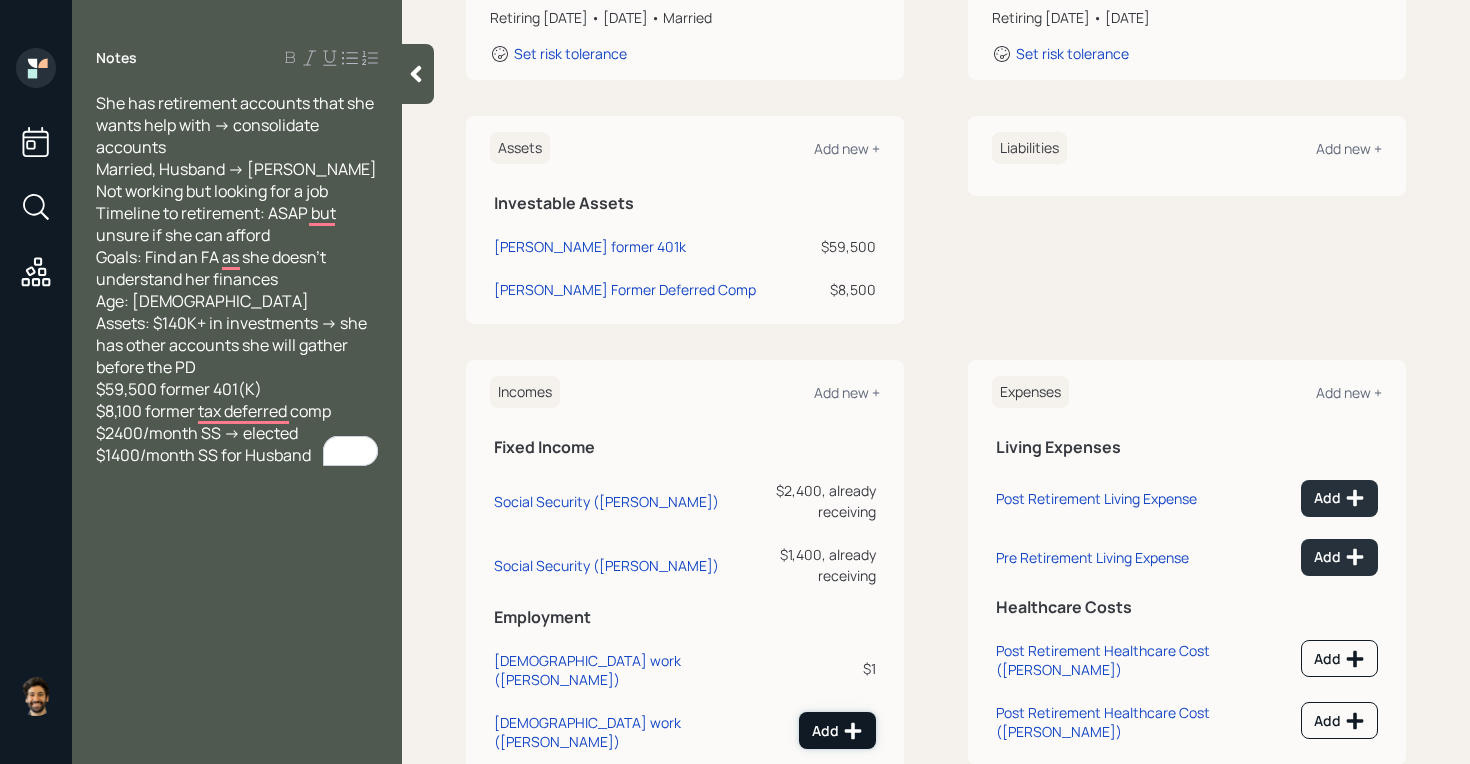 click on "Add" at bounding box center (837, 731) 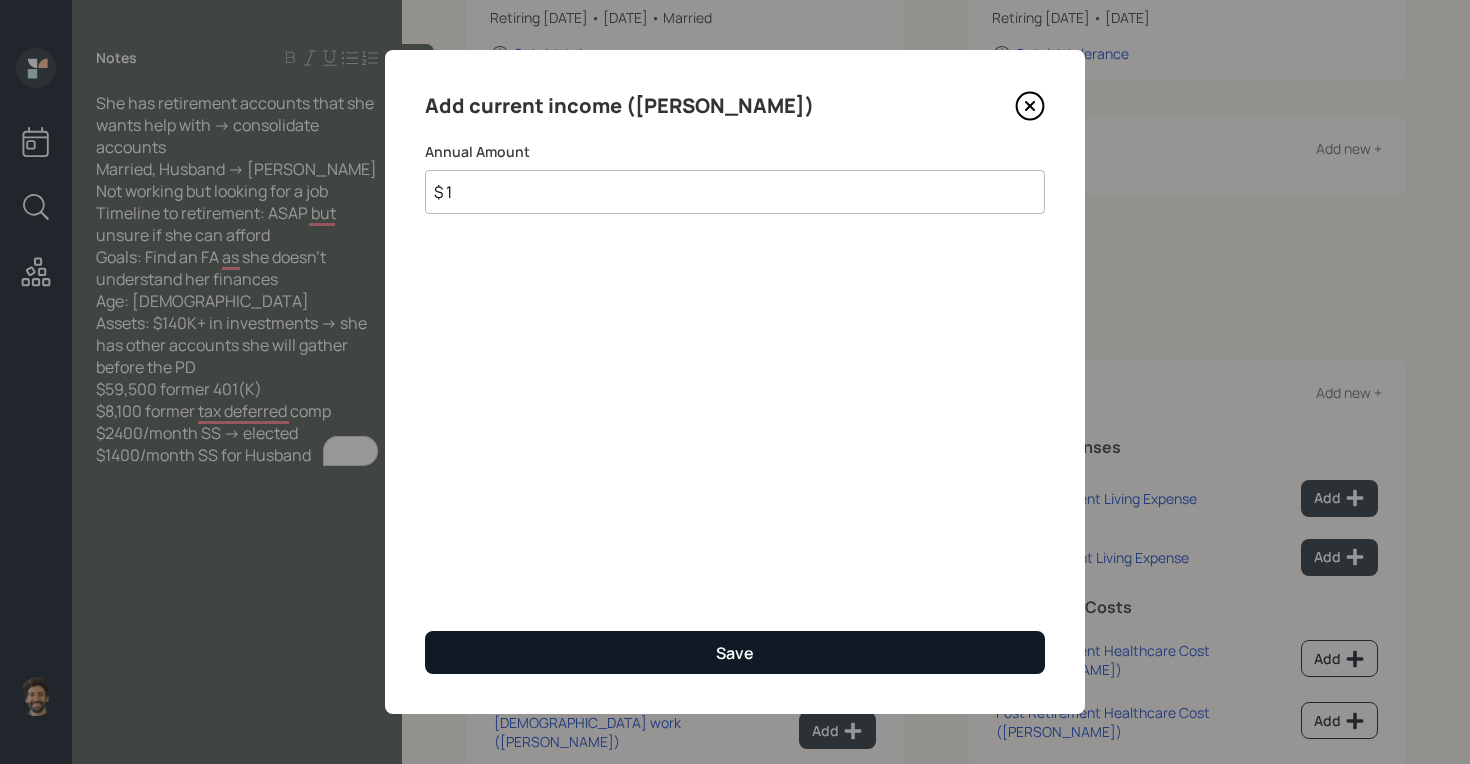 type on "$ 1" 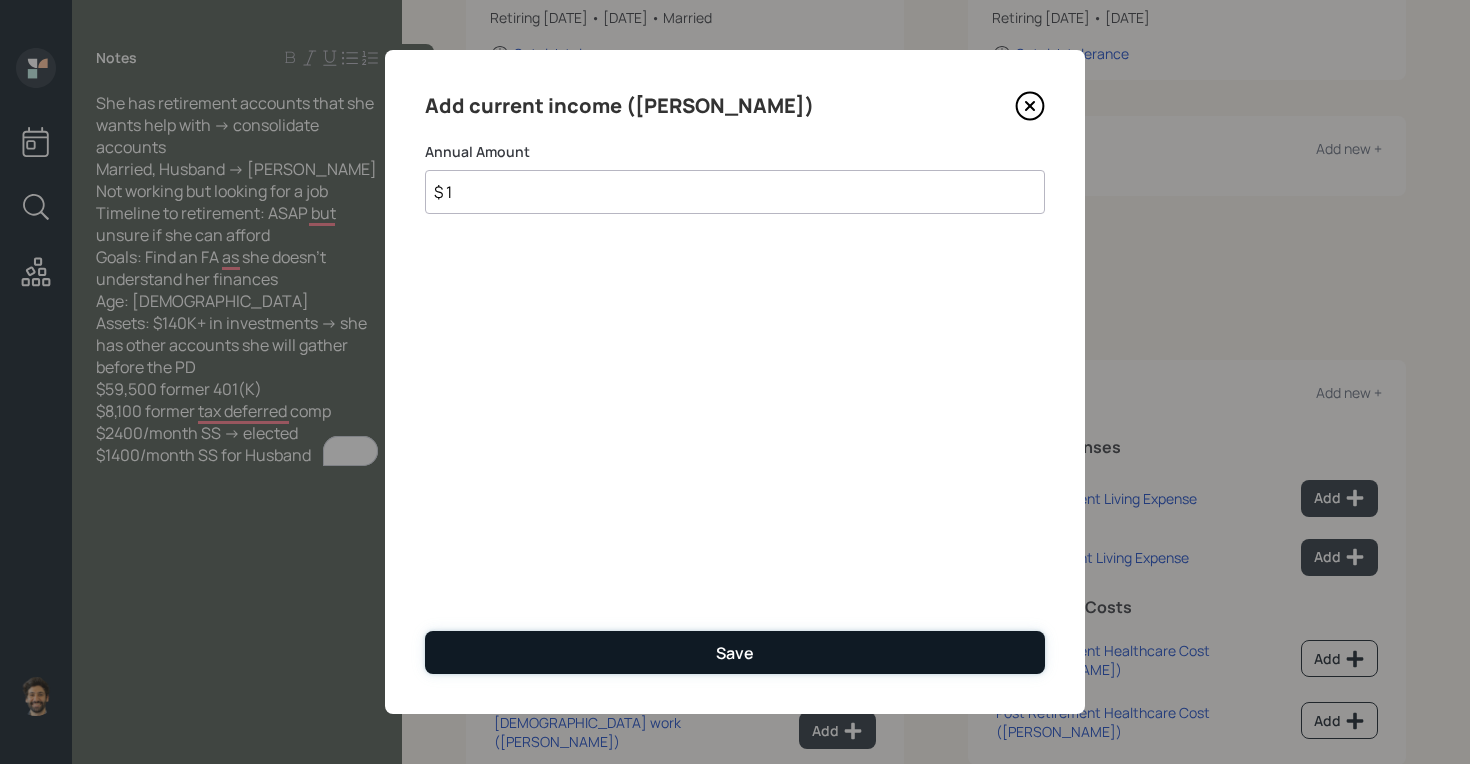 click on "Save" at bounding box center (735, 652) 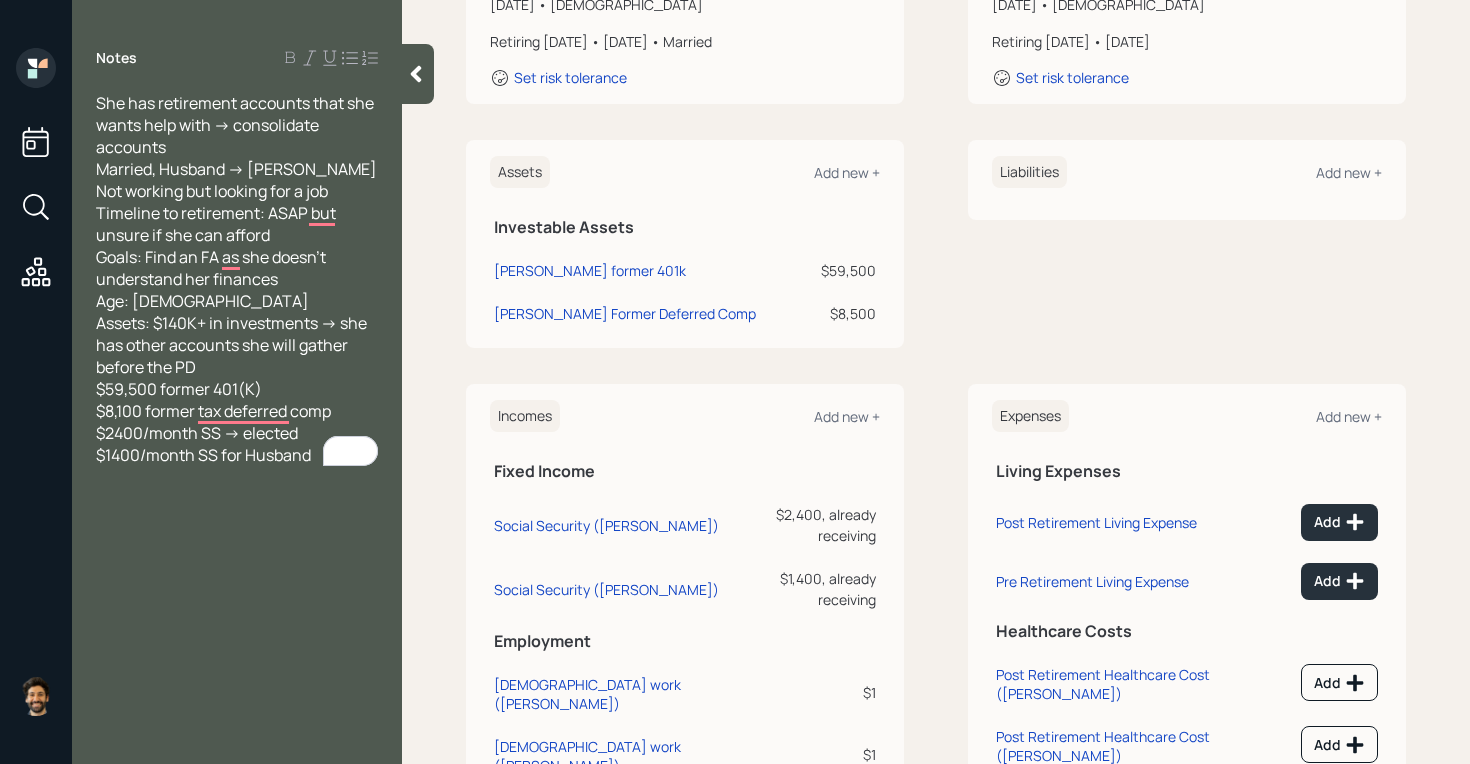 scroll, scrollTop: 410, scrollLeft: 0, axis: vertical 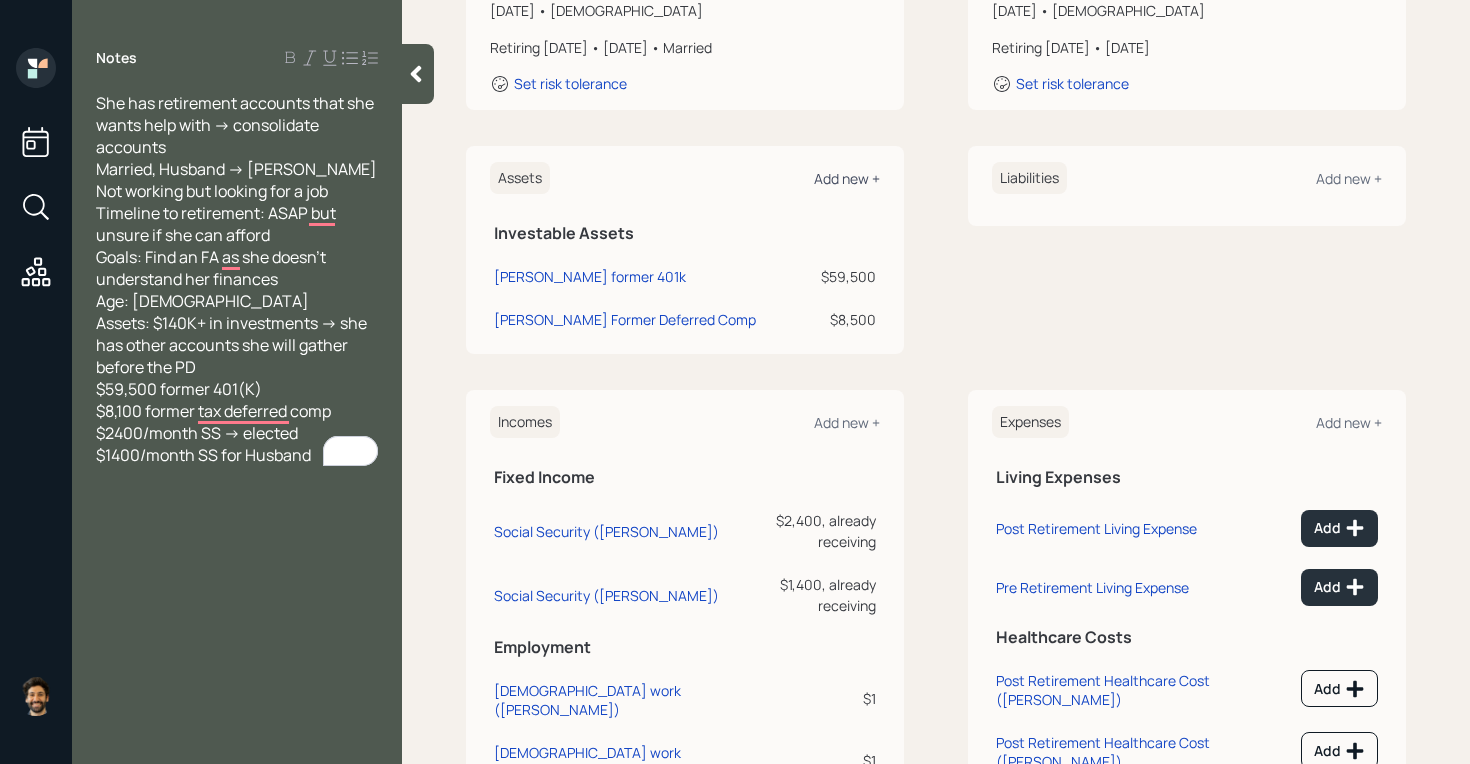 click on "Add new +" at bounding box center [847, 178] 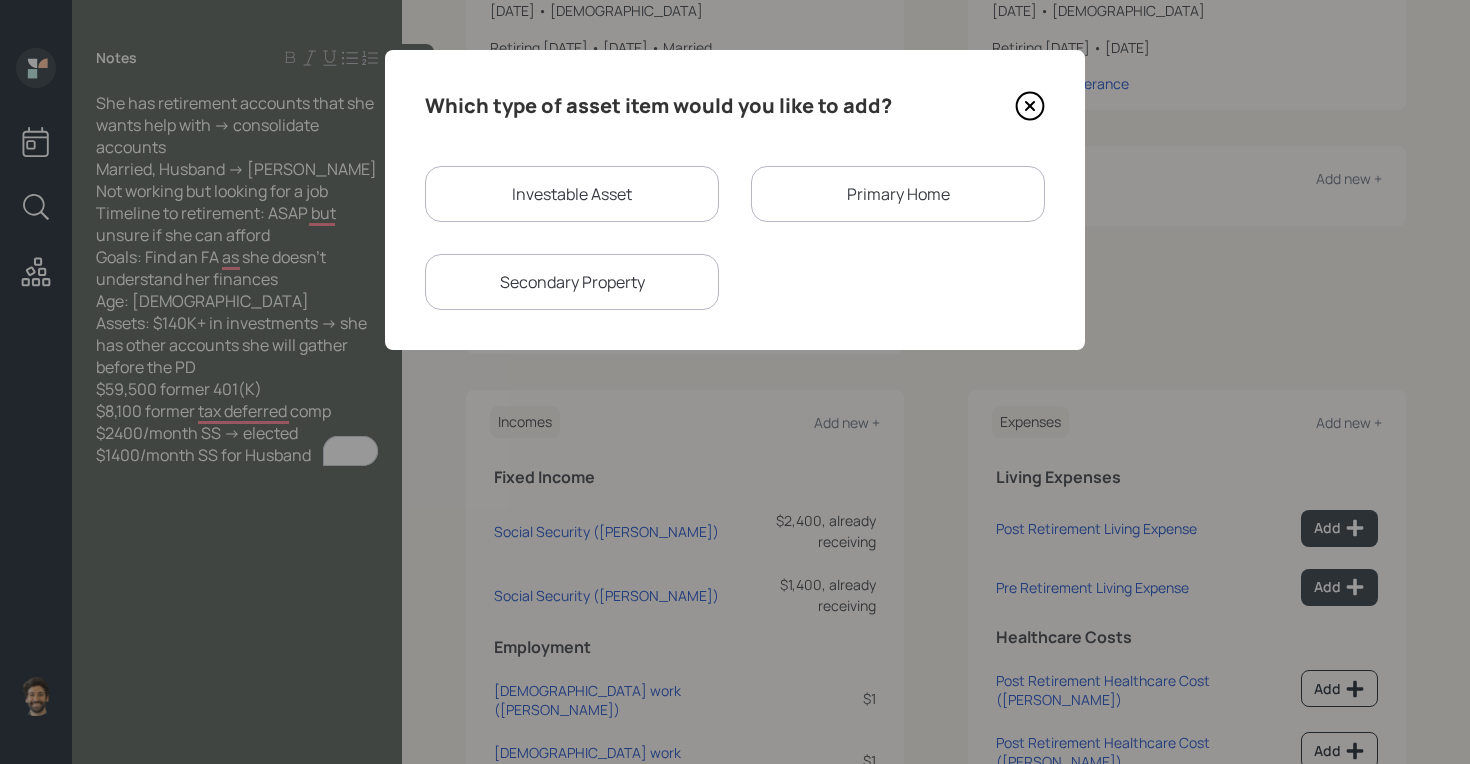 click on "Investable Asset" at bounding box center (572, 194) 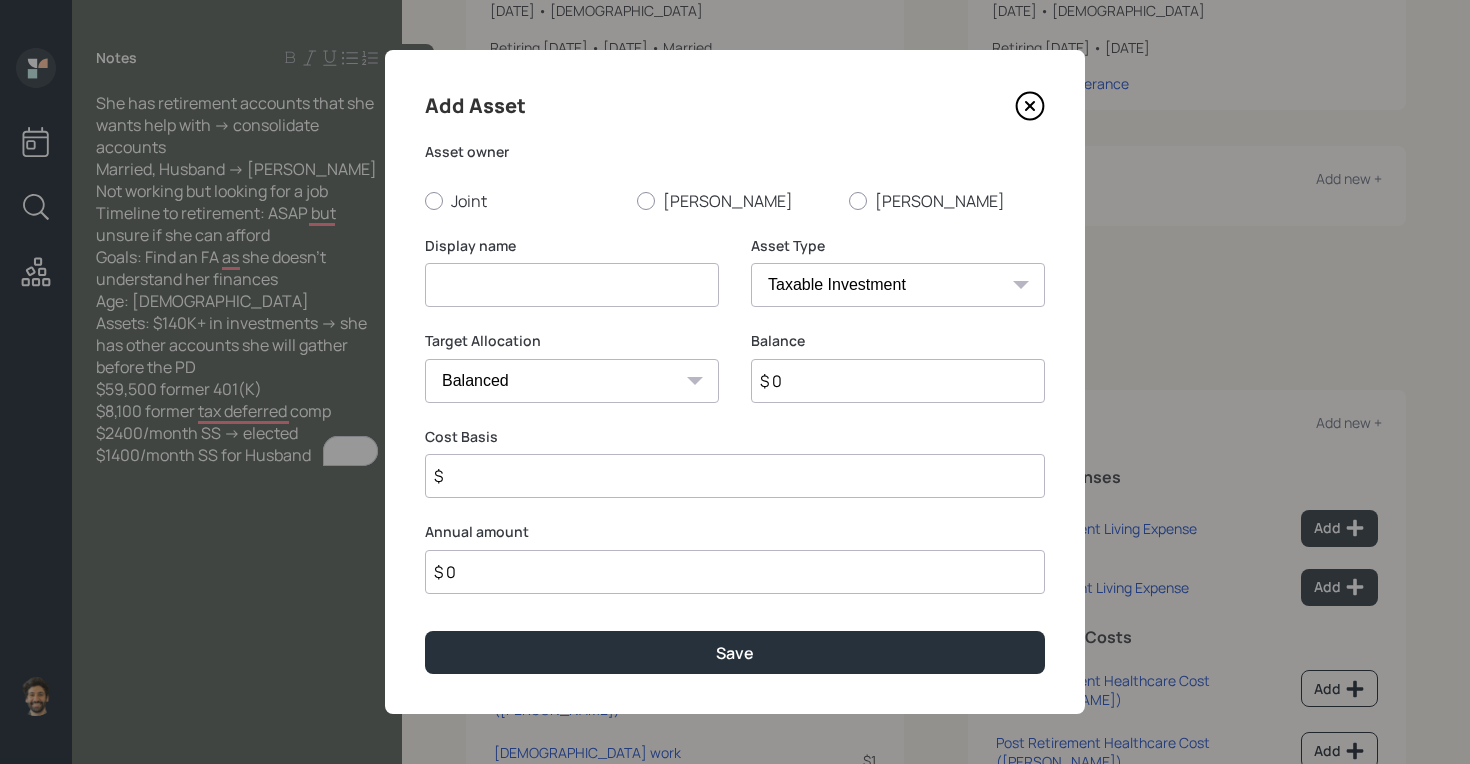 click at bounding box center [572, 285] 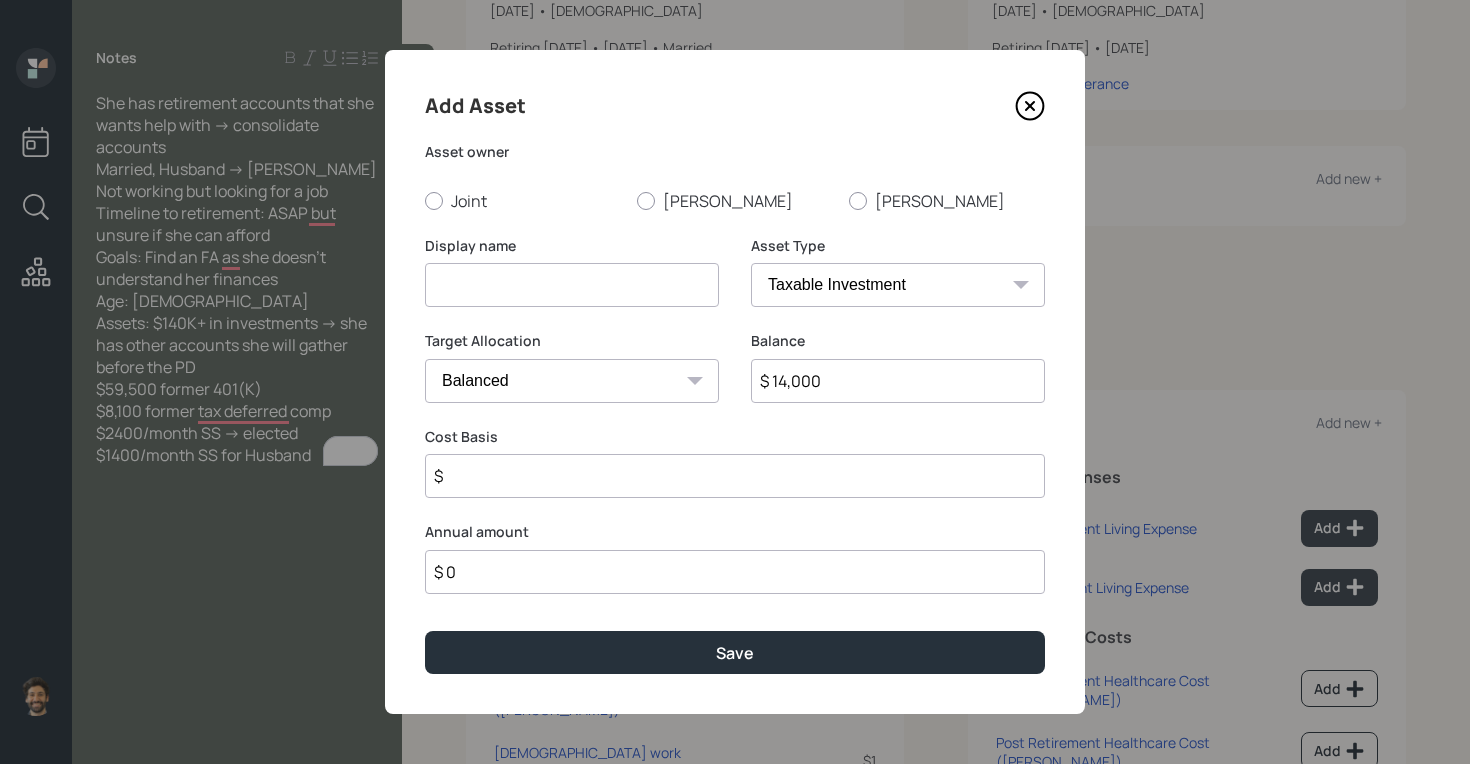 click at bounding box center [572, 285] 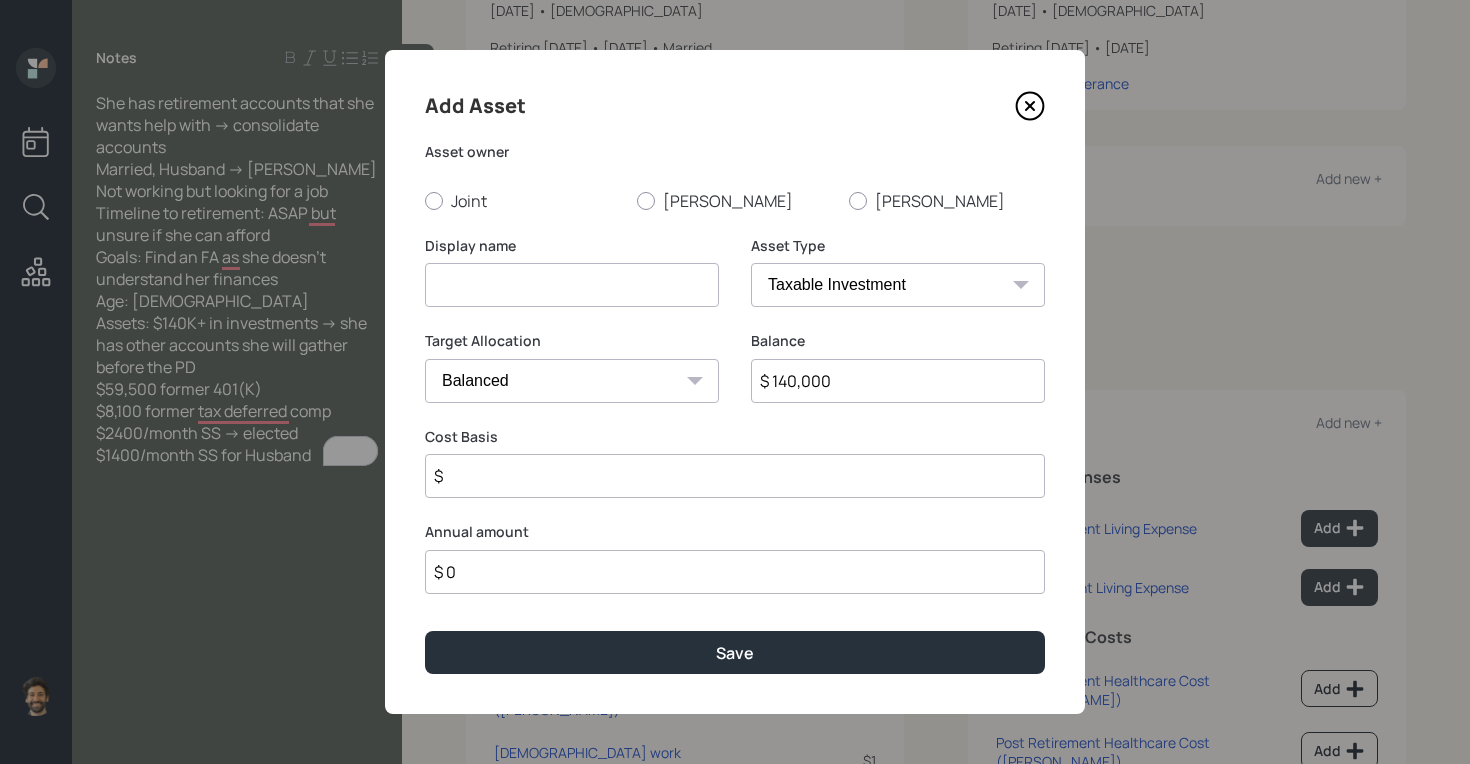 type on "$ 140,000" 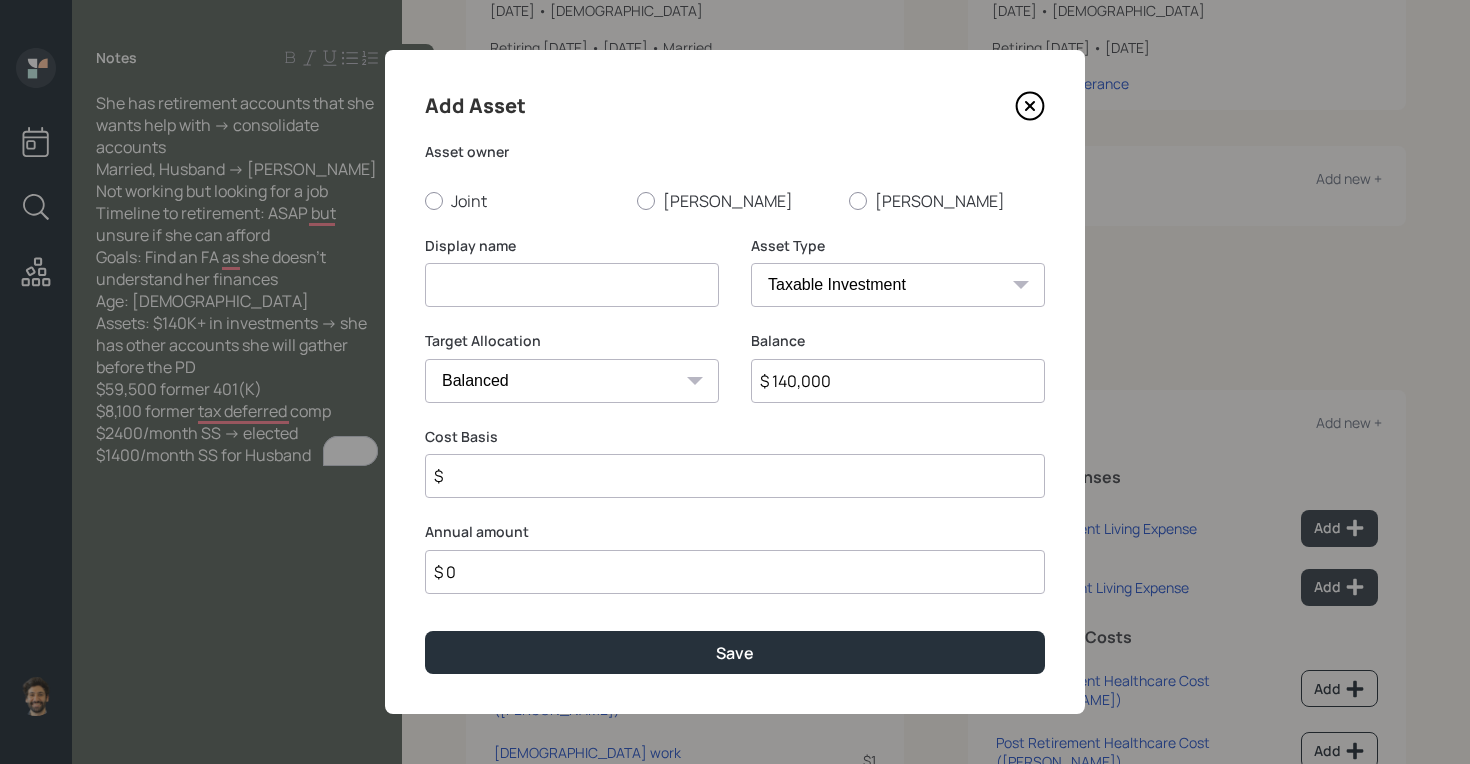 click on "SEP IRA IRA Roth IRA 401(k) Roth 401(k) 403(b) Roth 403(b) 457(b) Roth 457(b) Health Savings Account 529 Taxable Investment Checking / Savings Emergency Fund" at bounding box center (898, 285) 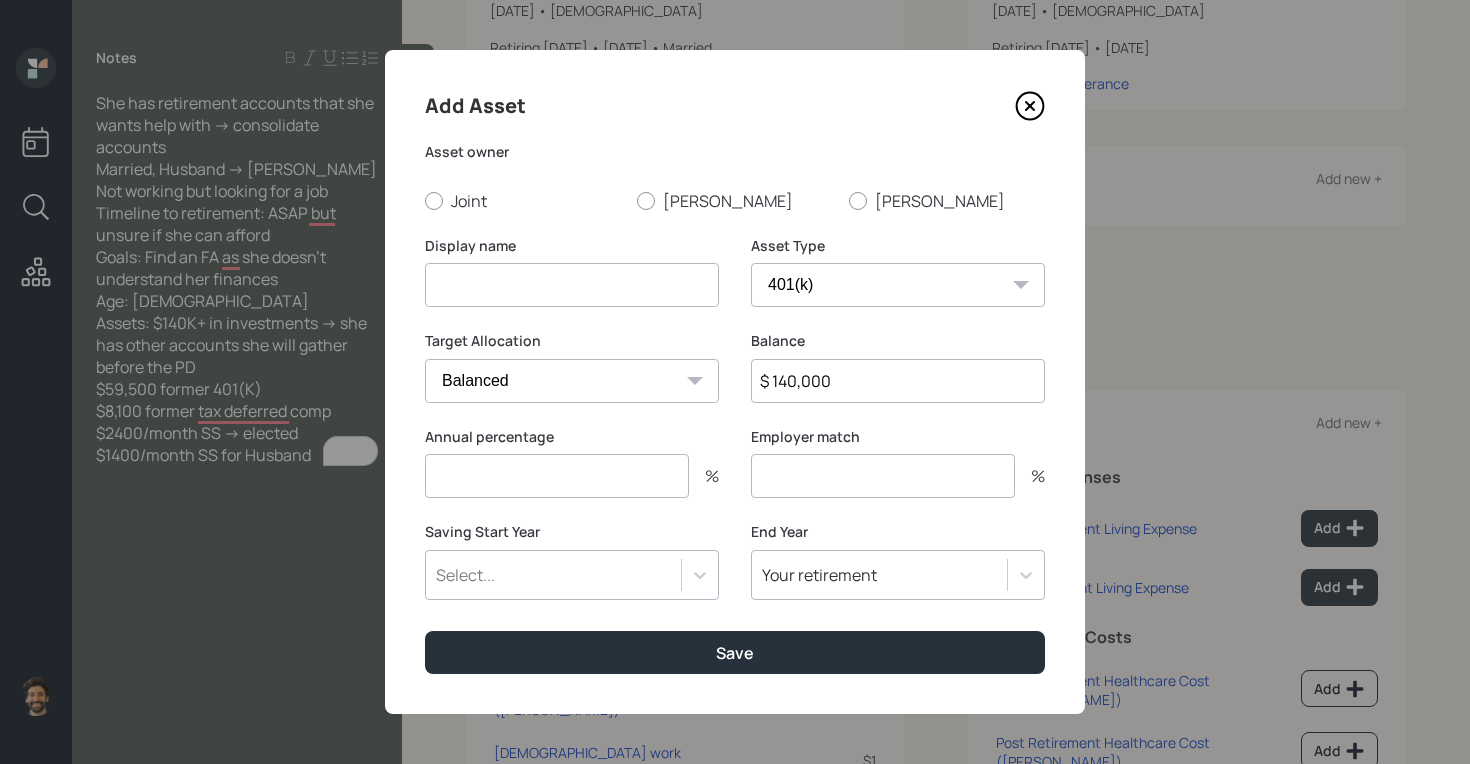 click on "SEP IRA IRA Roth IRA 401(k) Roth 401(k) 403(b) Roth 403(b) 457(b) Roth 457(b) Health Savings Account 529 Taxable Investment Checking / Savings Emergency Fund" at bounding box center (898, 285) 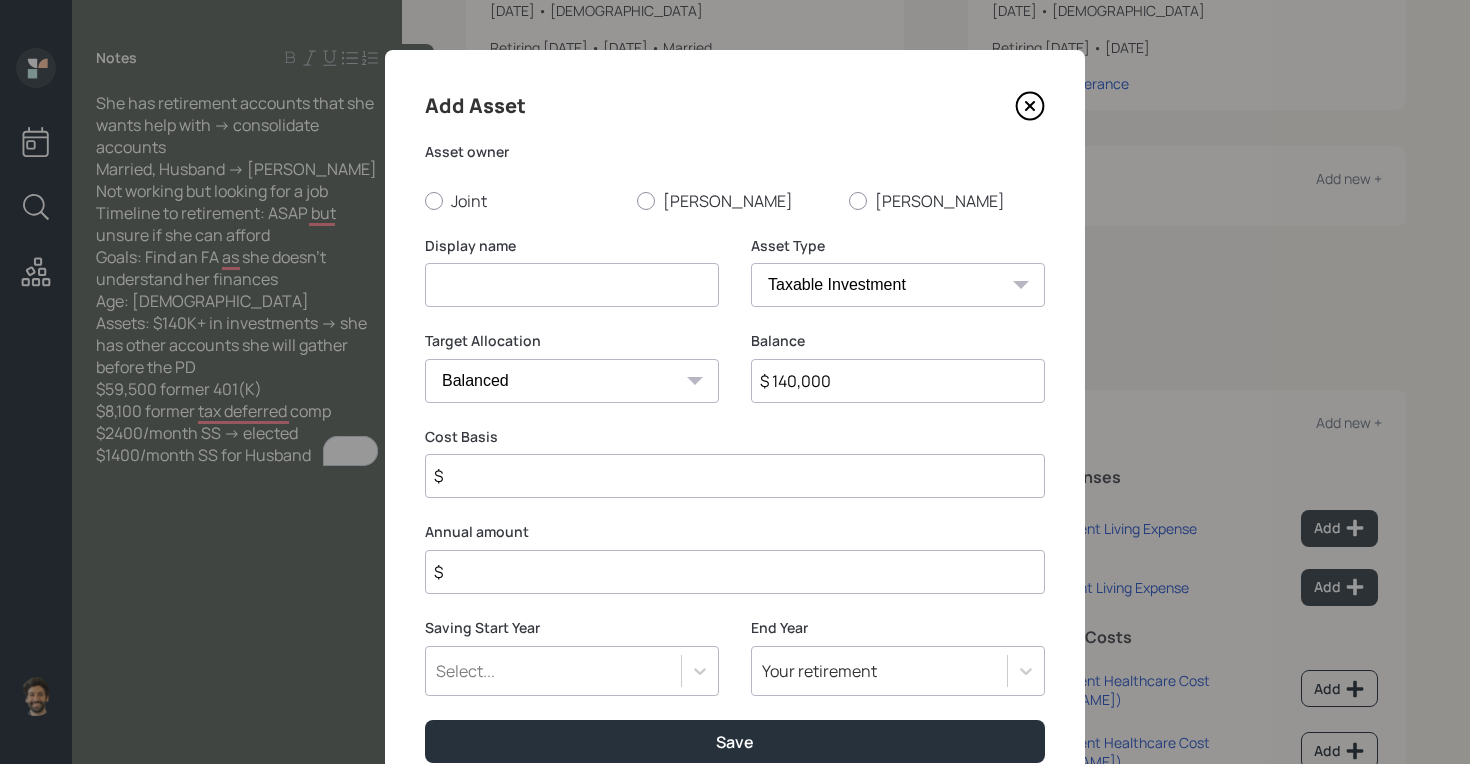 click on "$" at bounding box center (735, 476) 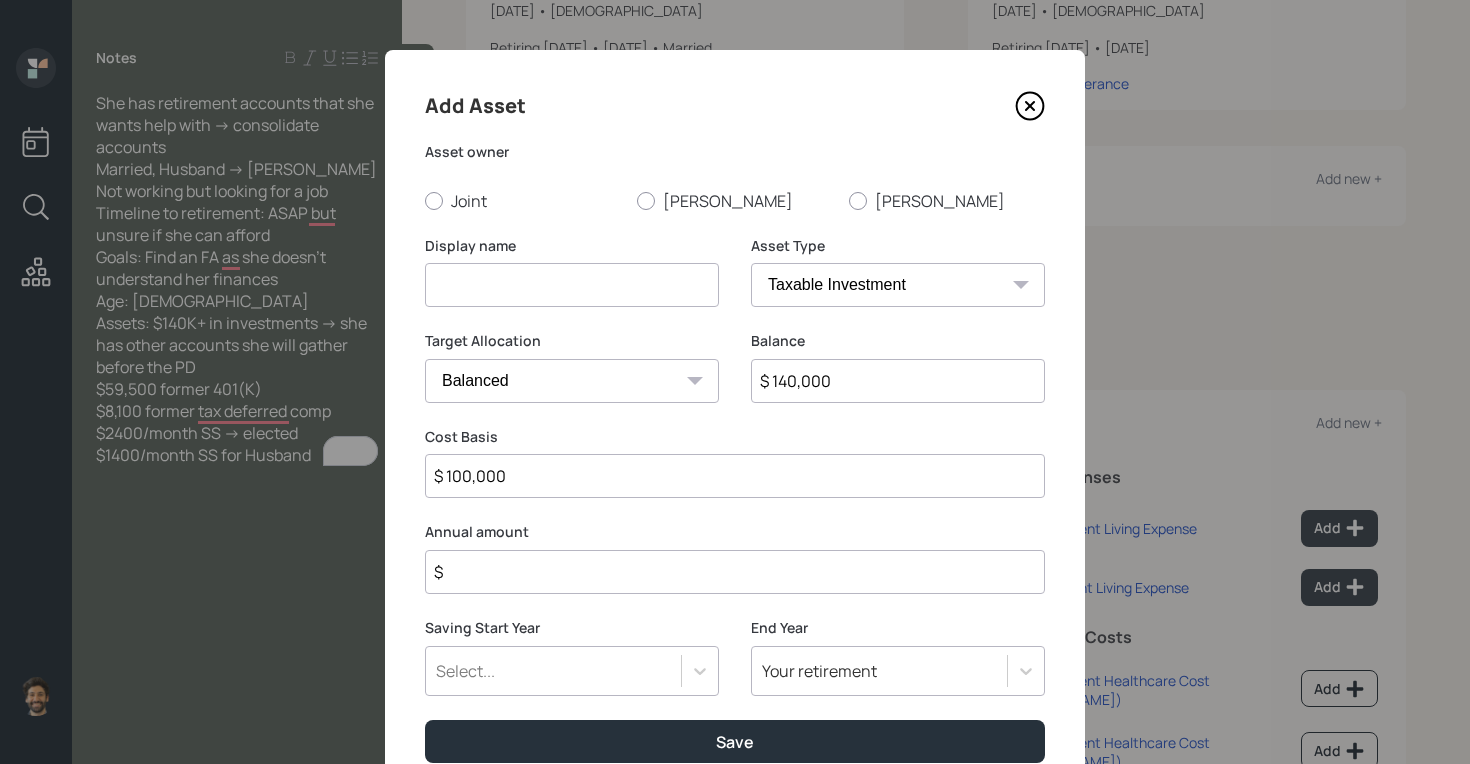 type on "$ 100,000" 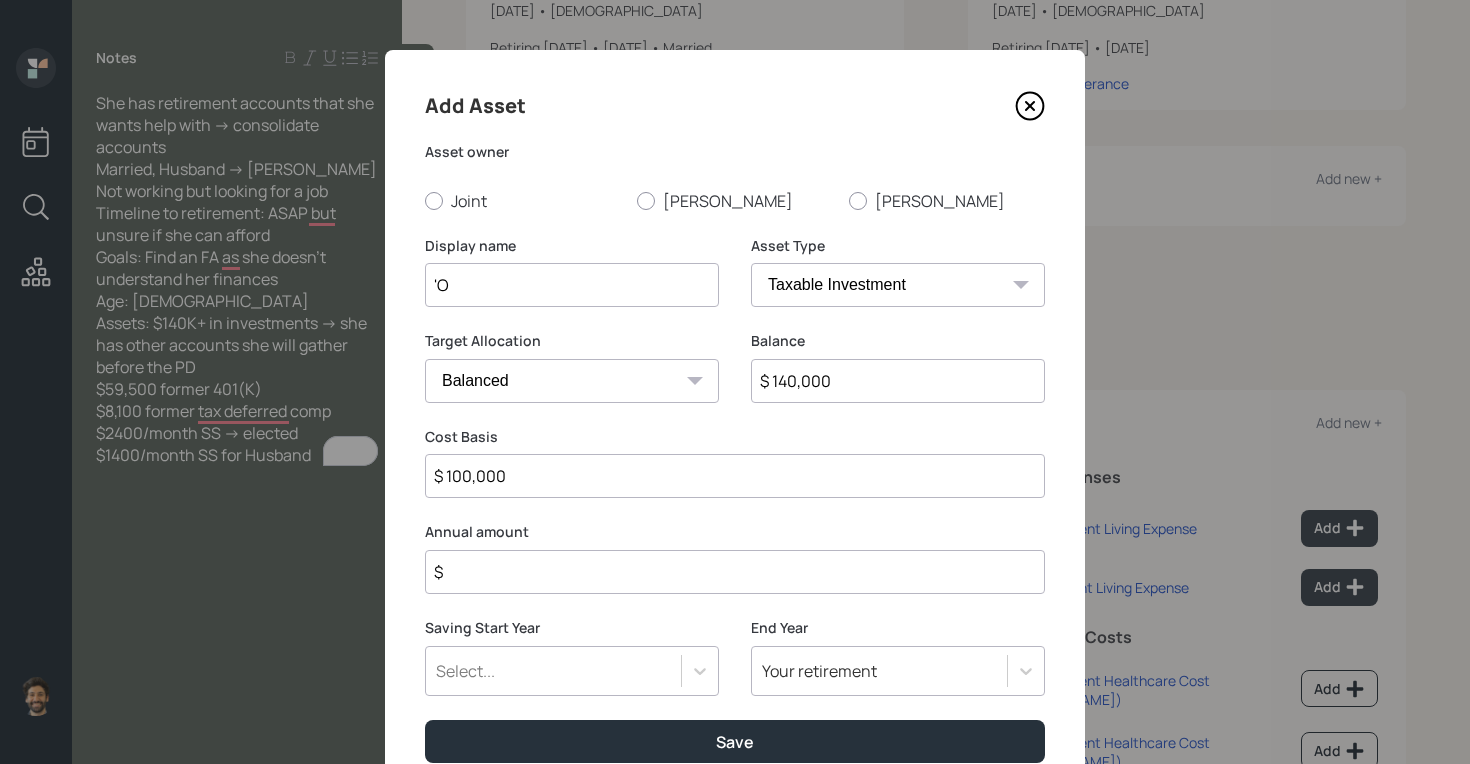 type on "'" 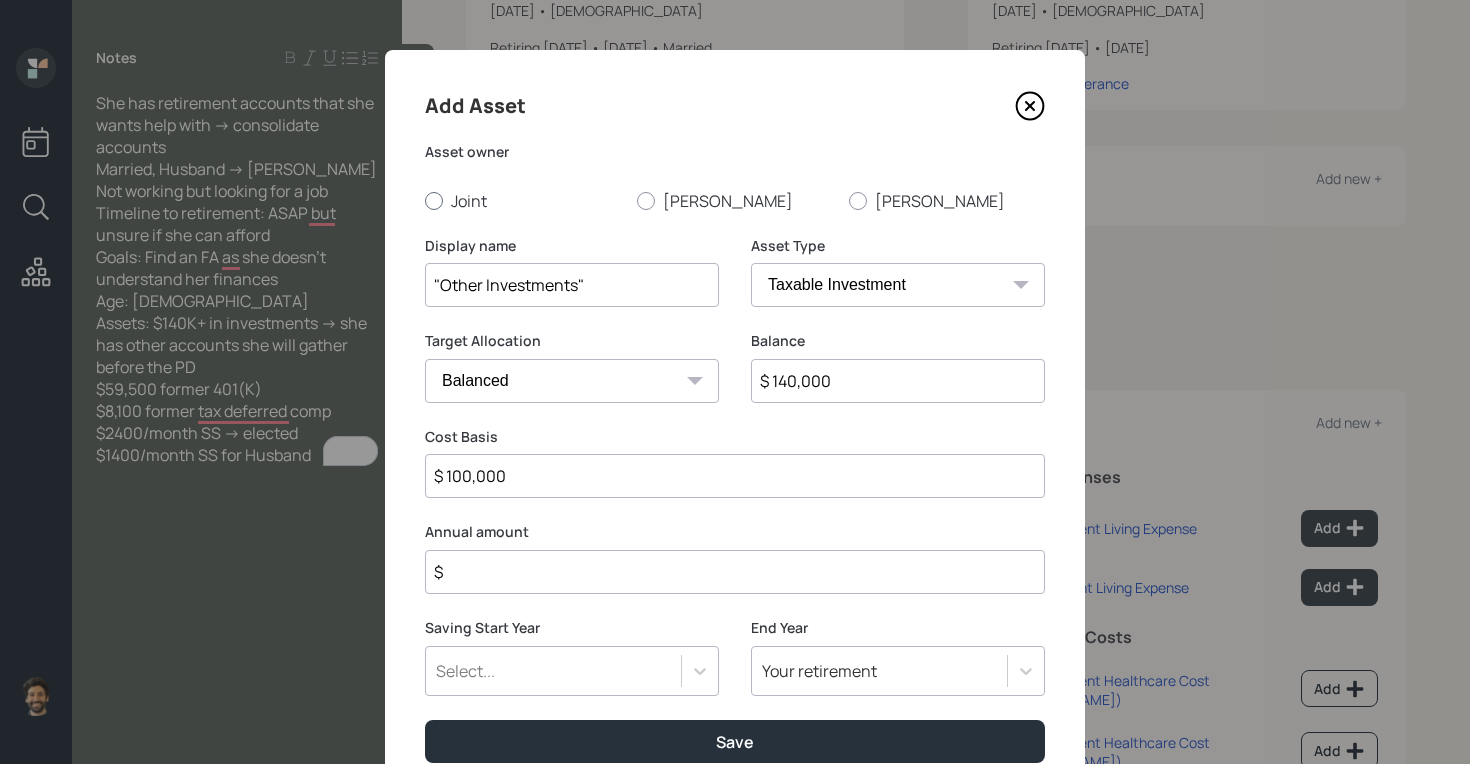 type on ""Other Investments"" 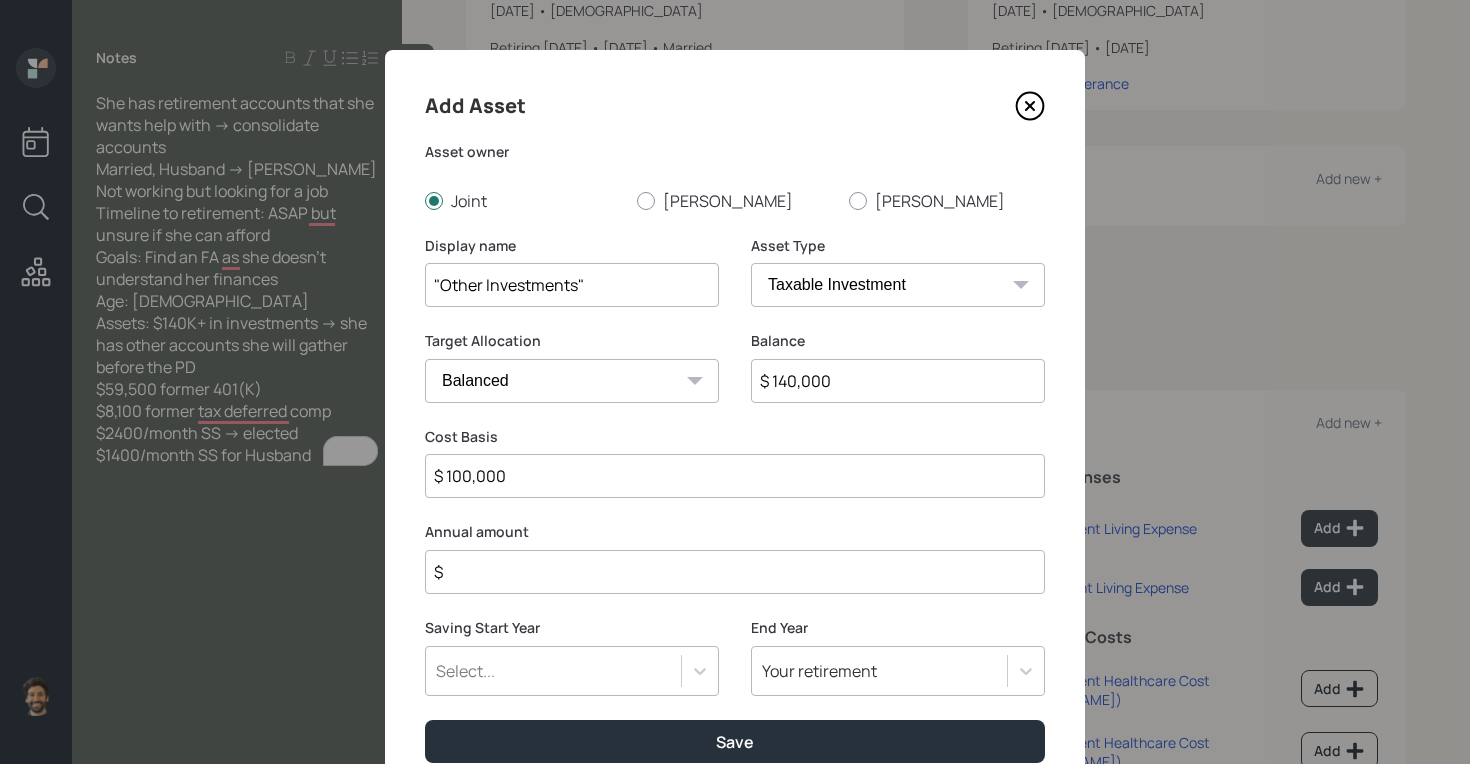 click on "$" at bounding box center [735, 572] 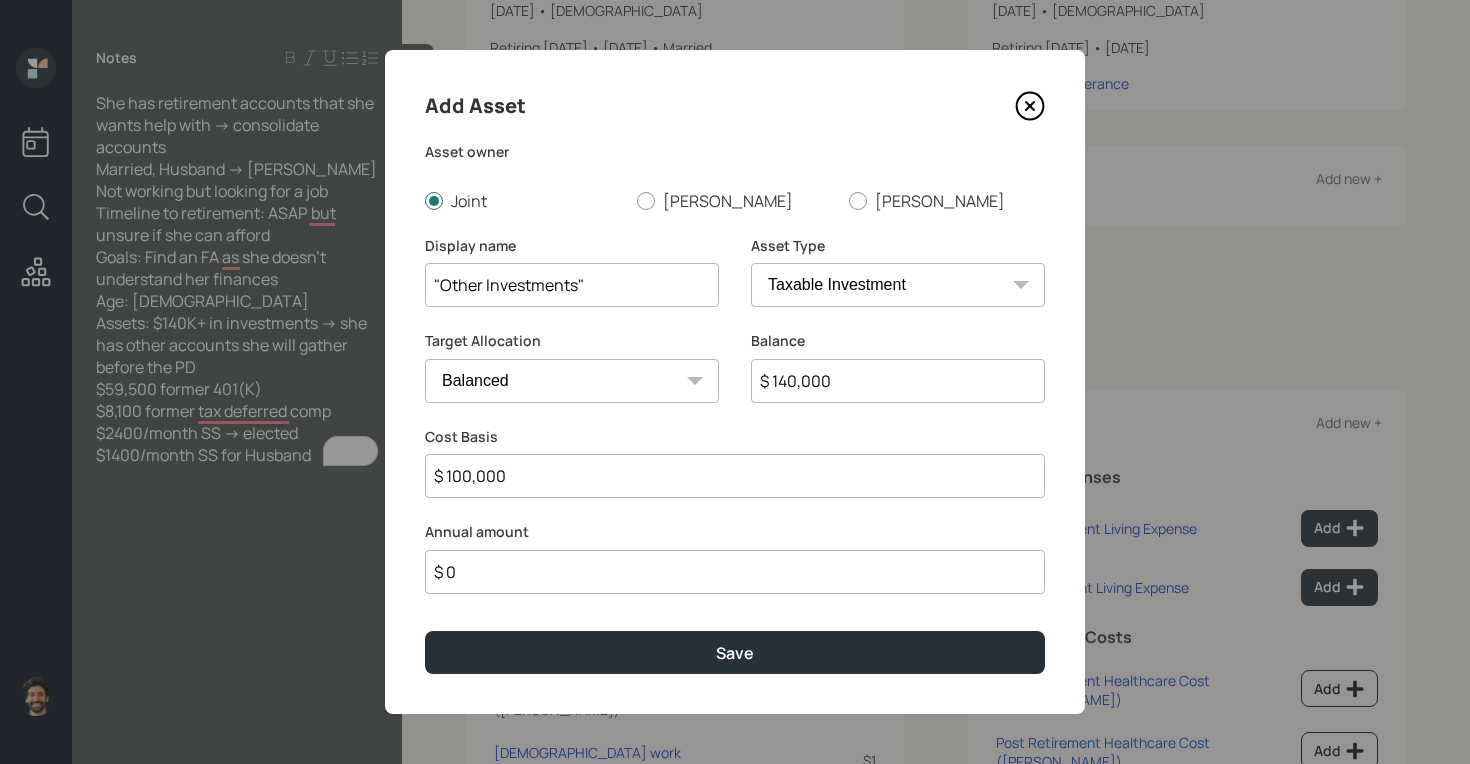type on "$ 0" 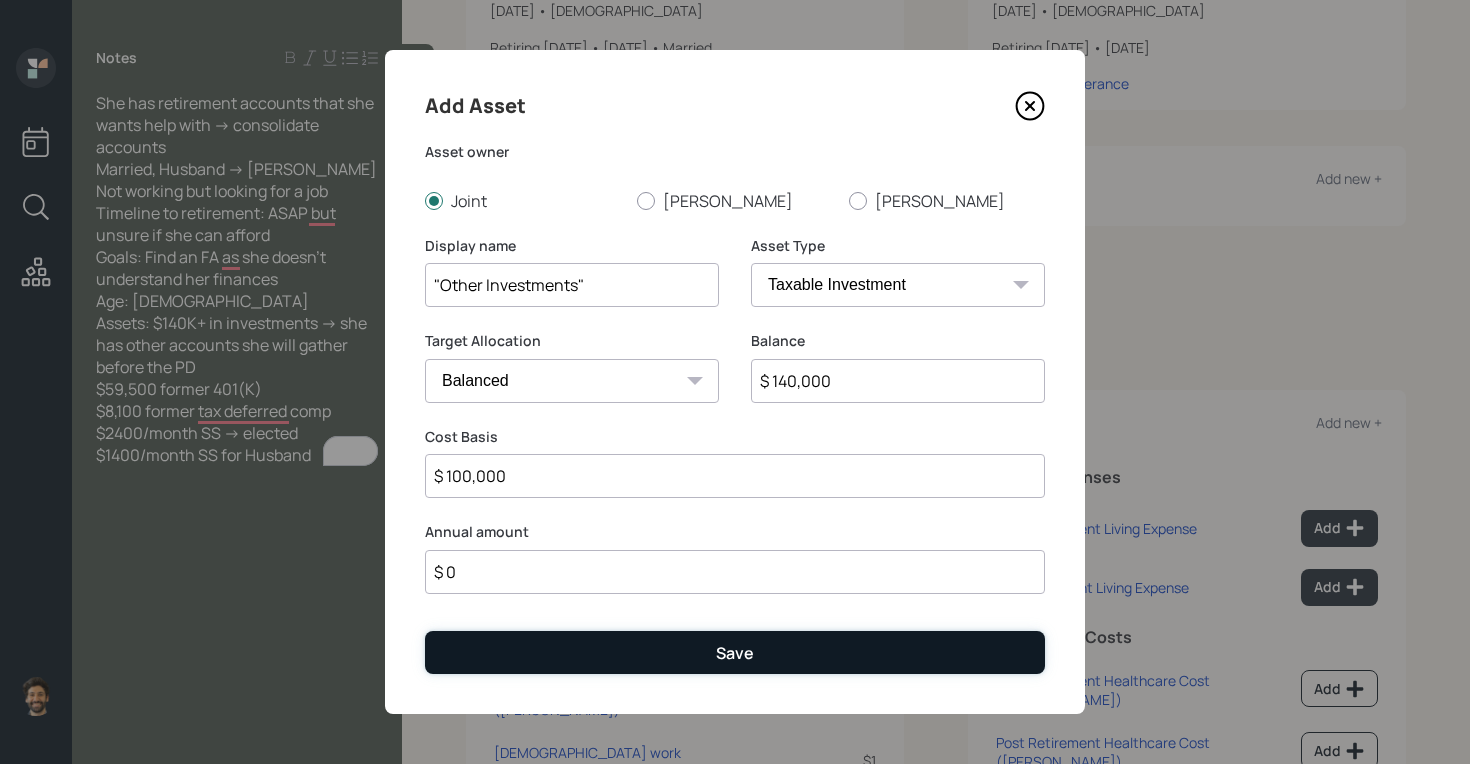 click on "Save" at bounding box center [735, 652] 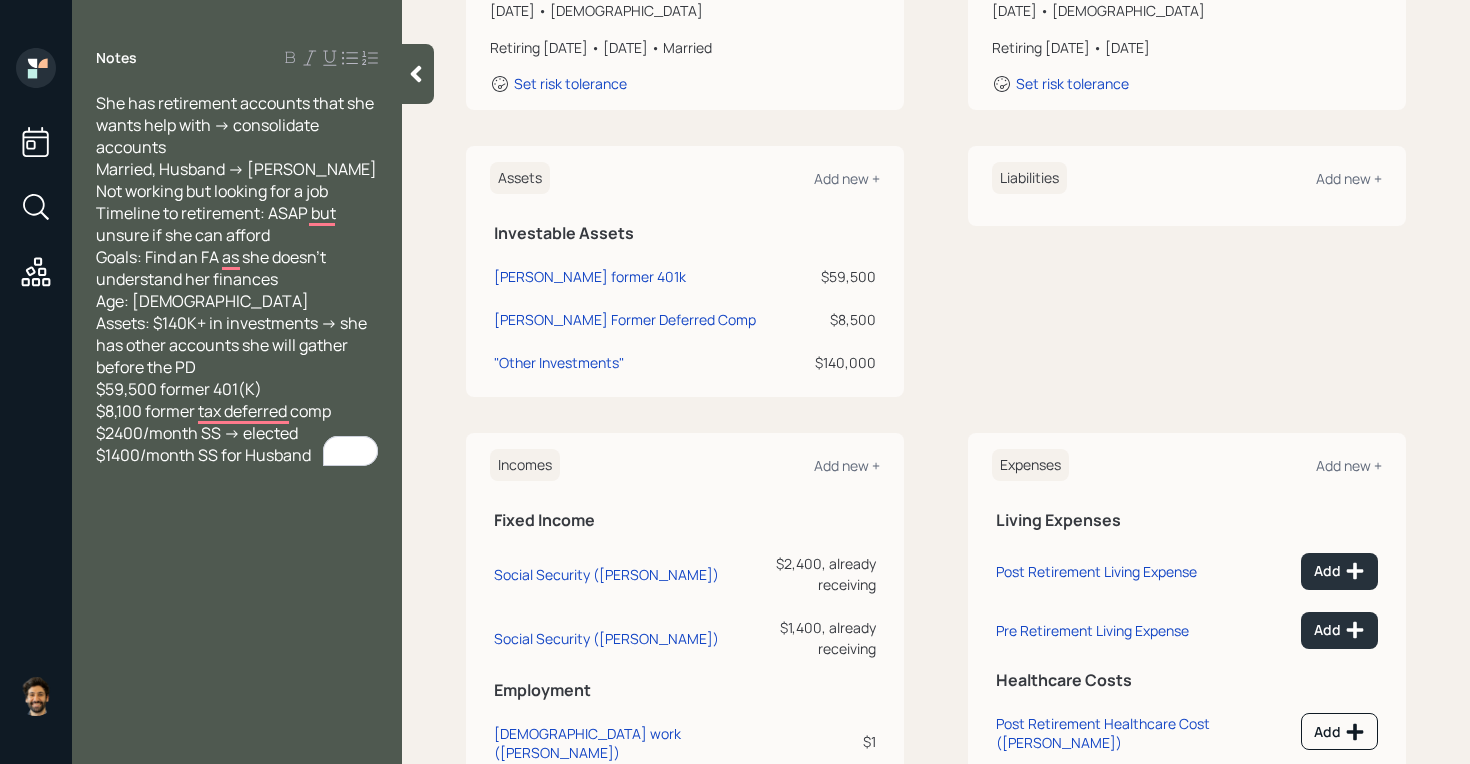 click at bounding box center [418, 74] 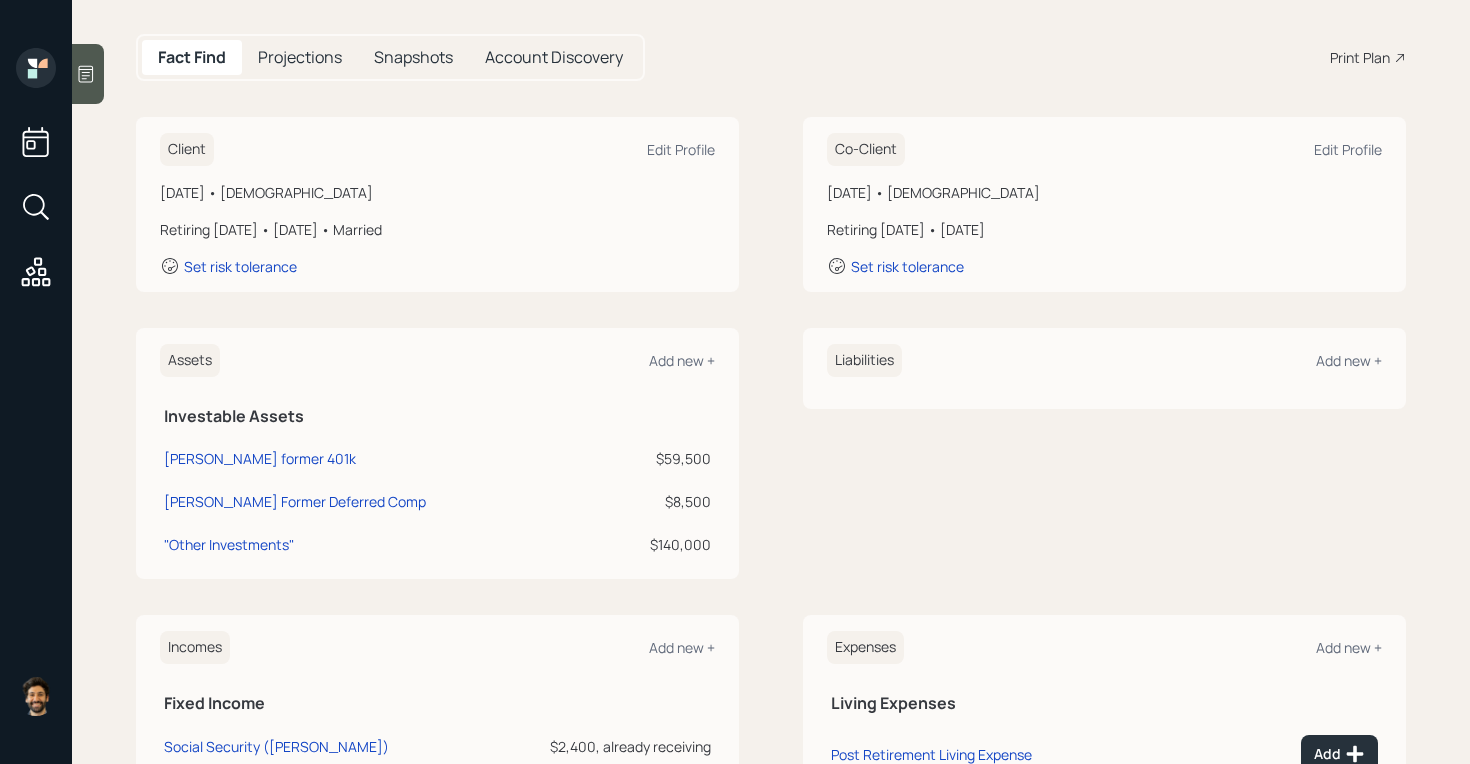 scroll, scrollTop: 0, scrollLeft: 0, axis: both 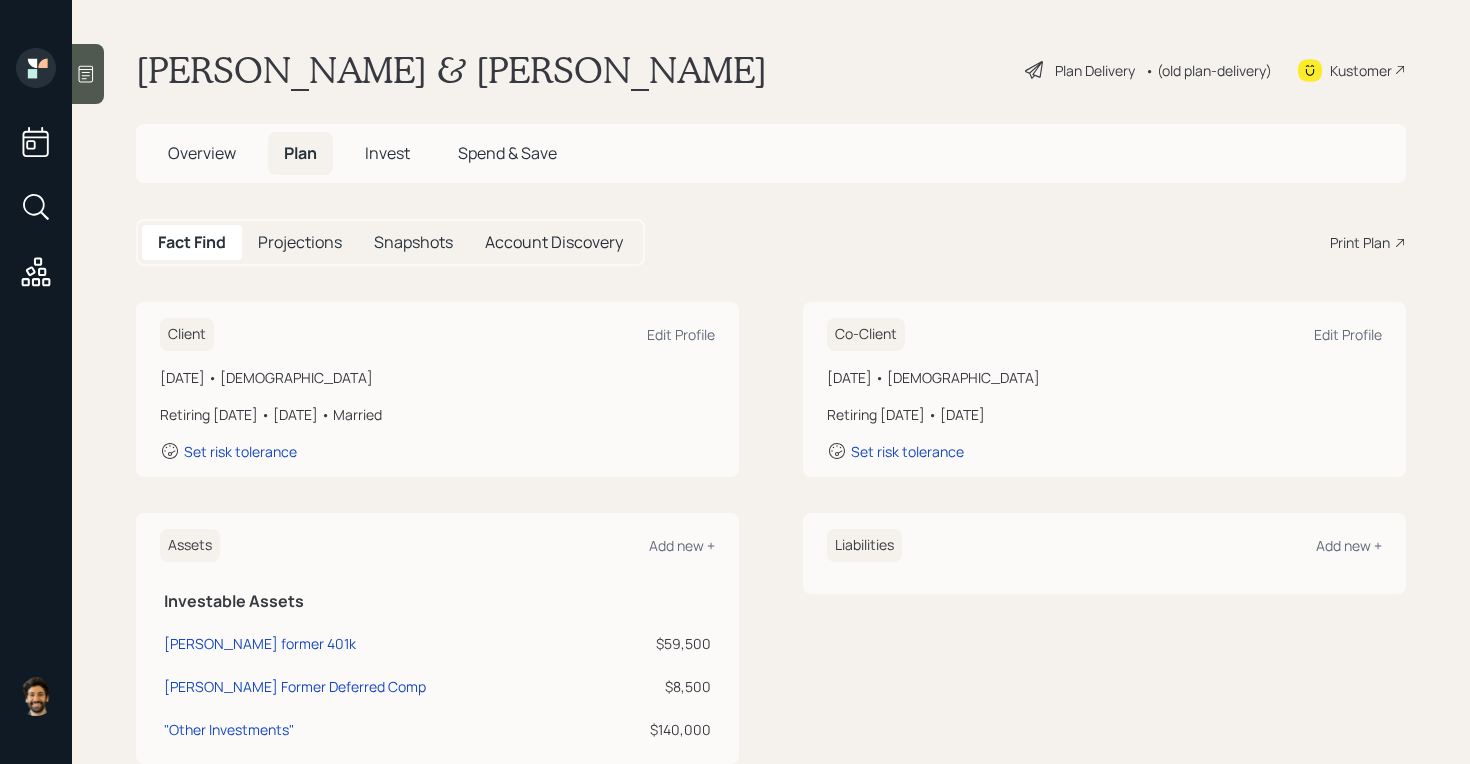 click at bounding box center [88, 74] 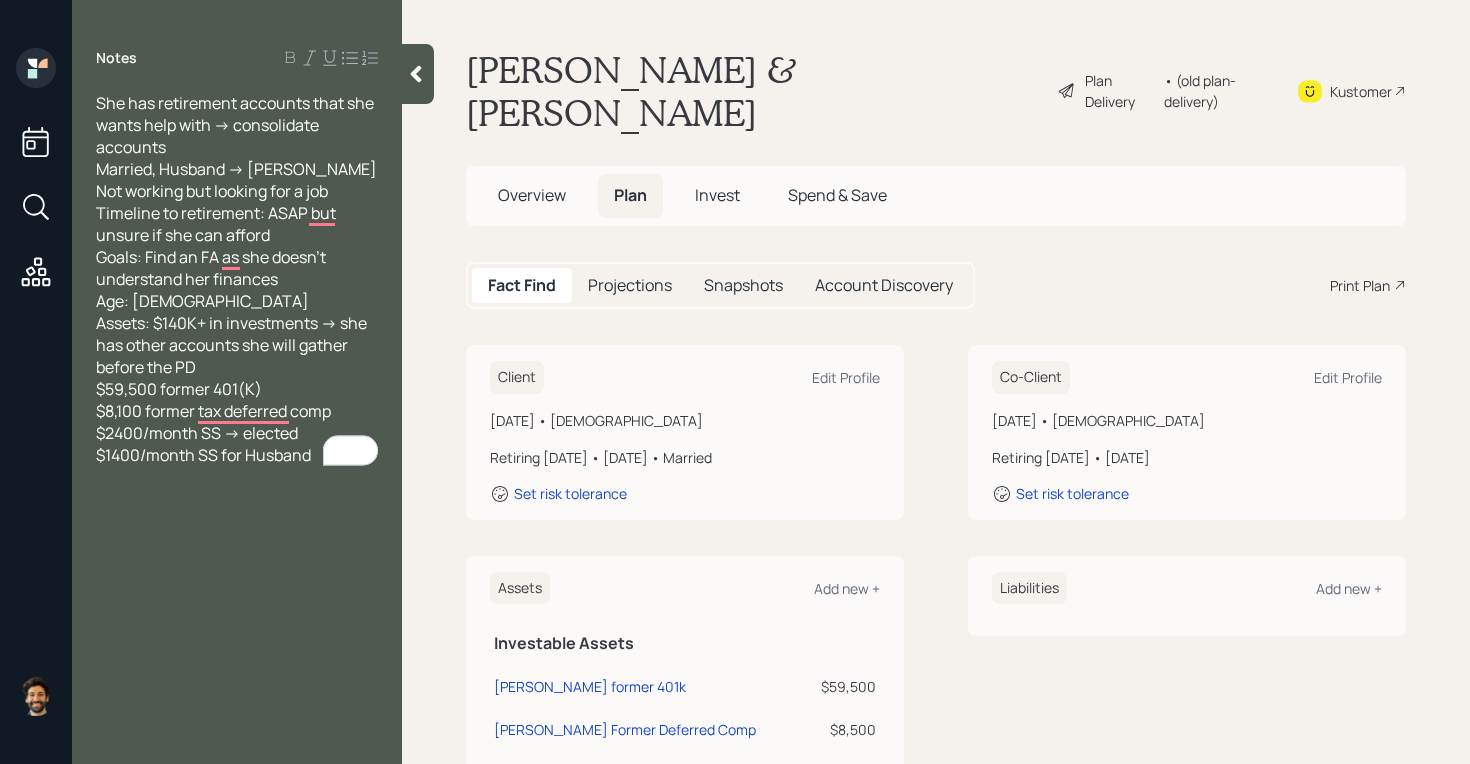 click at bounding box center (418, 74) 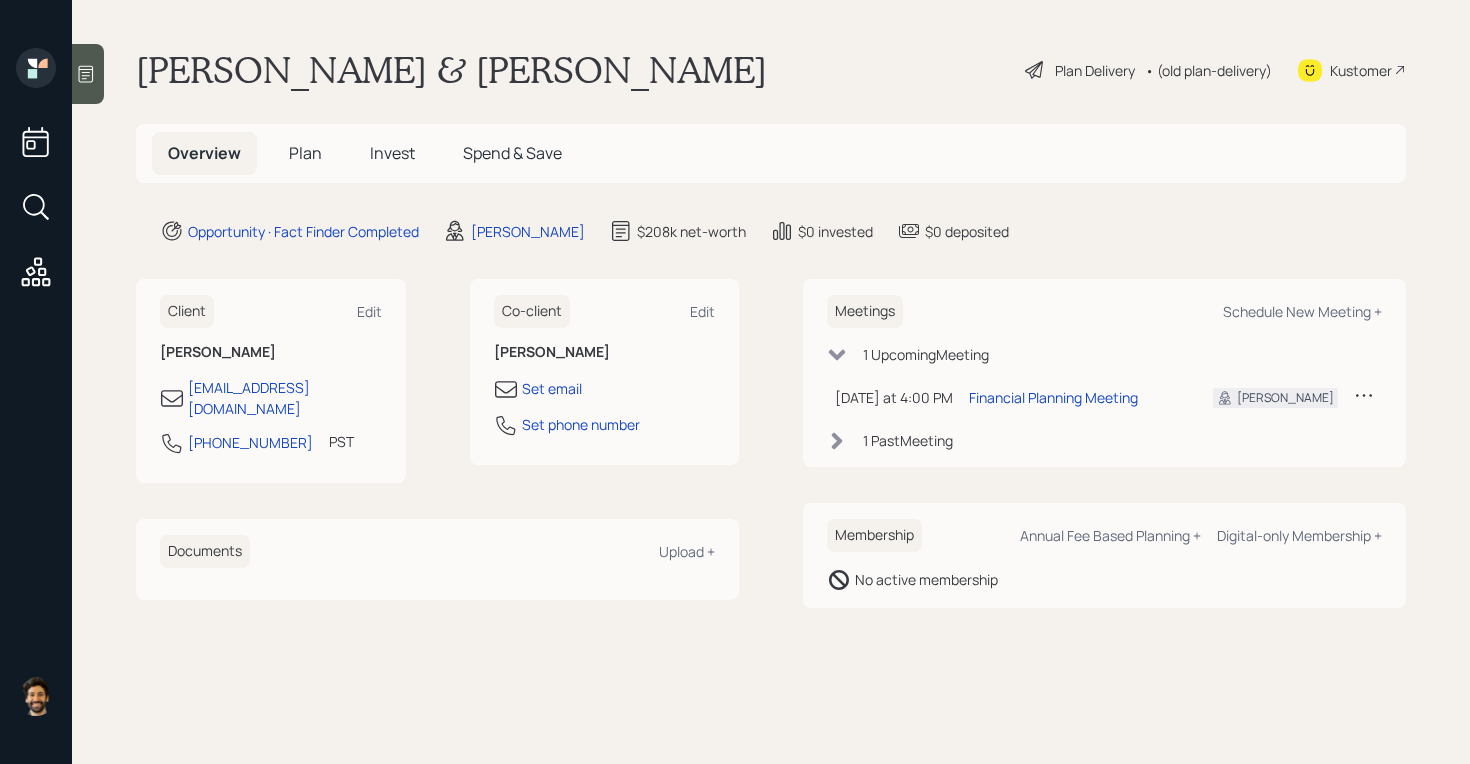 scroll, scrollTop: 0, scrollLeft: 0, axis: both 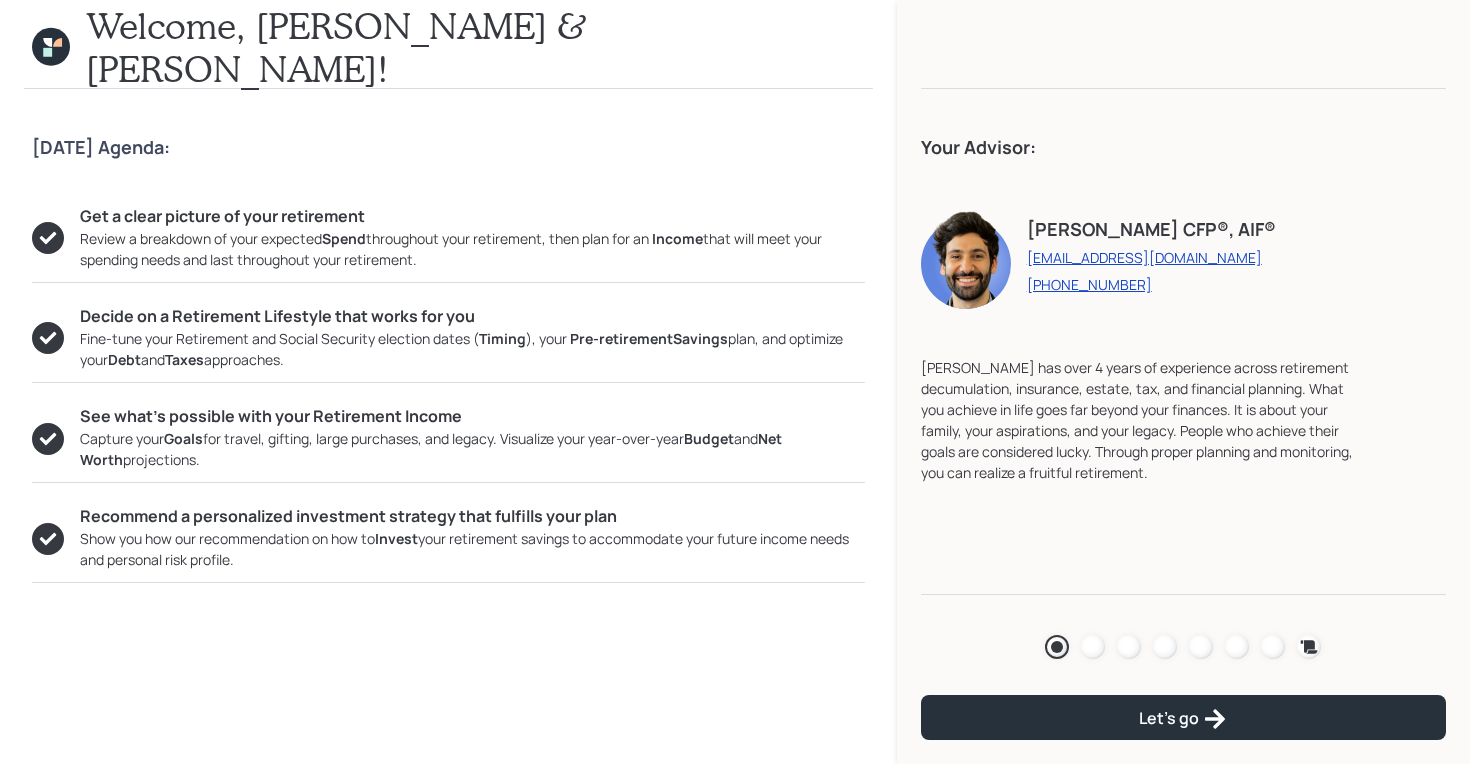 click 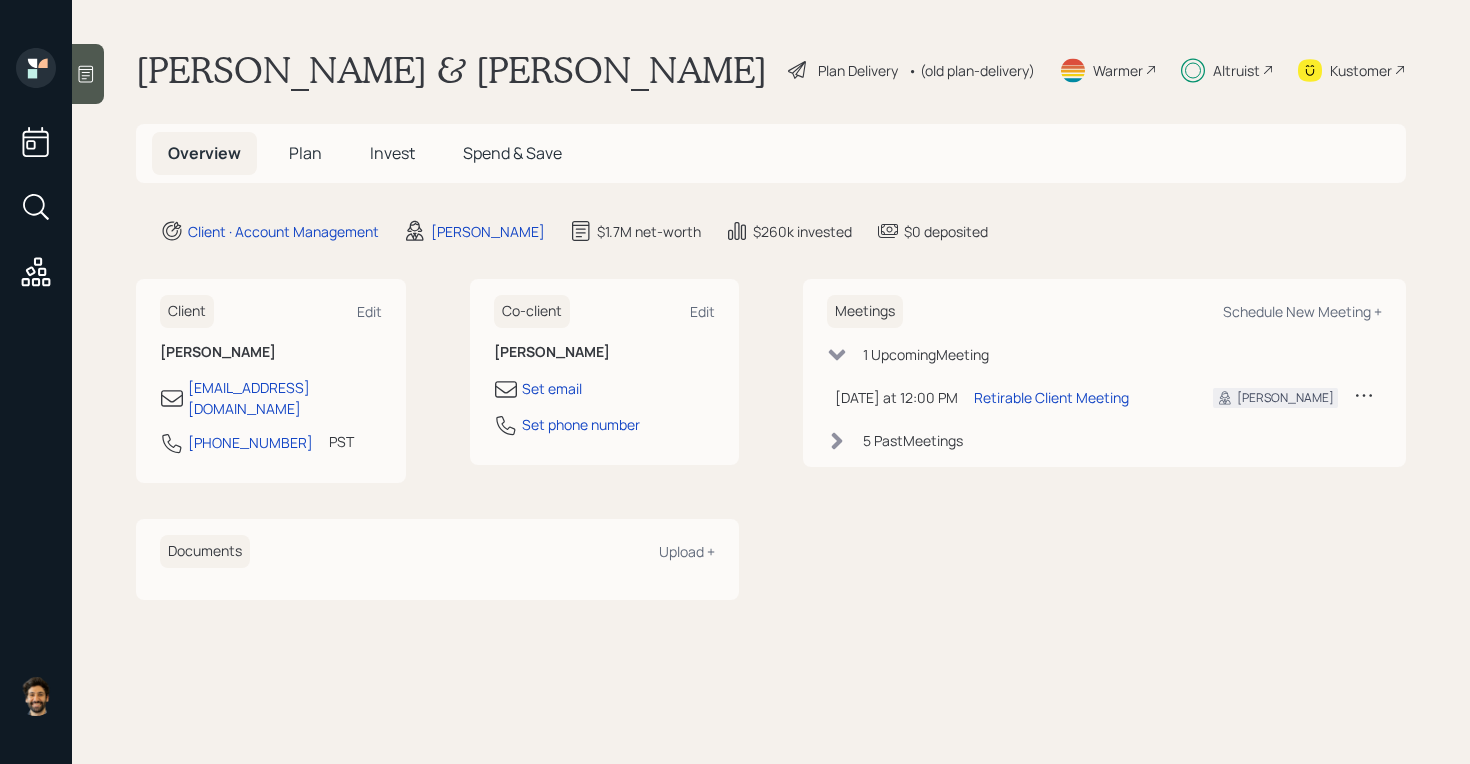 scroll, scrollTop: 0, scrollLeft: 0, axis: both 